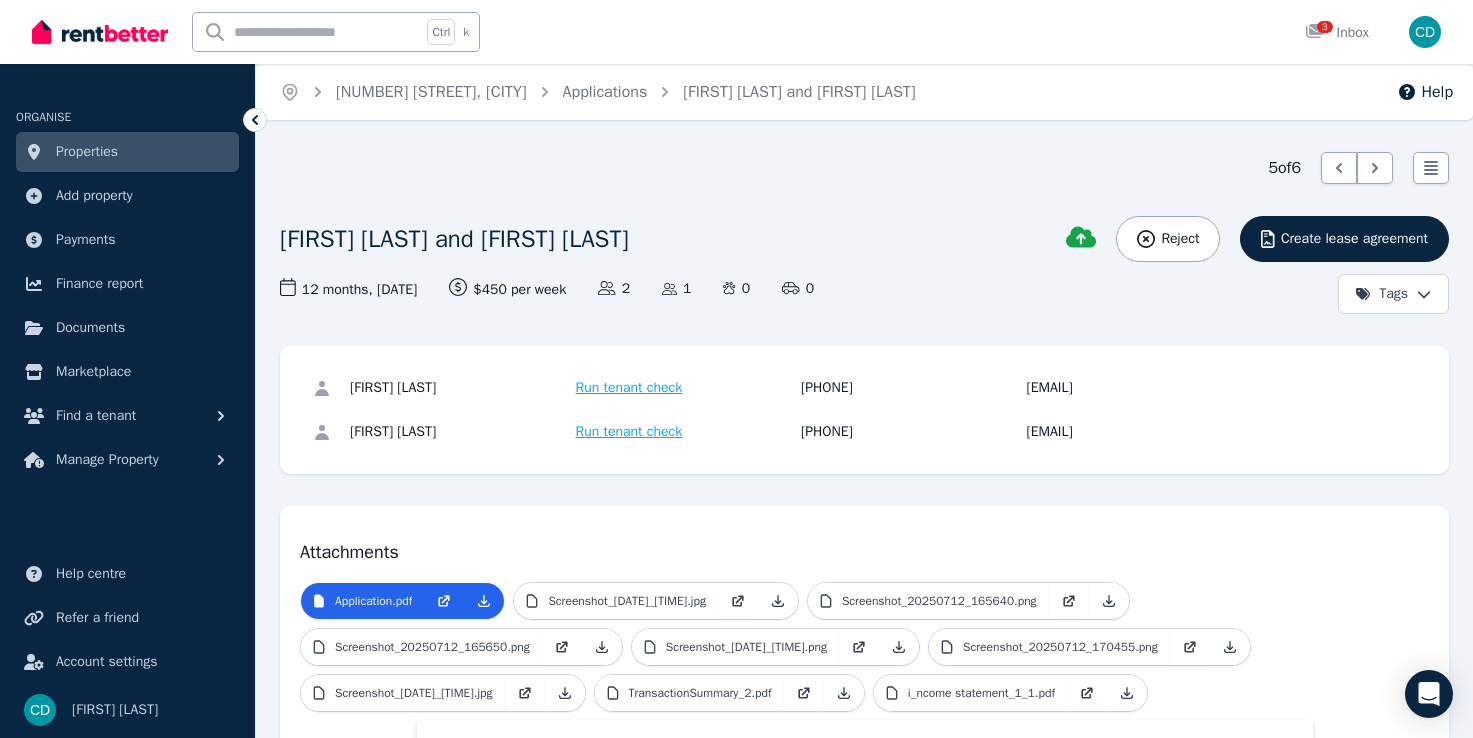 scroll, scrollTop: 0, scrollLeft: 0, axis: both 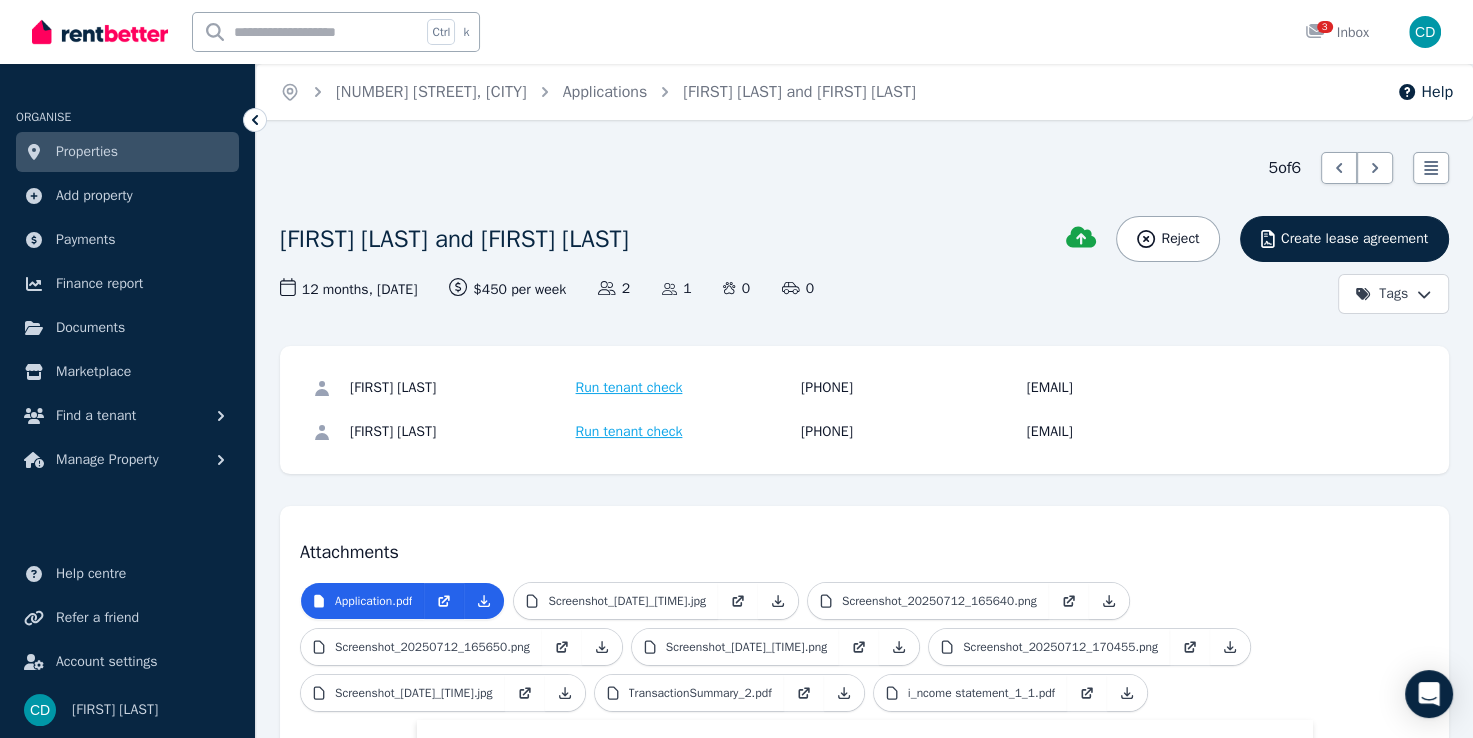 click on "Properties" at bounding box center [87, 152] 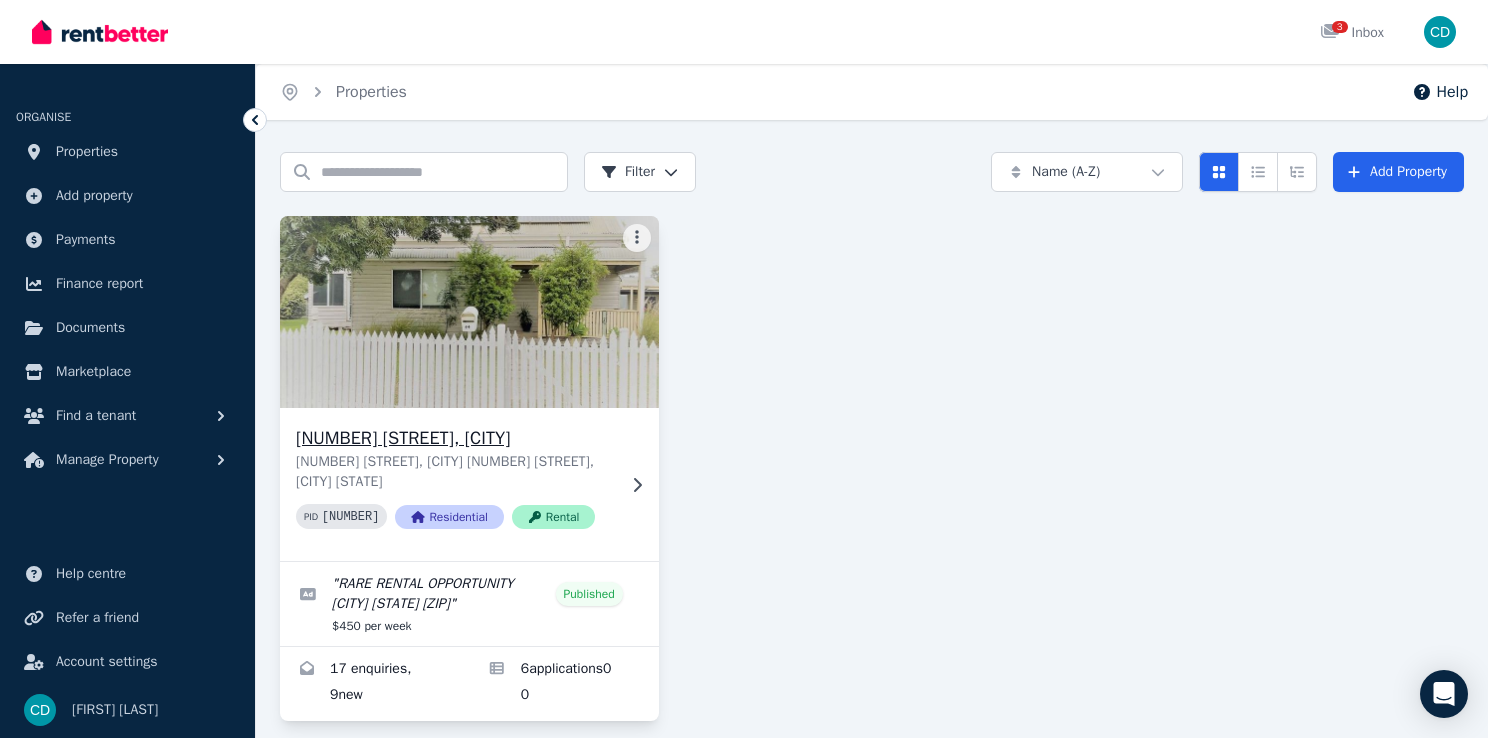 click on "[NUMBER] [STREET], [CITY]" at bounding box center (455, 438) 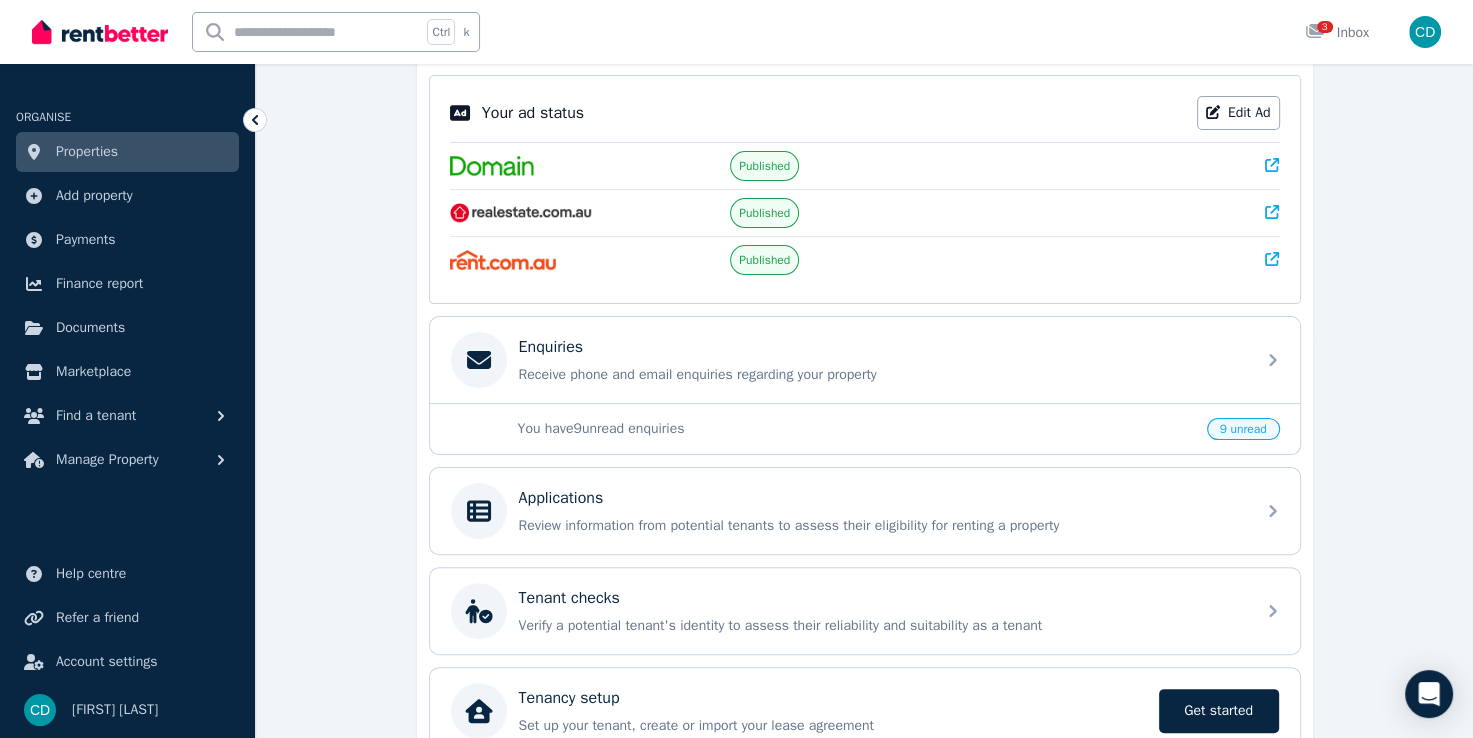 scroll, scrollTop: 497, scrollLeft: 0, axis: vertical 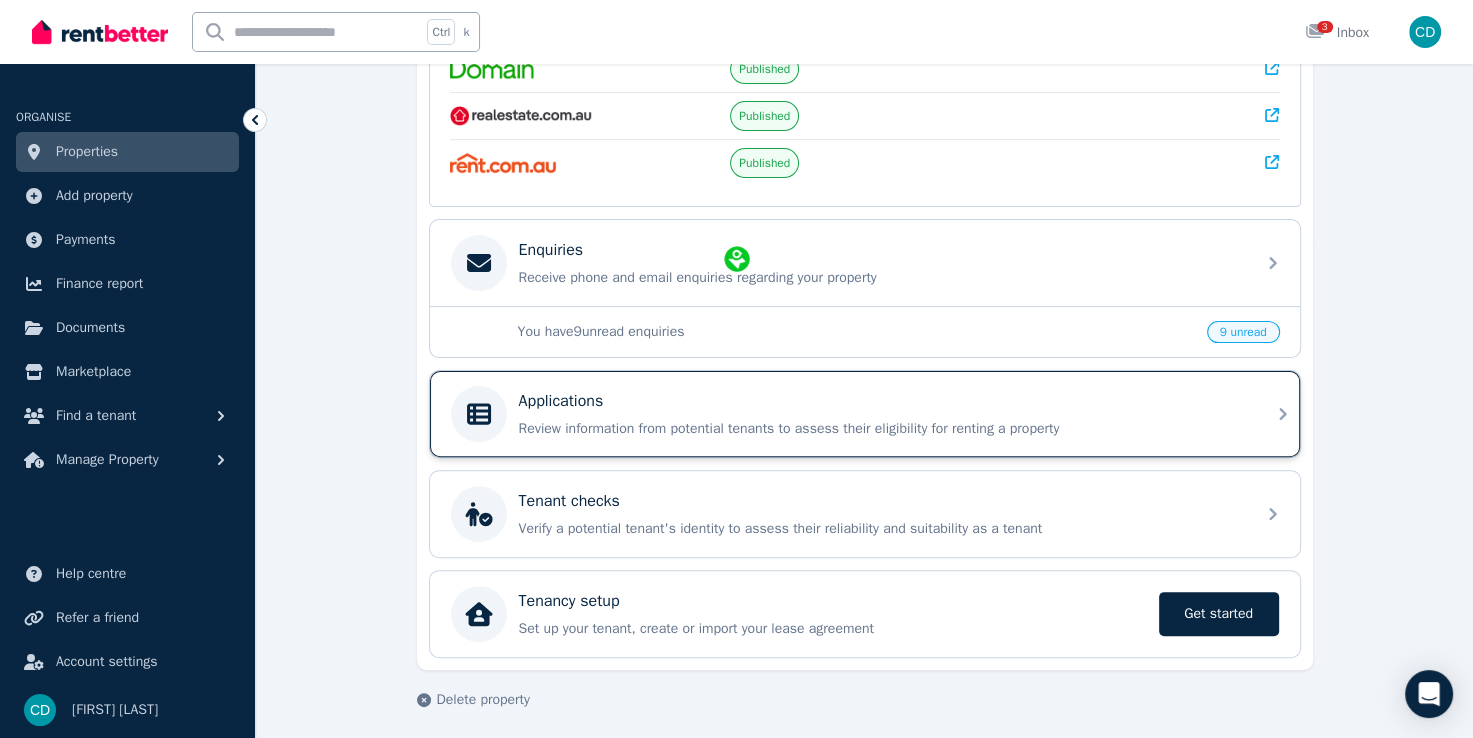 click on "Review information from potential tenants to assess their eligibility for renting a property" at bounding box center [881, 429] 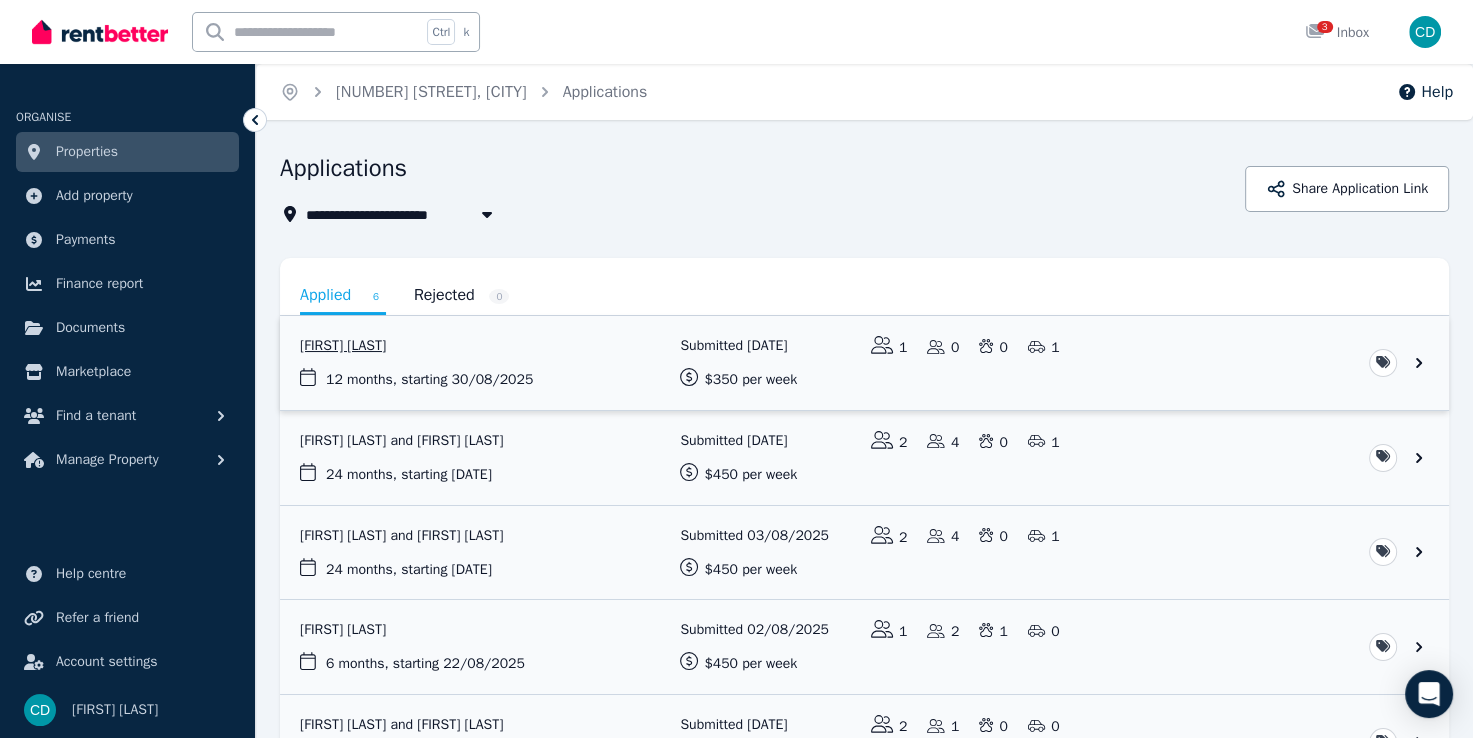 click at bounding box center [864, 363] 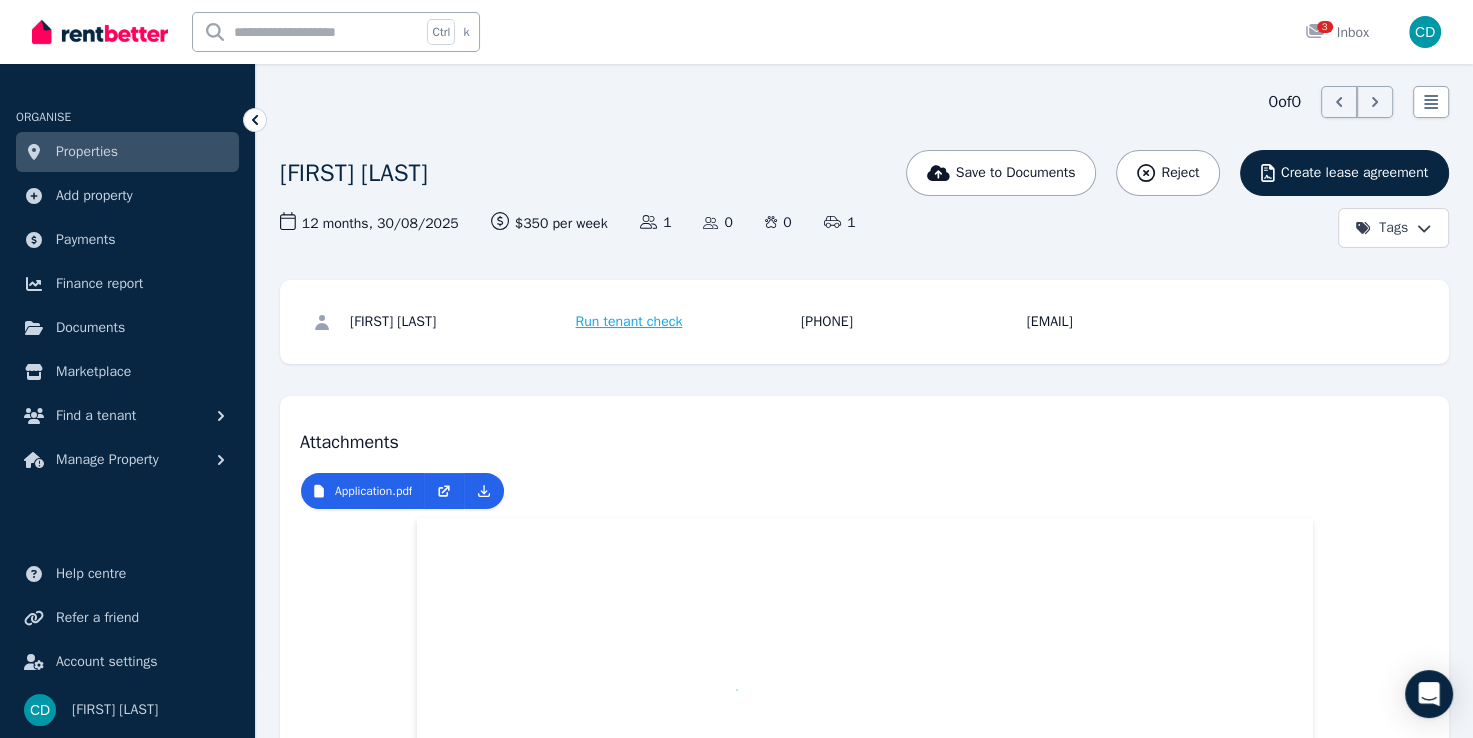 scroll, scrollTop: 100, scrollLeft: 0, axis: vertical 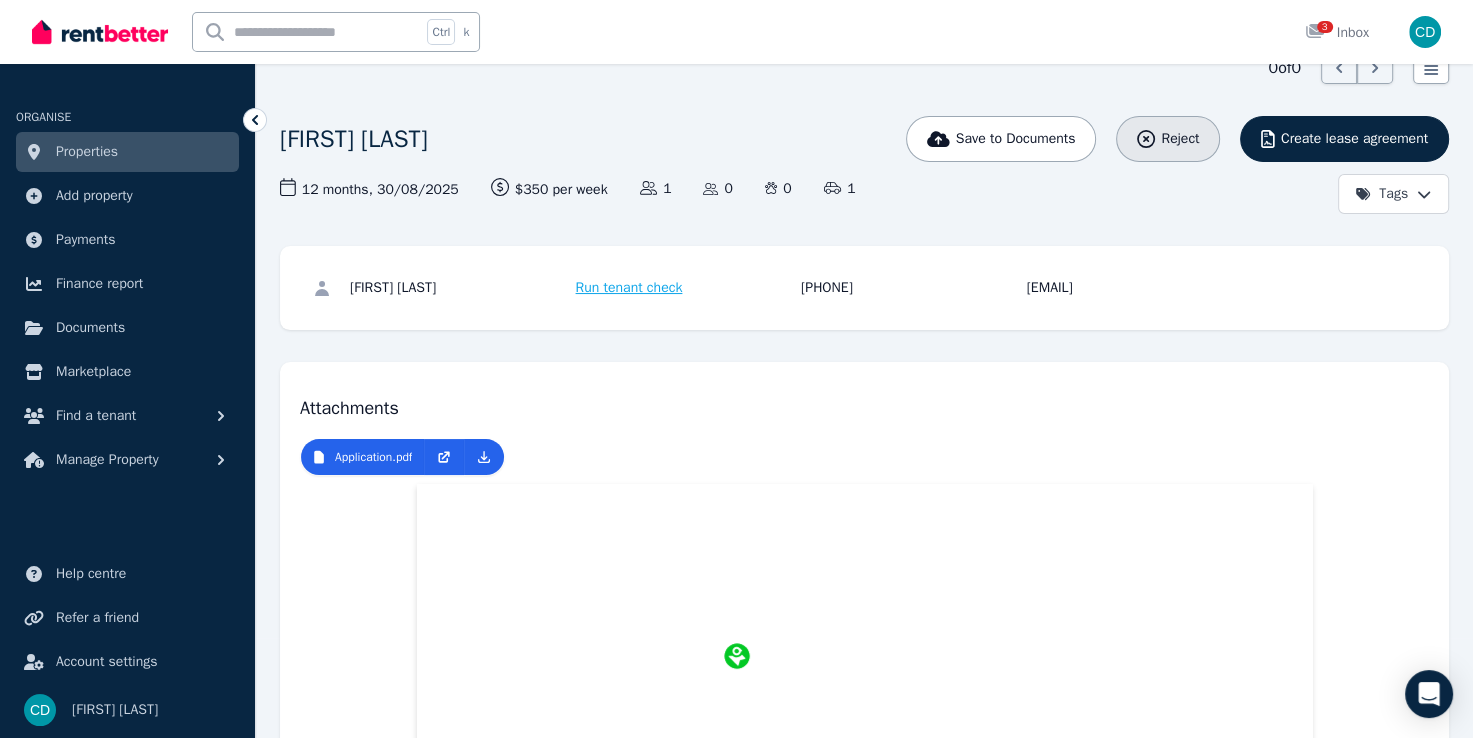 click 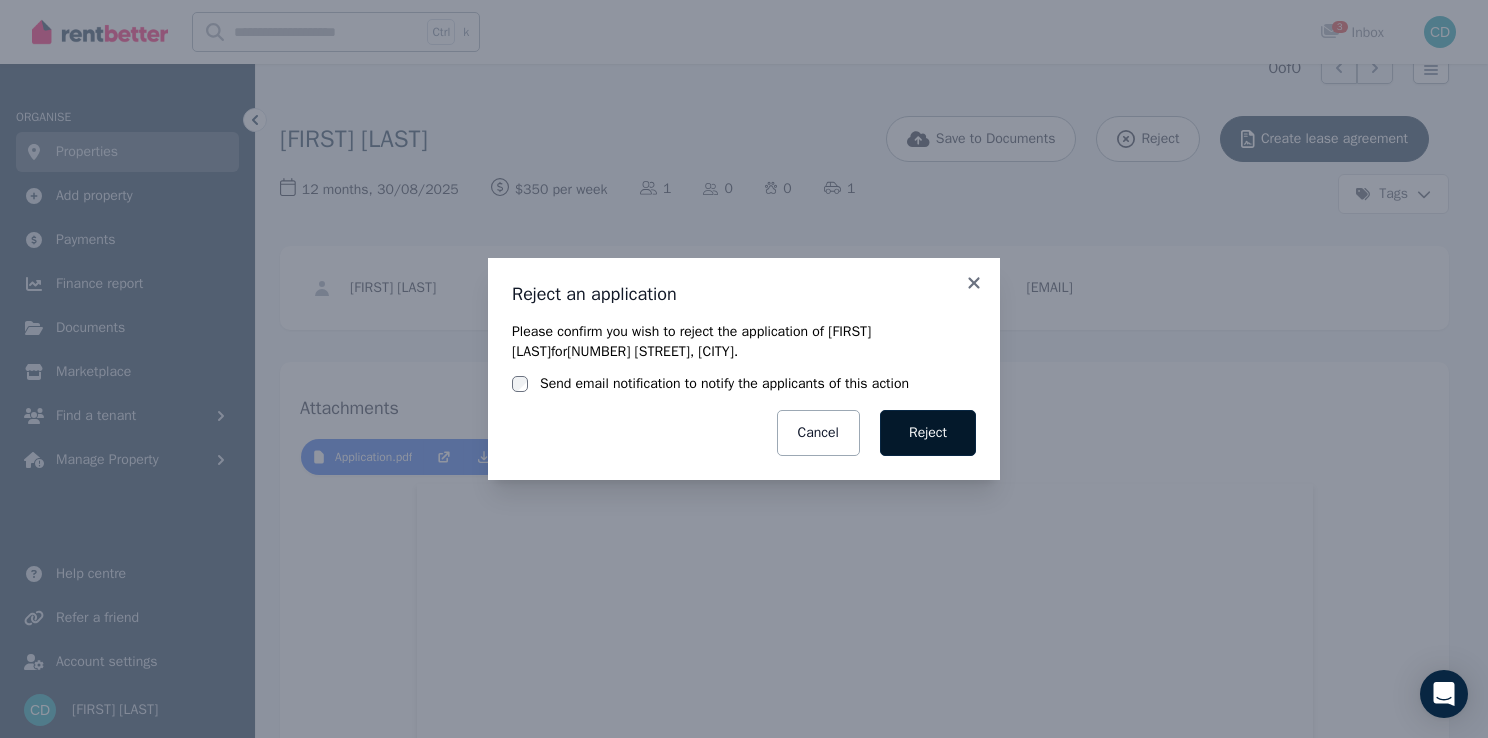 click on "Reject" at bounding box center (928, 433) 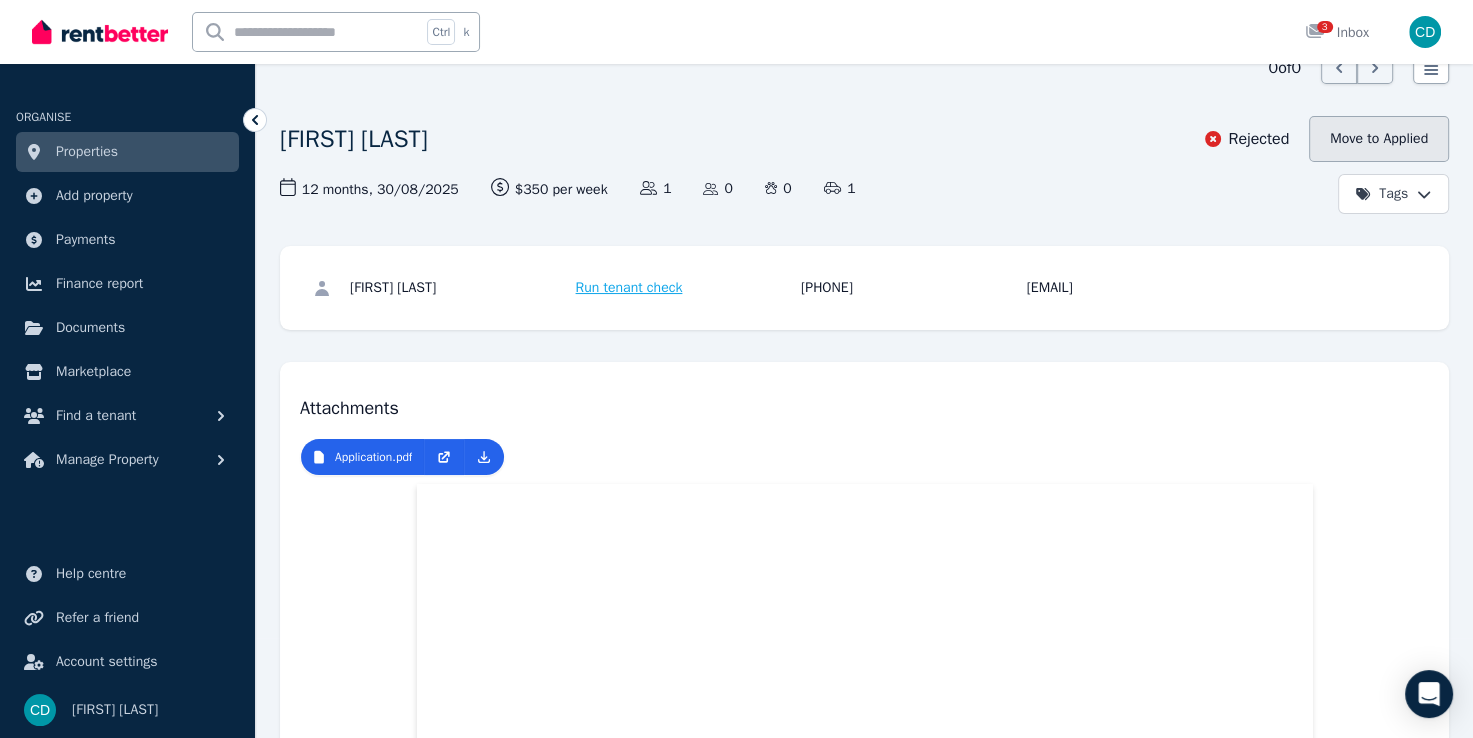 click on "Move to Applied" at bounding box center (1379, 139) 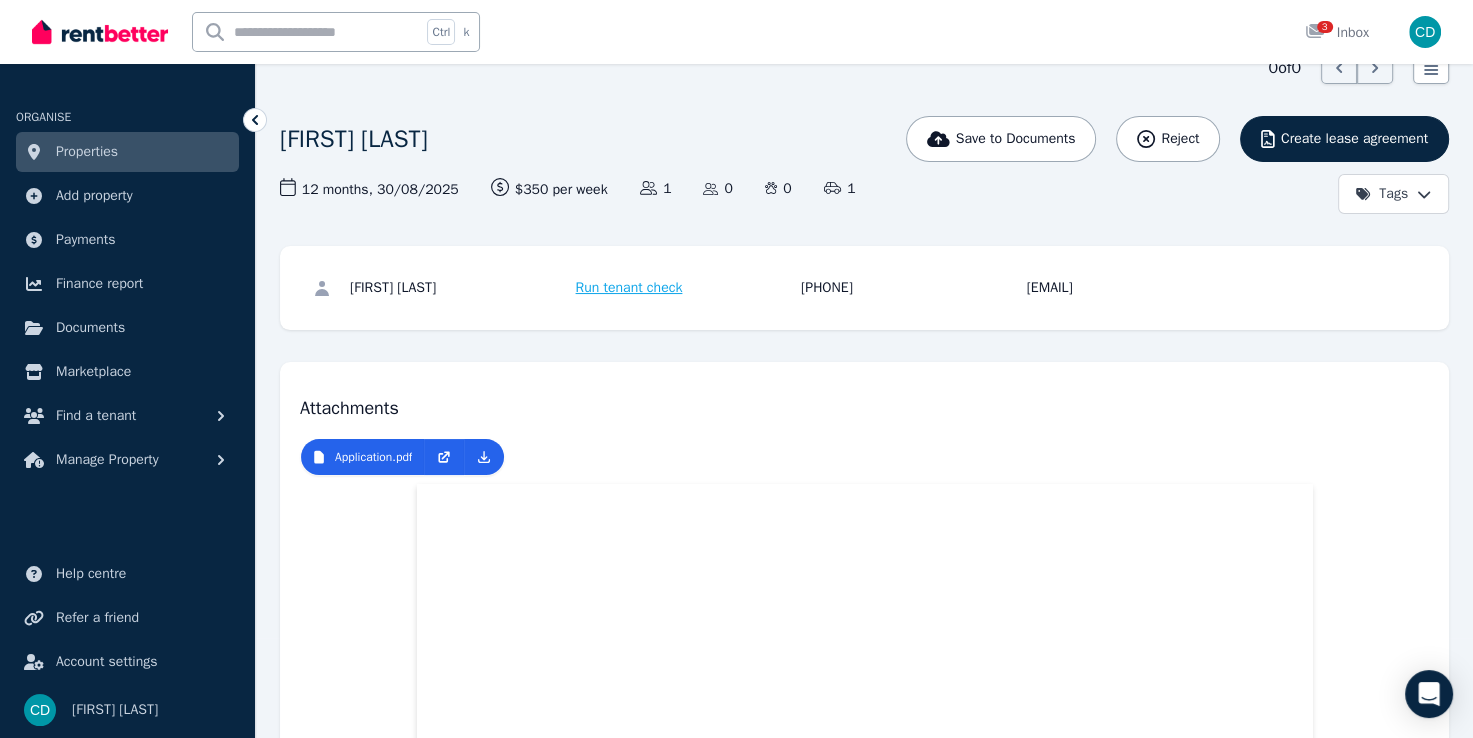 click 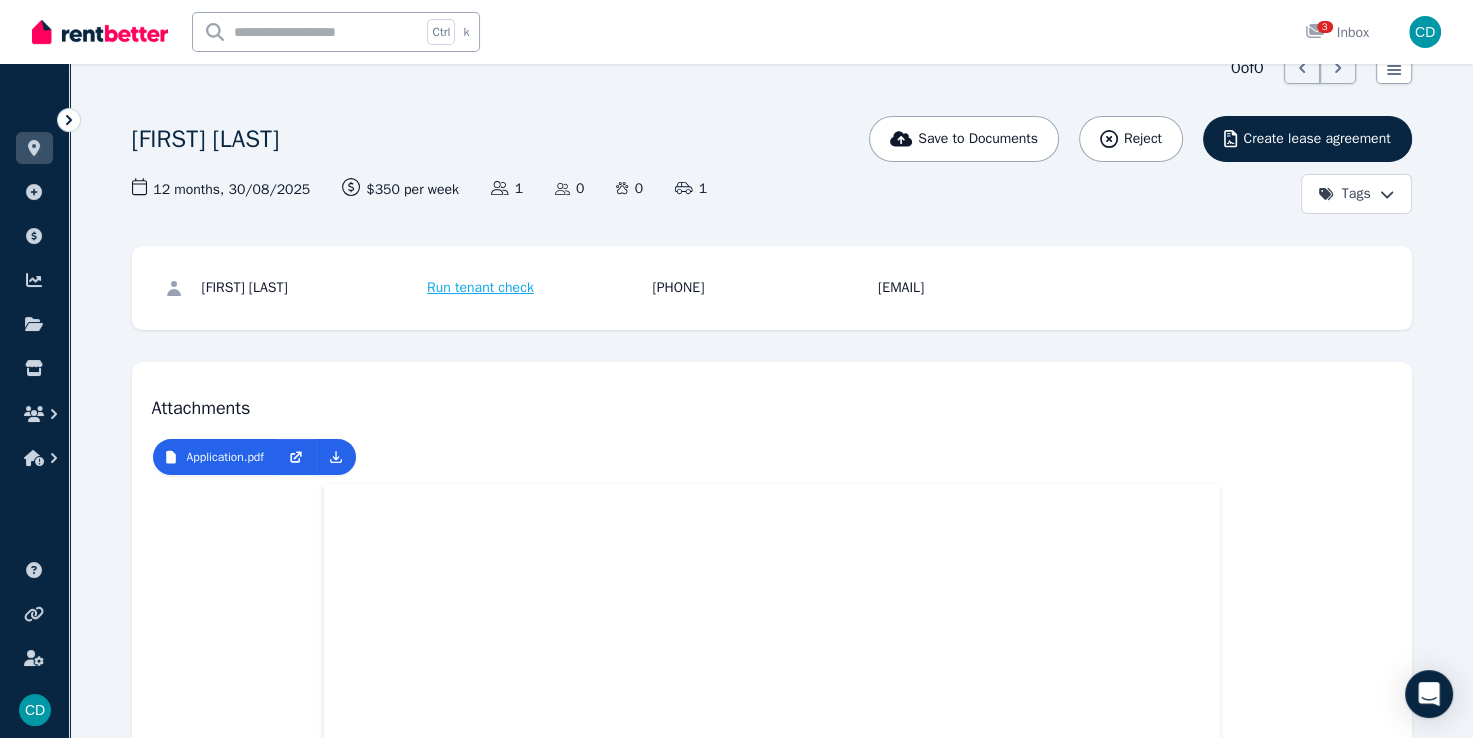 click 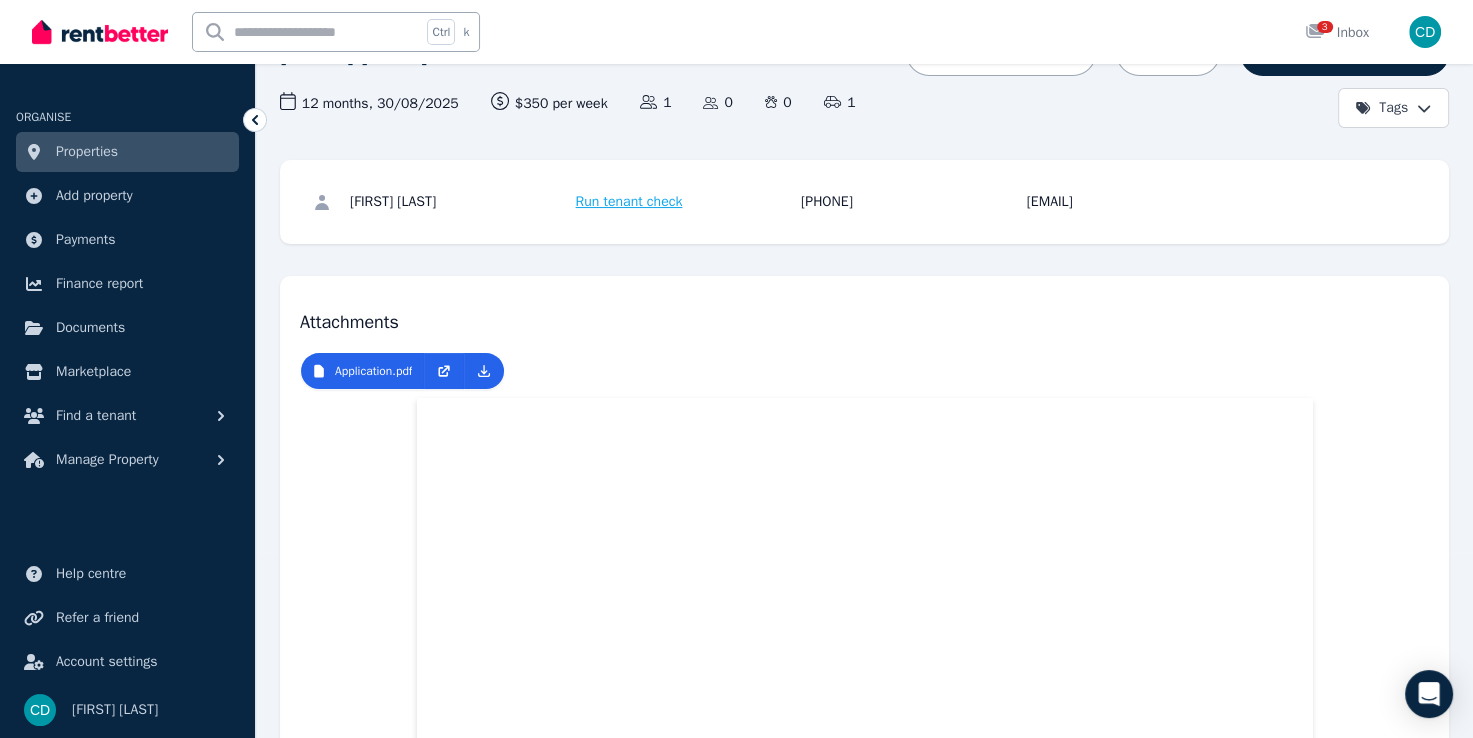 scroll, scrollTop: 100, scrollLeft: 0, axis: vertical 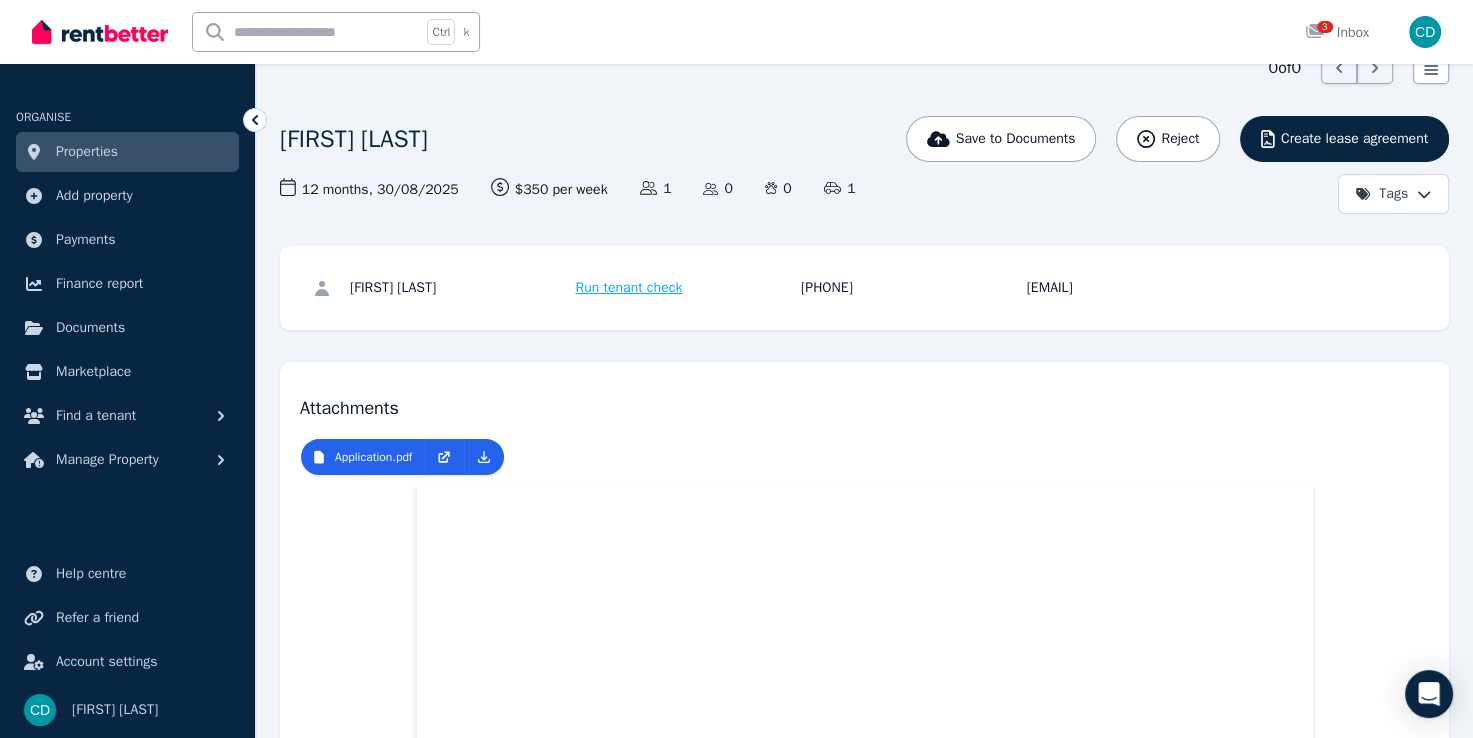 click on "Properties" at bounding box center (87, 152) 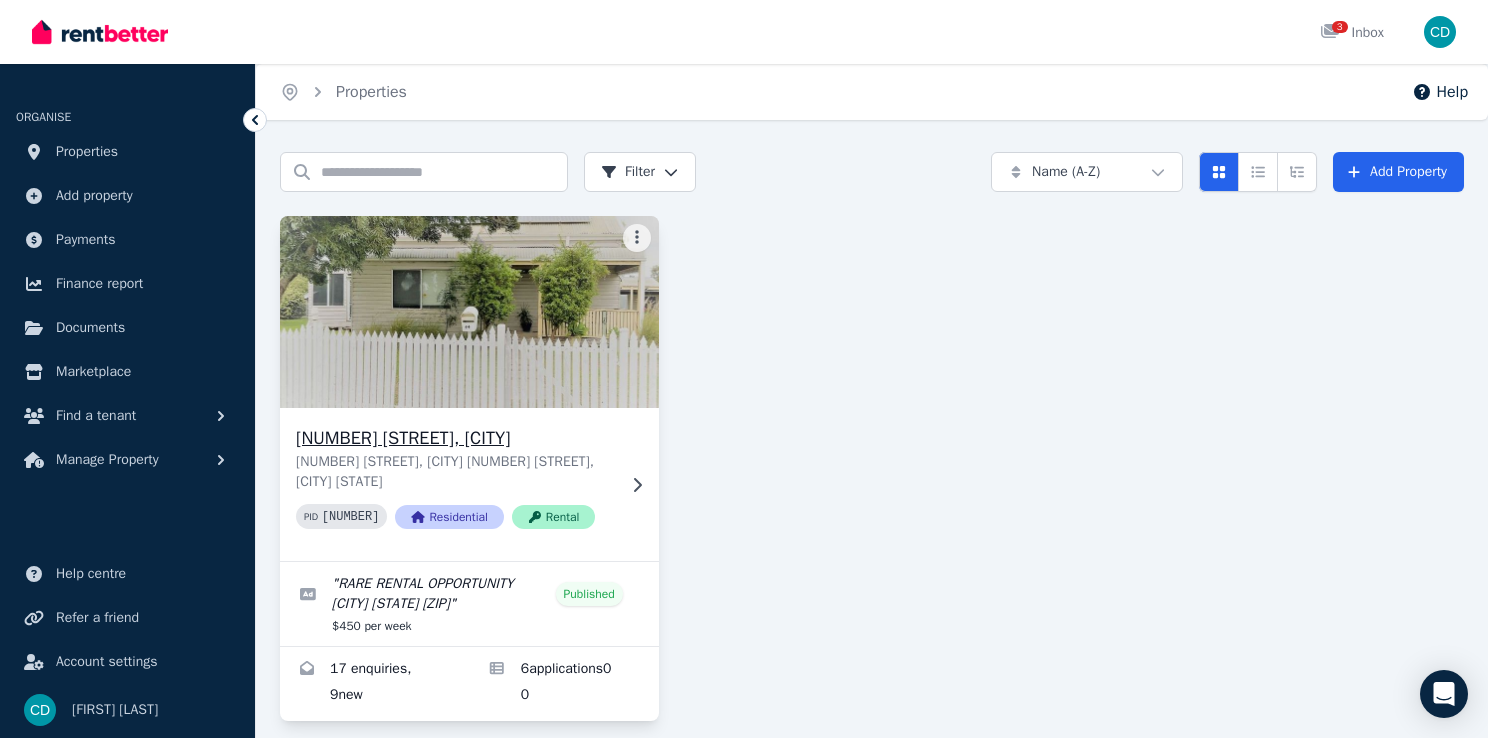 click on "[NUMBER] [STREET], [CITY]" at bounding box center (455, 438) 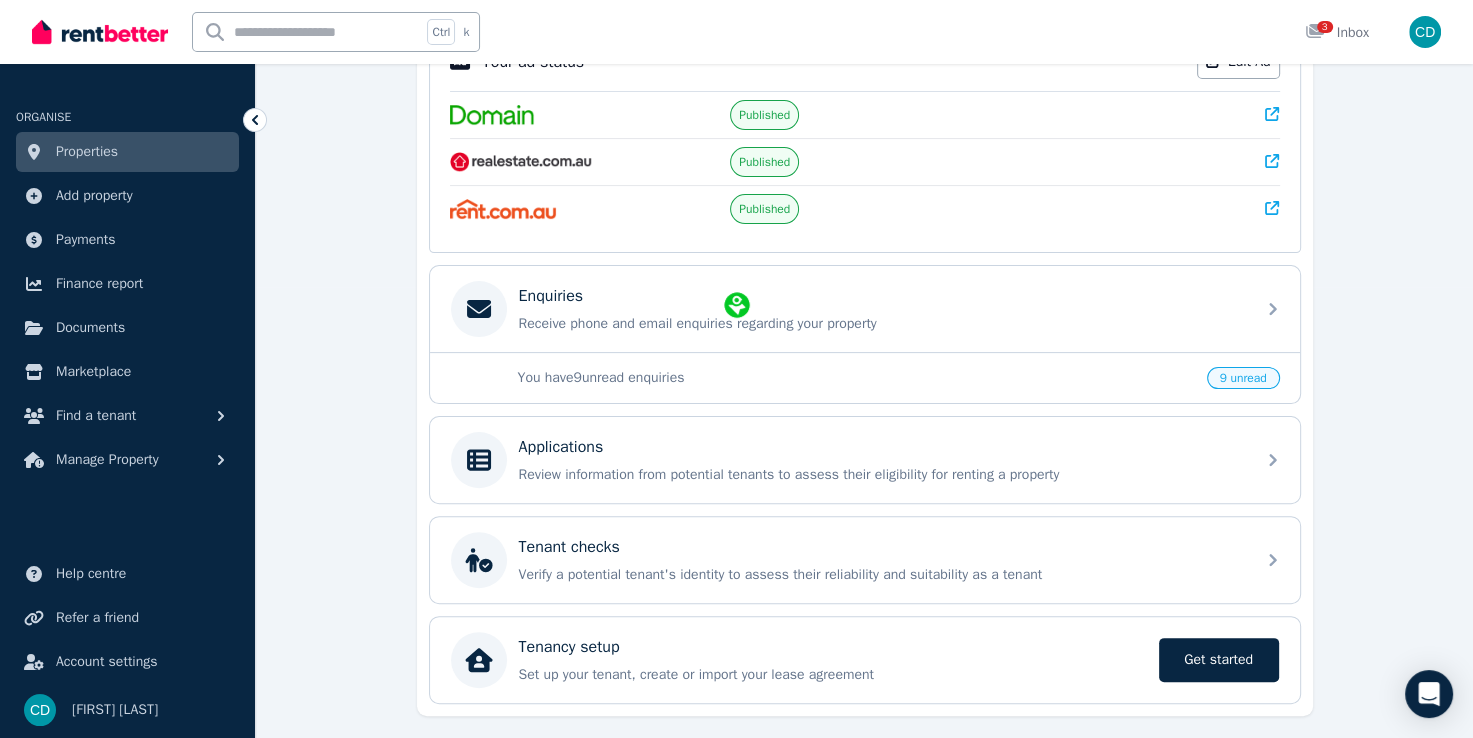 scroll, scrollTop: 497, scrollLeft: 0, axis: vertical 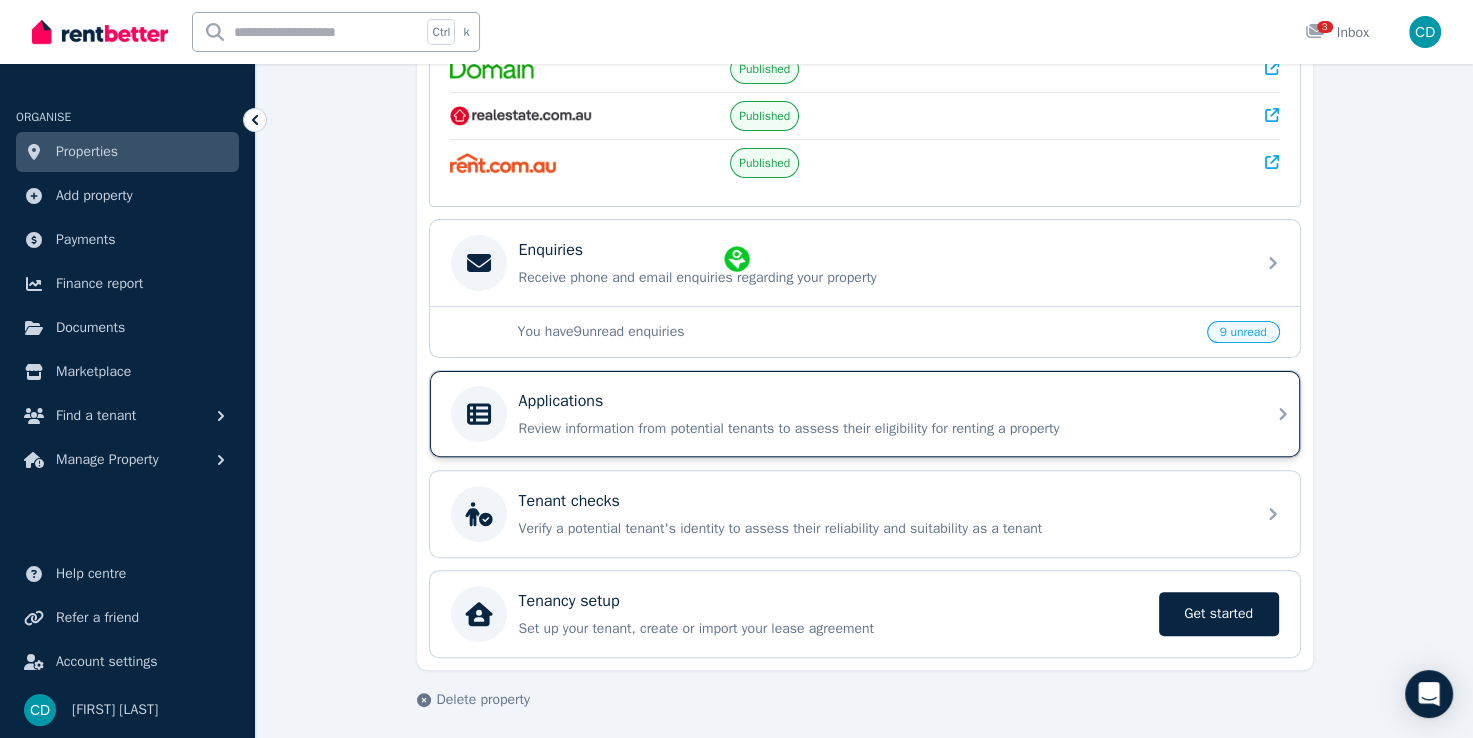 click on "Applications" at bounding box center [561, 401] 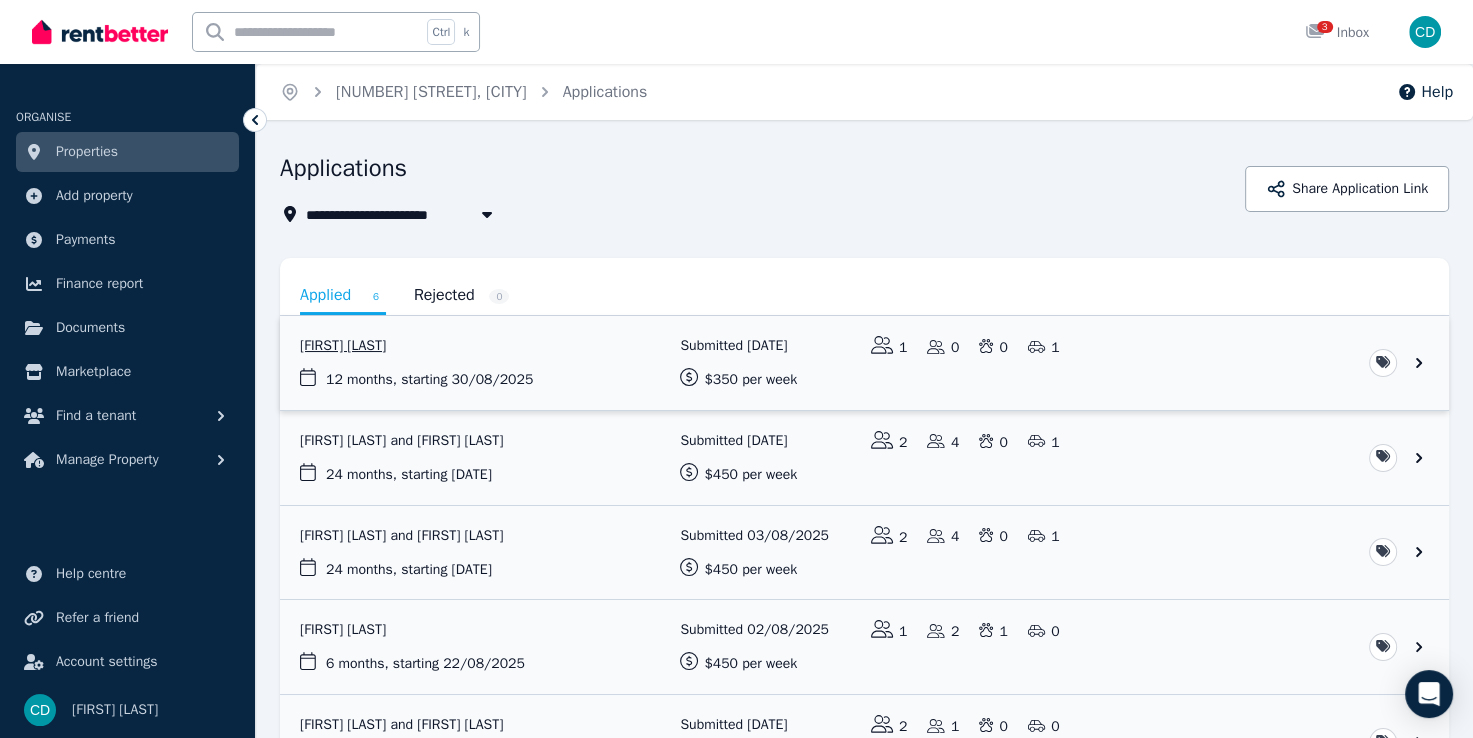 click at bounding box center (864, 363) 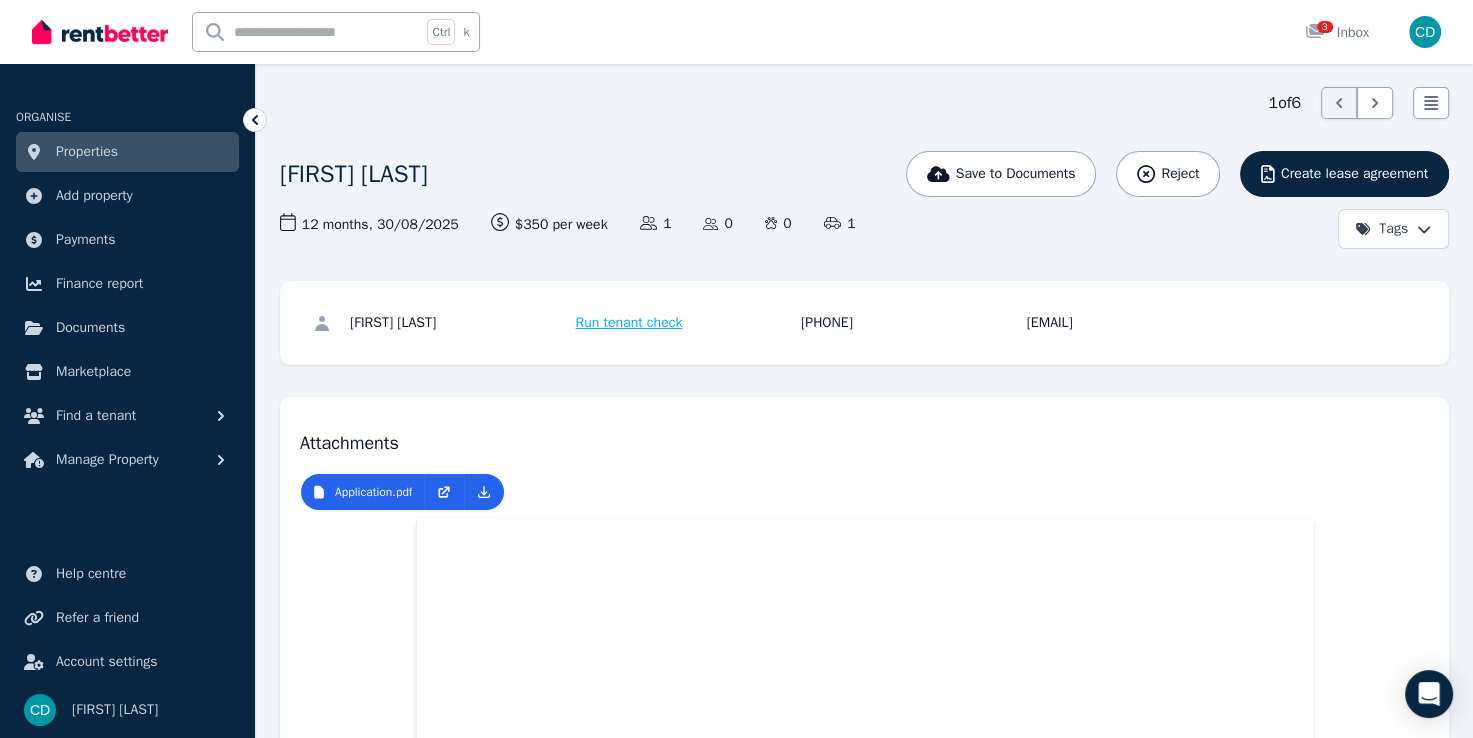 scroll, scrollTop: 100, scrollLeft: 0, axis: vertical 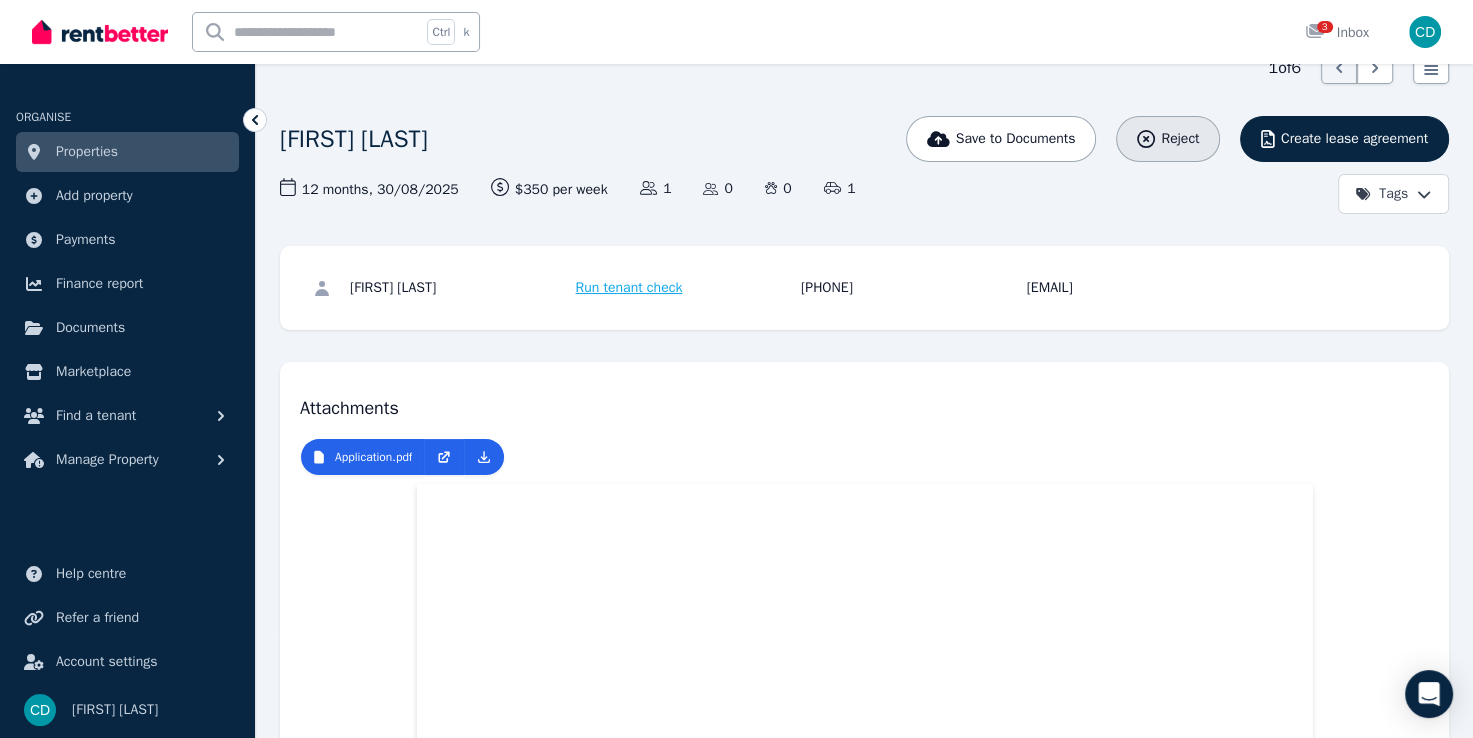 click on "Reject" at bounding box center [1180, 139] 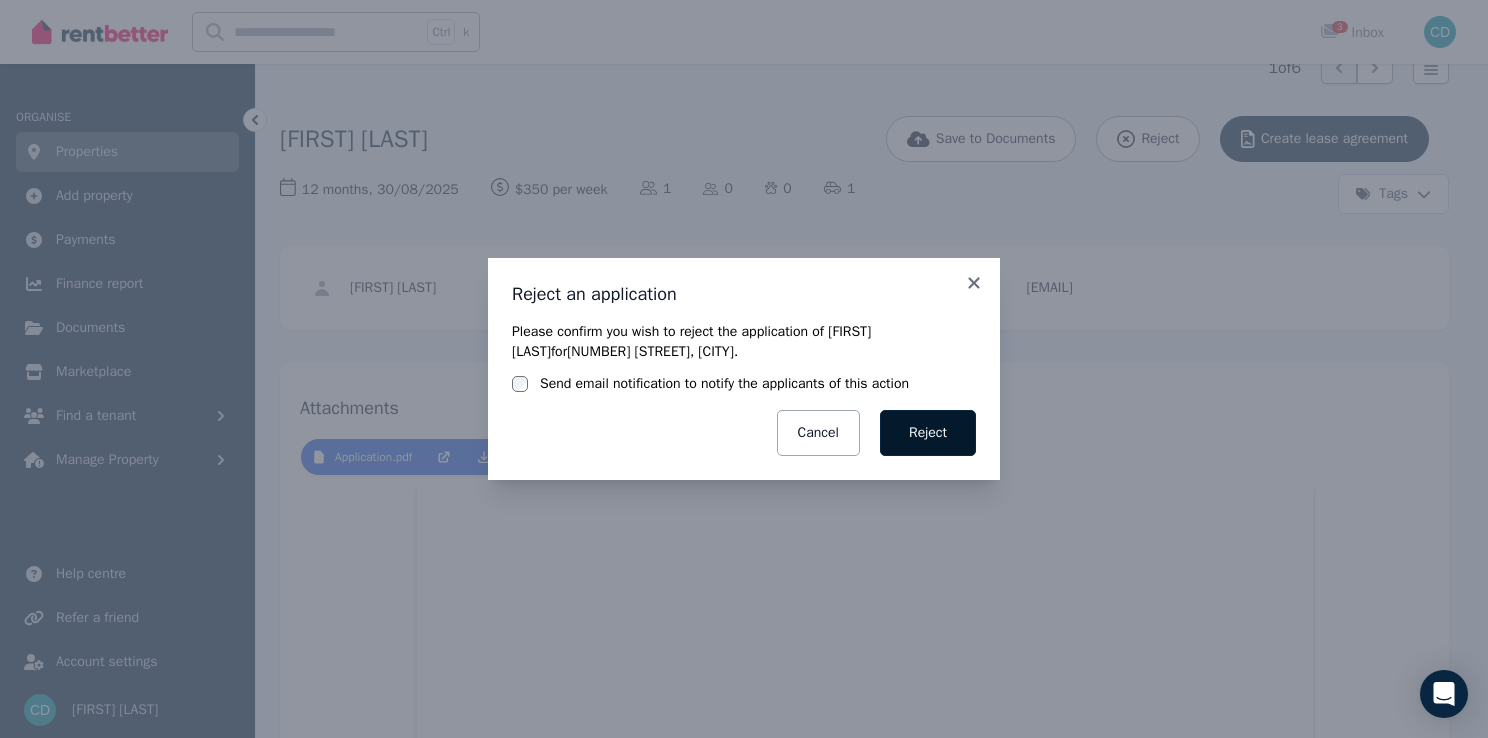 click on "Reject" at bounding box center [928, 433] 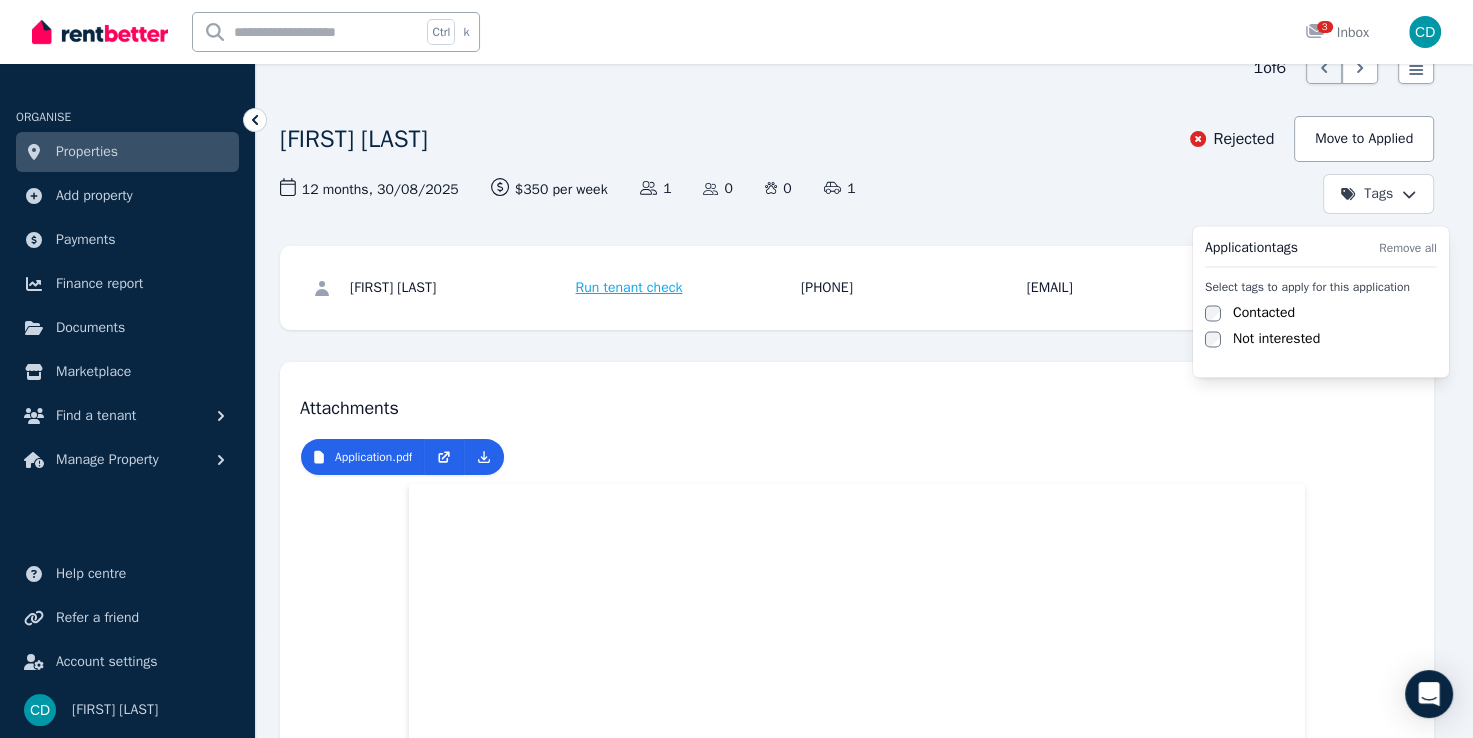 click on "Open main menu Ctrl k 3 Inbox Open user menu ORGANISE Properties Add property Payments Finance report Documents Marketplace Find a tenant Manage Property Help centre Refer a friend Account settings Your profile [FIRST] [LAST] Home [NUMBER] [STREET], [CITY] Applications [FIRST] [LAST] Help 1  of  6 List view [FIRST] [LAST]   Rejected Move to Applied Tags 12 months ,   [DATE] Lease term and start date $350 per week Rental amount offered Applicants 1 Dependents 0 Pets 0 Vehicles 1 [FIRST] [LAST] Run tenant check [PHONE] [EMAIL] Attachments  Application.pdf
/portal/properties/[UUID]/applications/[UUID]
Save Application  tags Remove all Select tags to apply for this   application Contacted Not interested init init" at bounding box center (736, 269) 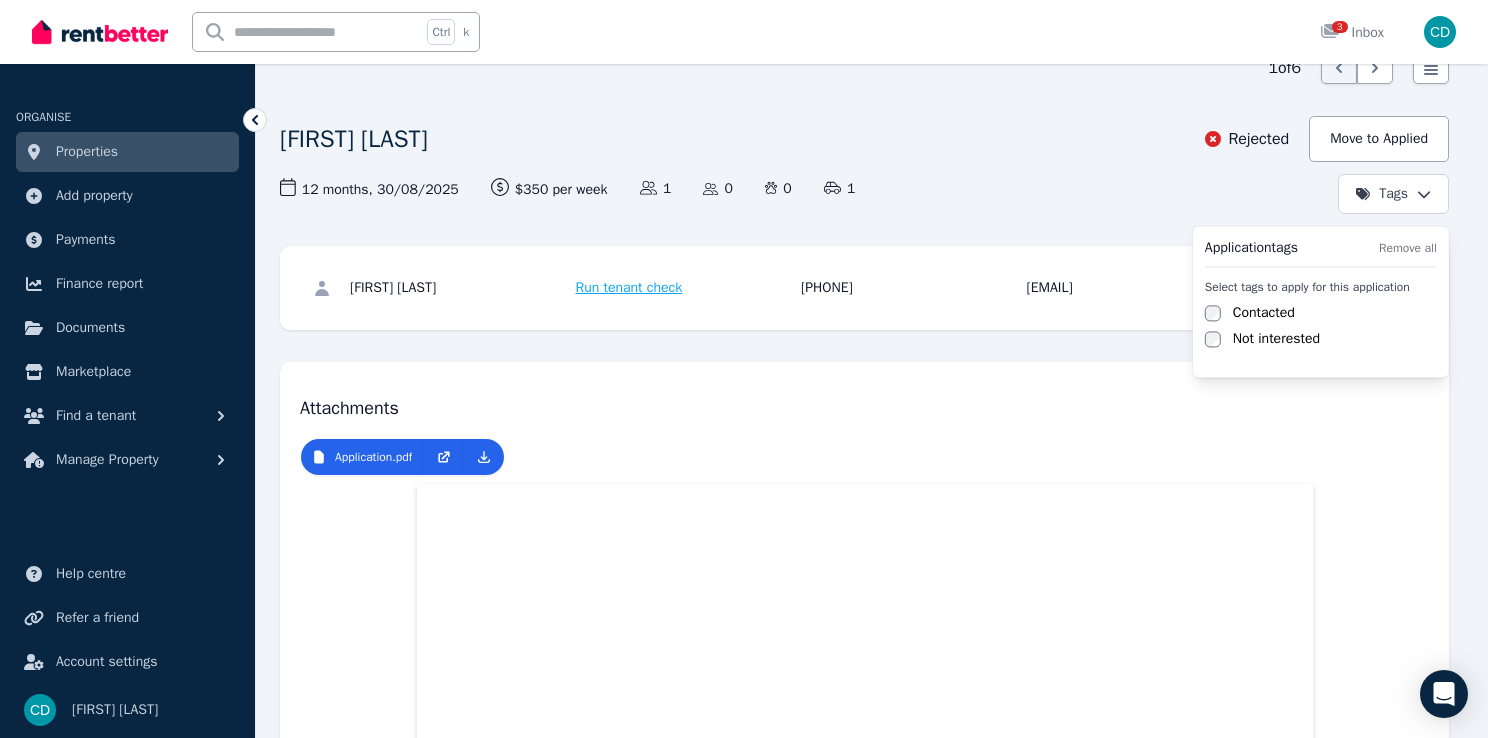 click on "Contacted" at bounding box center (1264, 313) 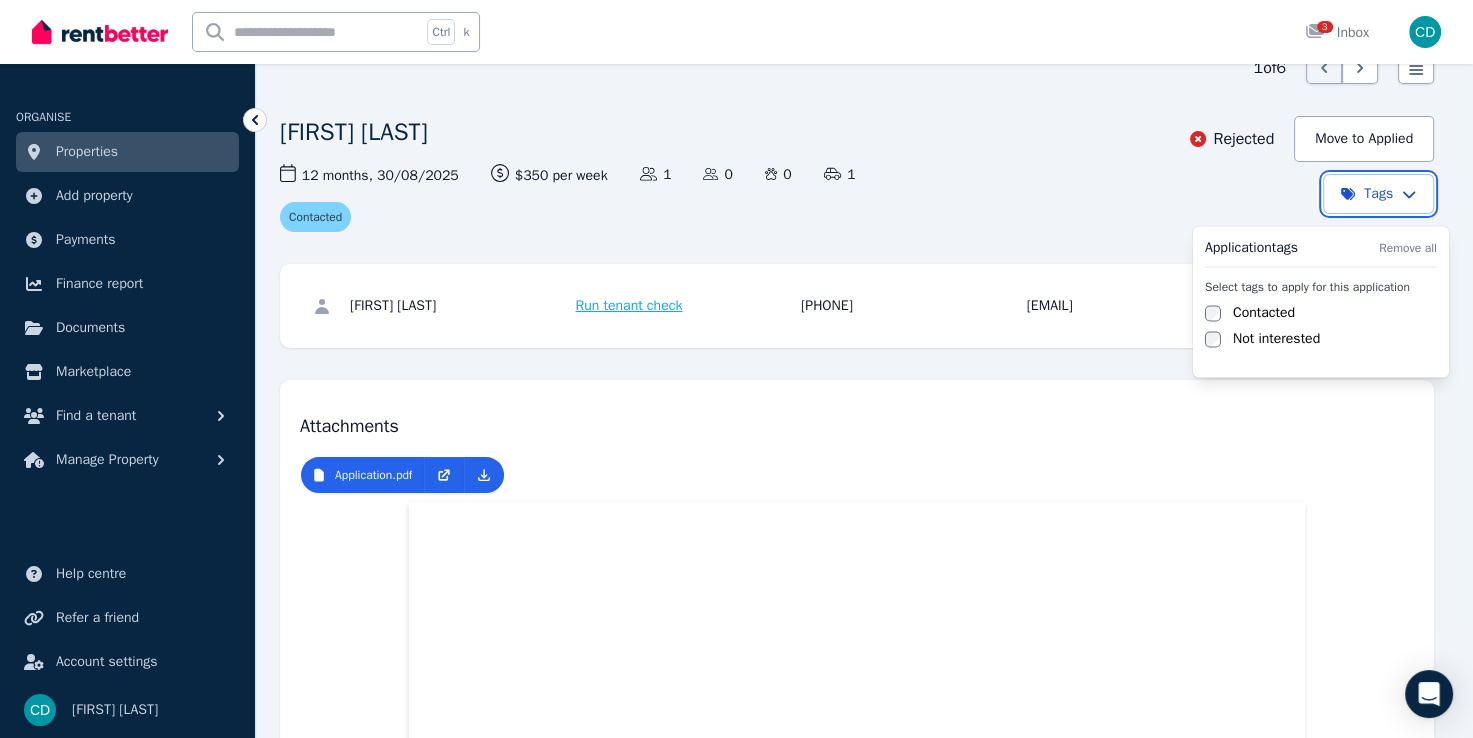 click on "Open main menu Ctrl k 3 Inbox Open user menu ORGANISE Properties Add property Payments Finance report Documents Marketplace Find a tenant Manage Property Help centre Refer a friend Account settings Your profile [FIRST] [LAST] Home [NUMBER] [STREET], [CITY] Applications [FIRST] [LAST] Help 1  of  6 List view [FIRST] [LAST]   Rejected Move to Applied Tags 12 months ,   [DATE] Lease term and start date $350 per week Rental amount offered Applicants 1 Dependents 0 Pets 0 Vehicles 1 Contacted [FIRST] [LAST] Run tenant check [PHONE] [EMAIL] Attachments  Application.pdf
/portal/properties/[UUID]/applications/[UUID]
Save Application  tags Remove all Select tags to apply for this   application Contacted Not interested init init" at bounding box center [736, 269] 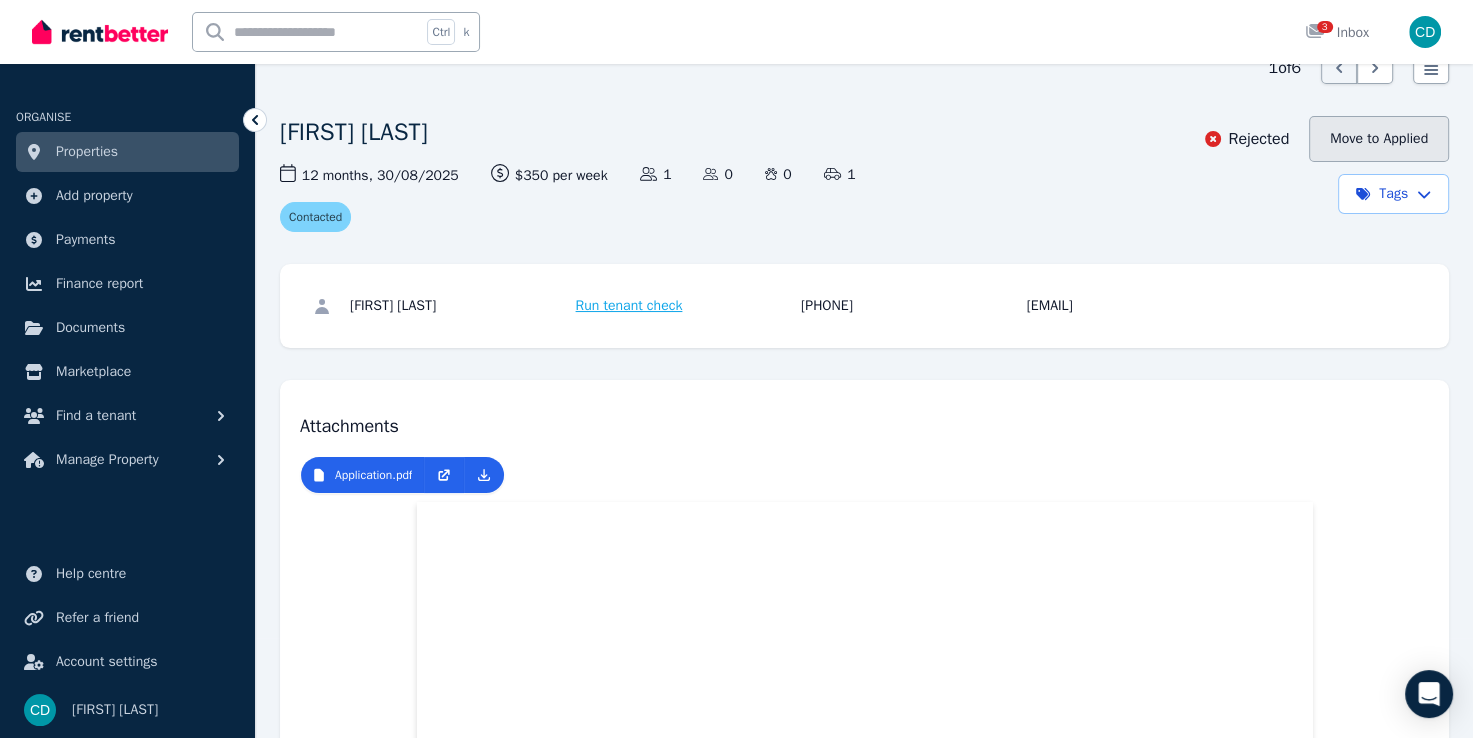 click on "Move to Applied" at bounding box center [1379, 139] 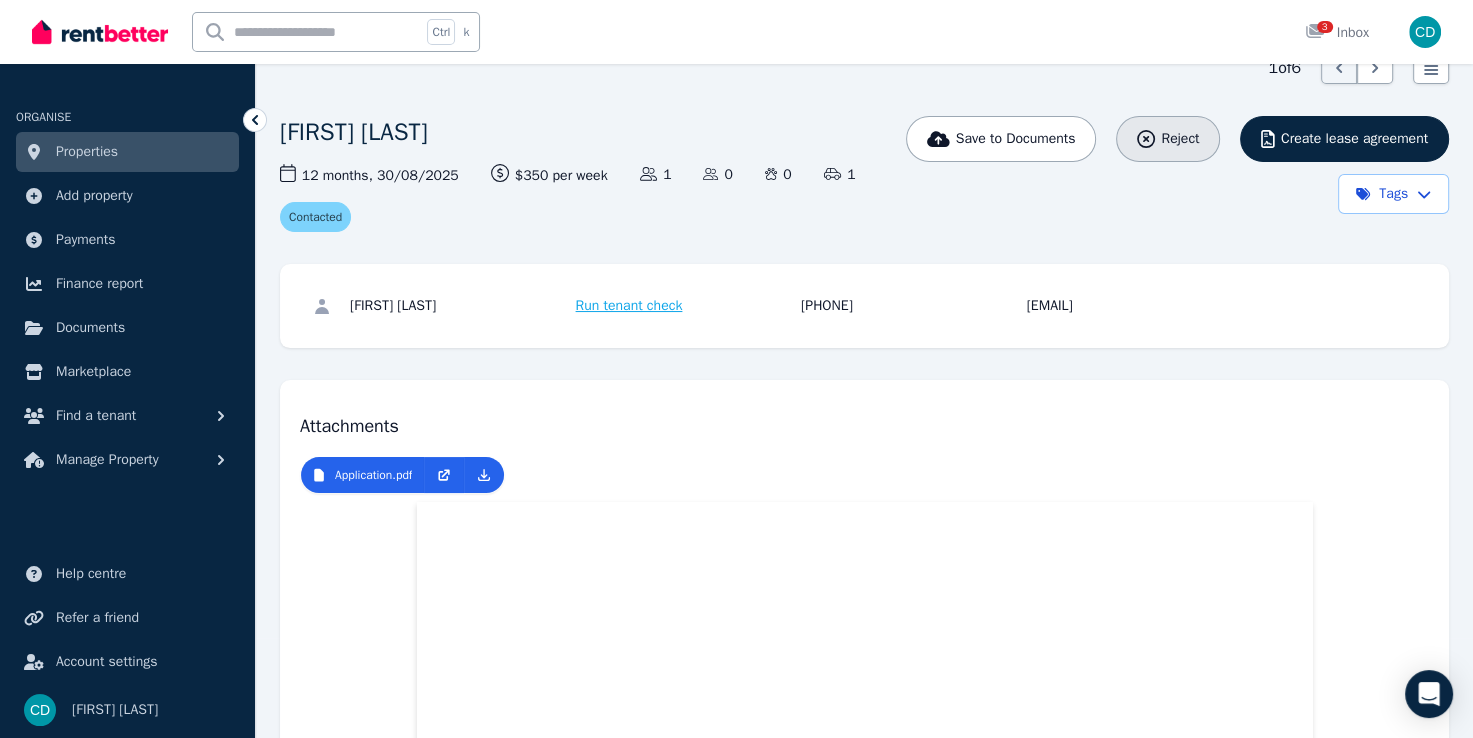 click on "Reject" at bounding box center (1168, 139) 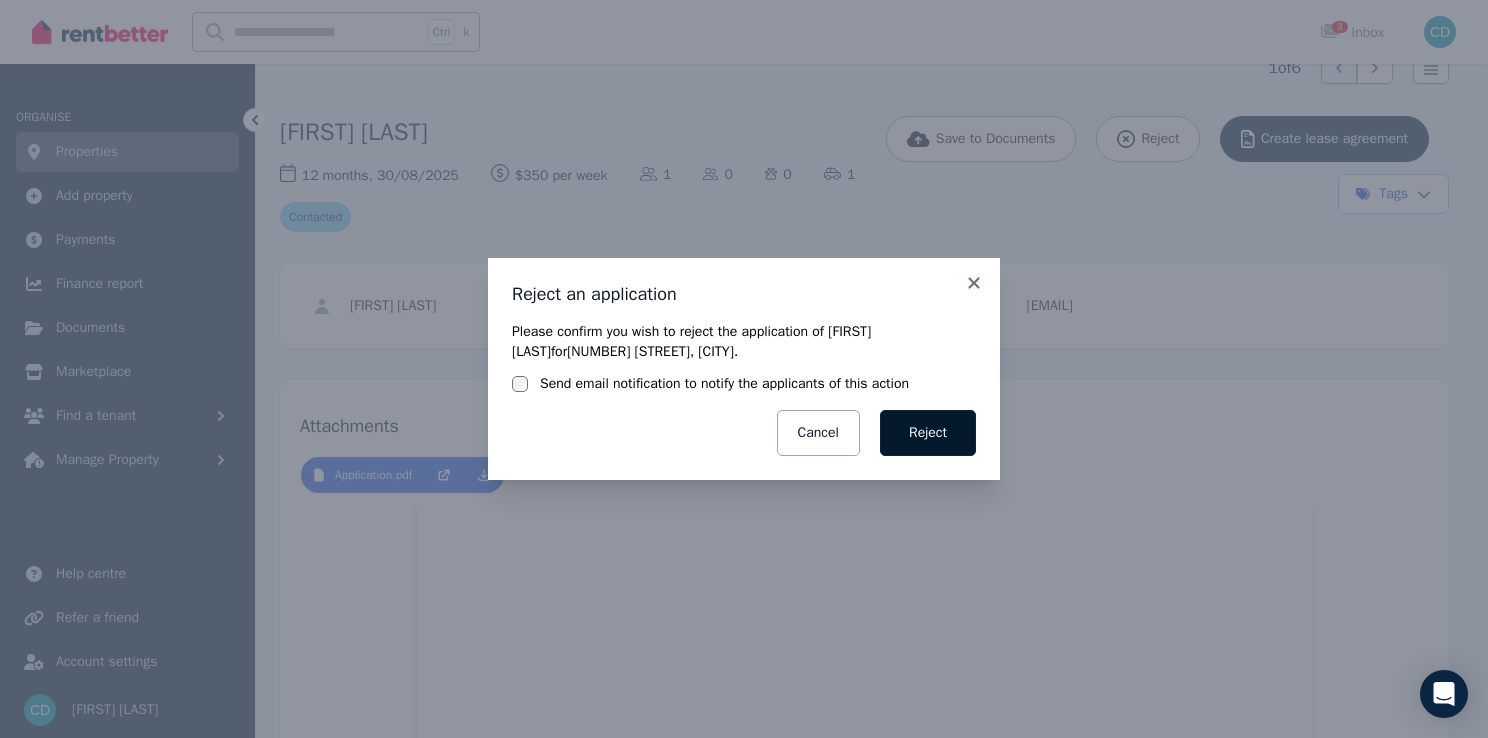 click on "Reject" at bounding box center (928, 433) 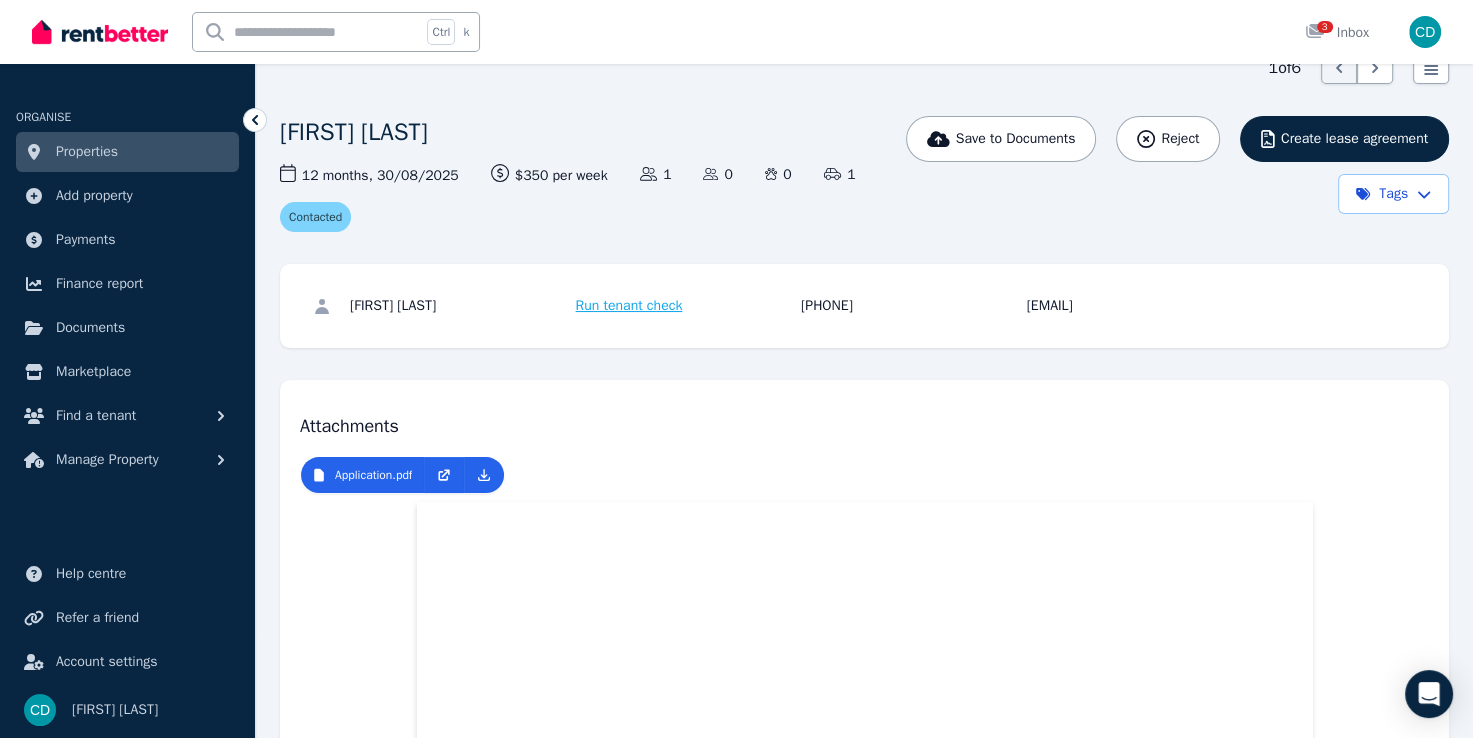 click on "Properties" at bounding box center (127, 152) 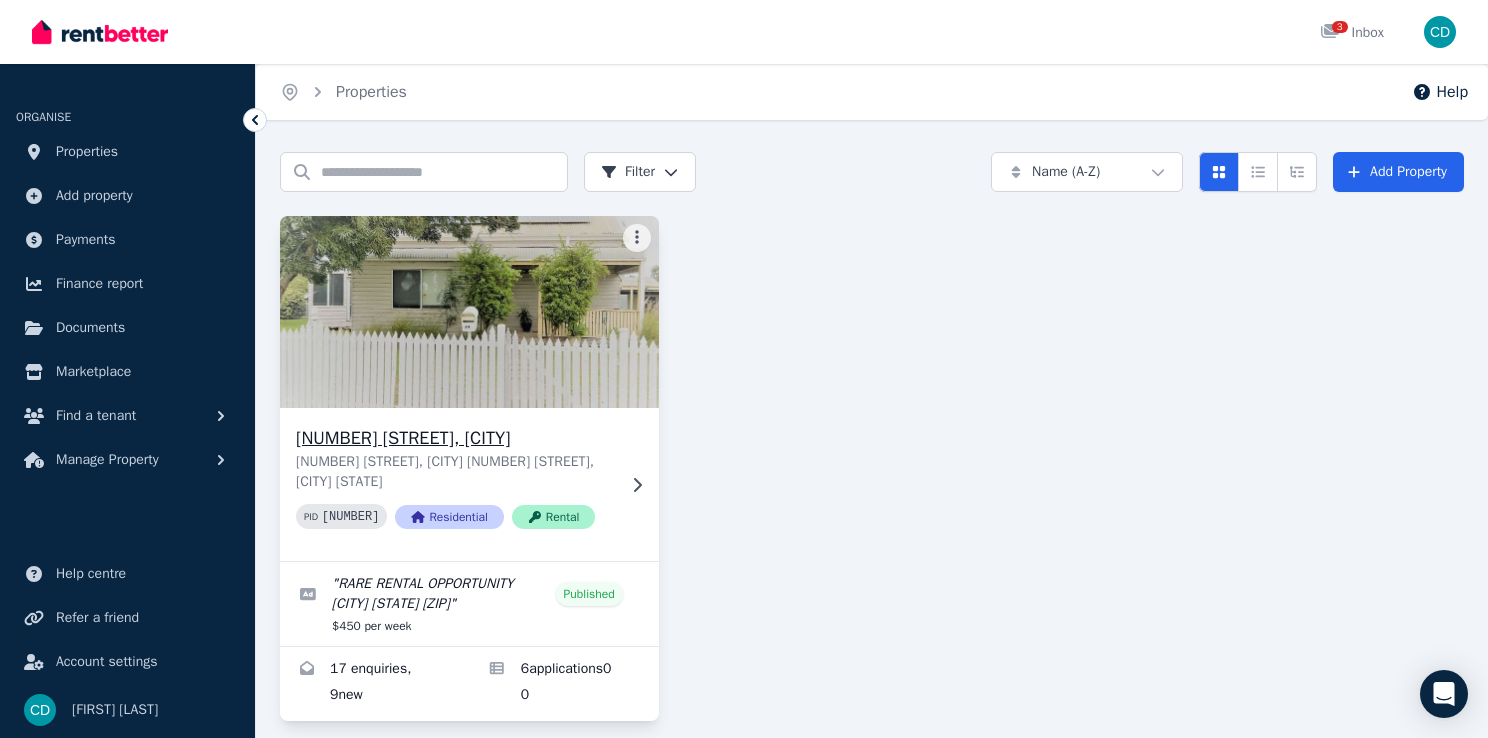 click on "[NUMBER] [STREET], [CITY]" at bounding box center [455, 438] 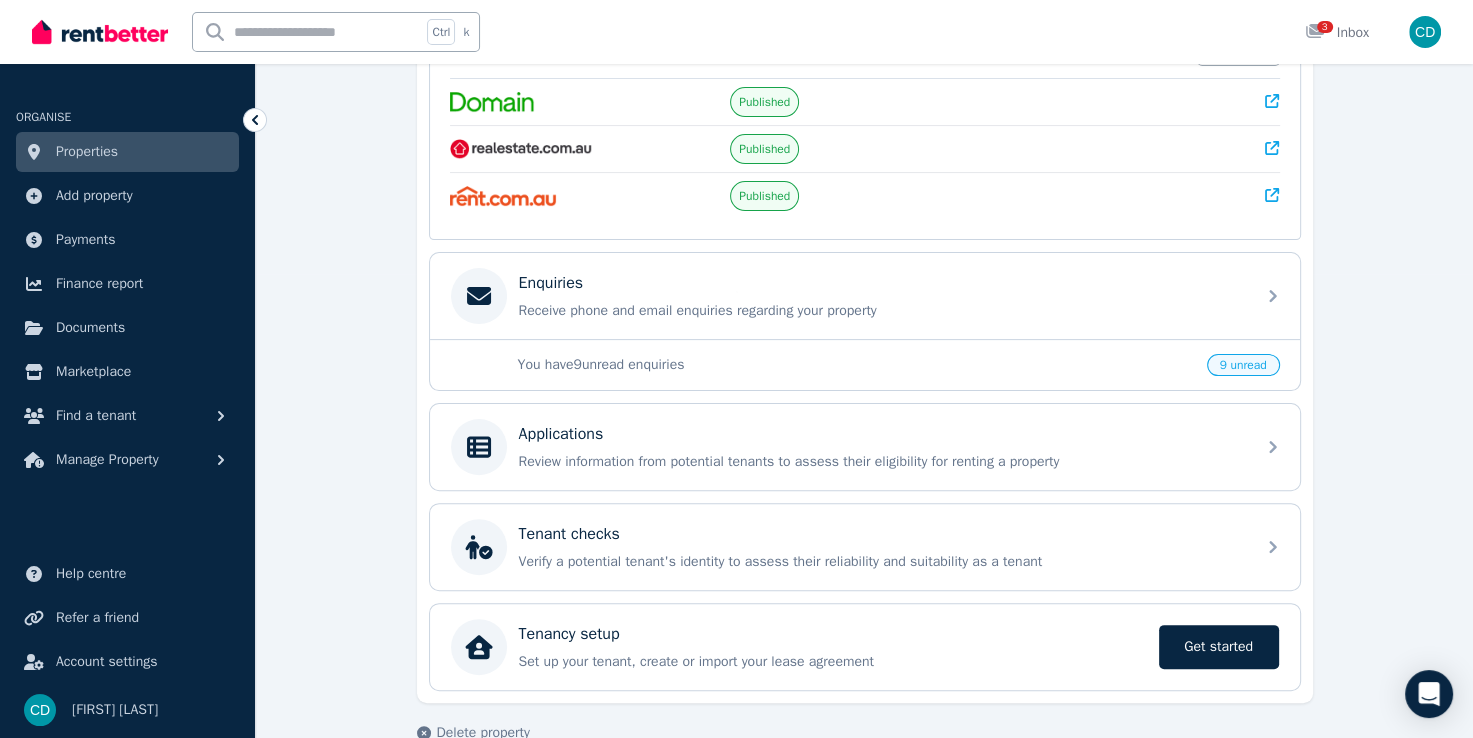 scroll, scrollTop: 497, scrollLeft: 0, axis: vertical 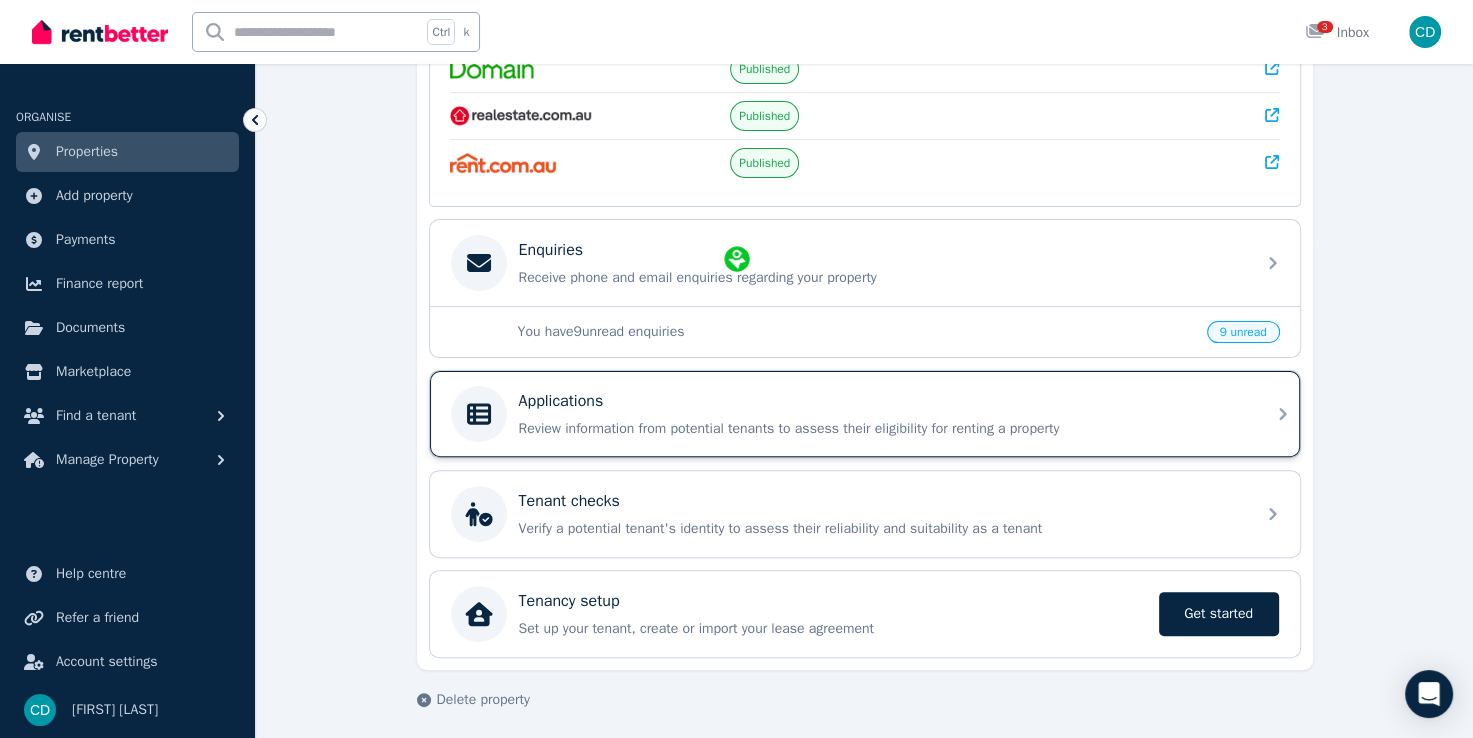 click on "Applications" at bounding box center [561, 401] 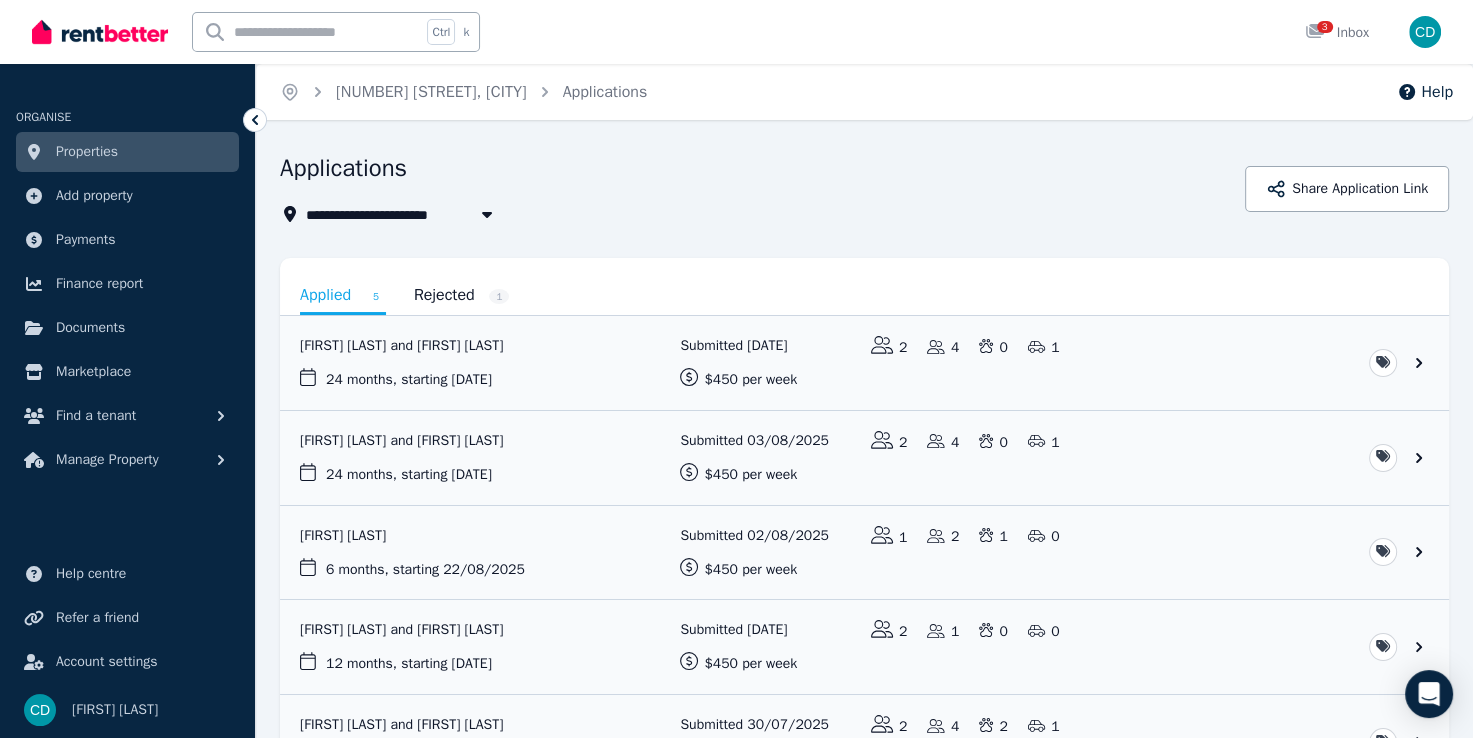 scroll, scrollTop: 144, scrollLeft: 0, axis: vertical 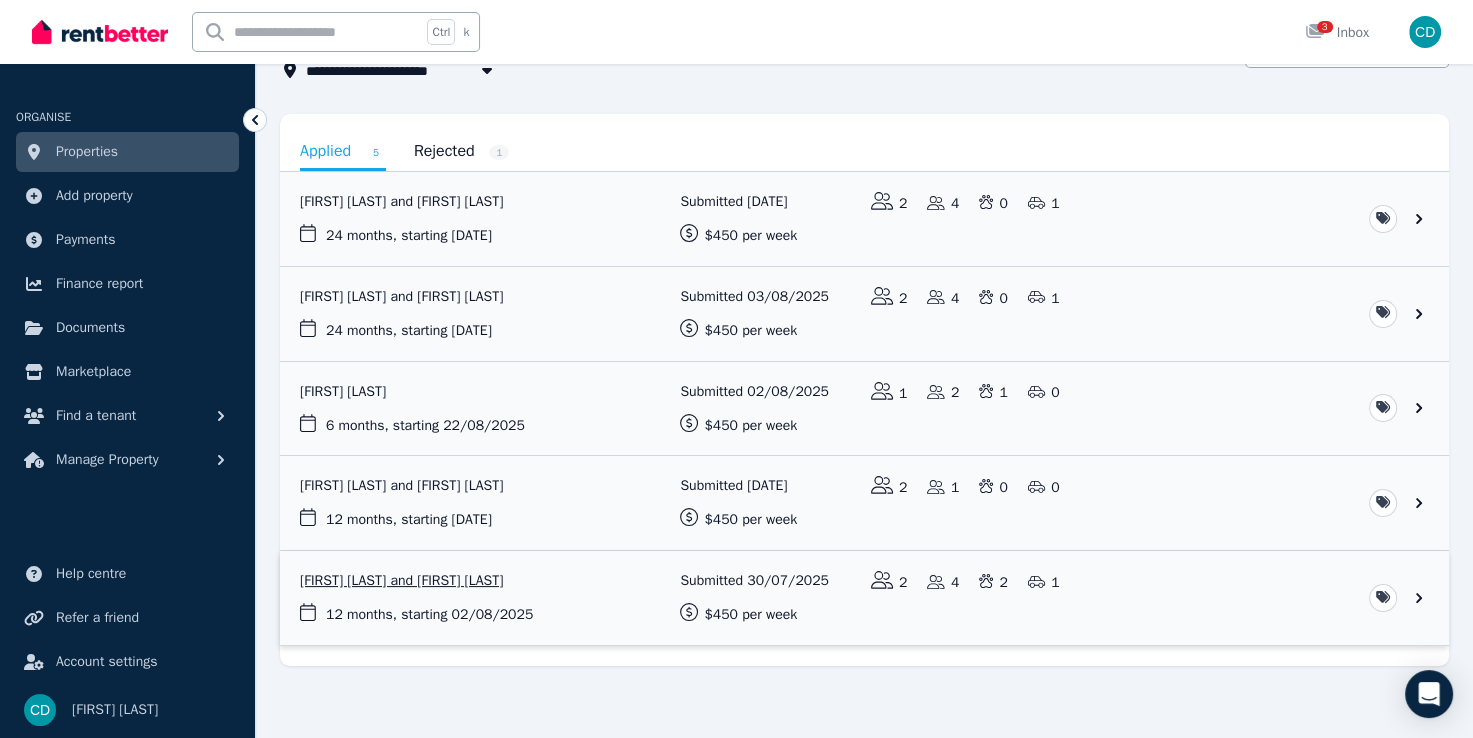 click at bounding box center [864, 598] 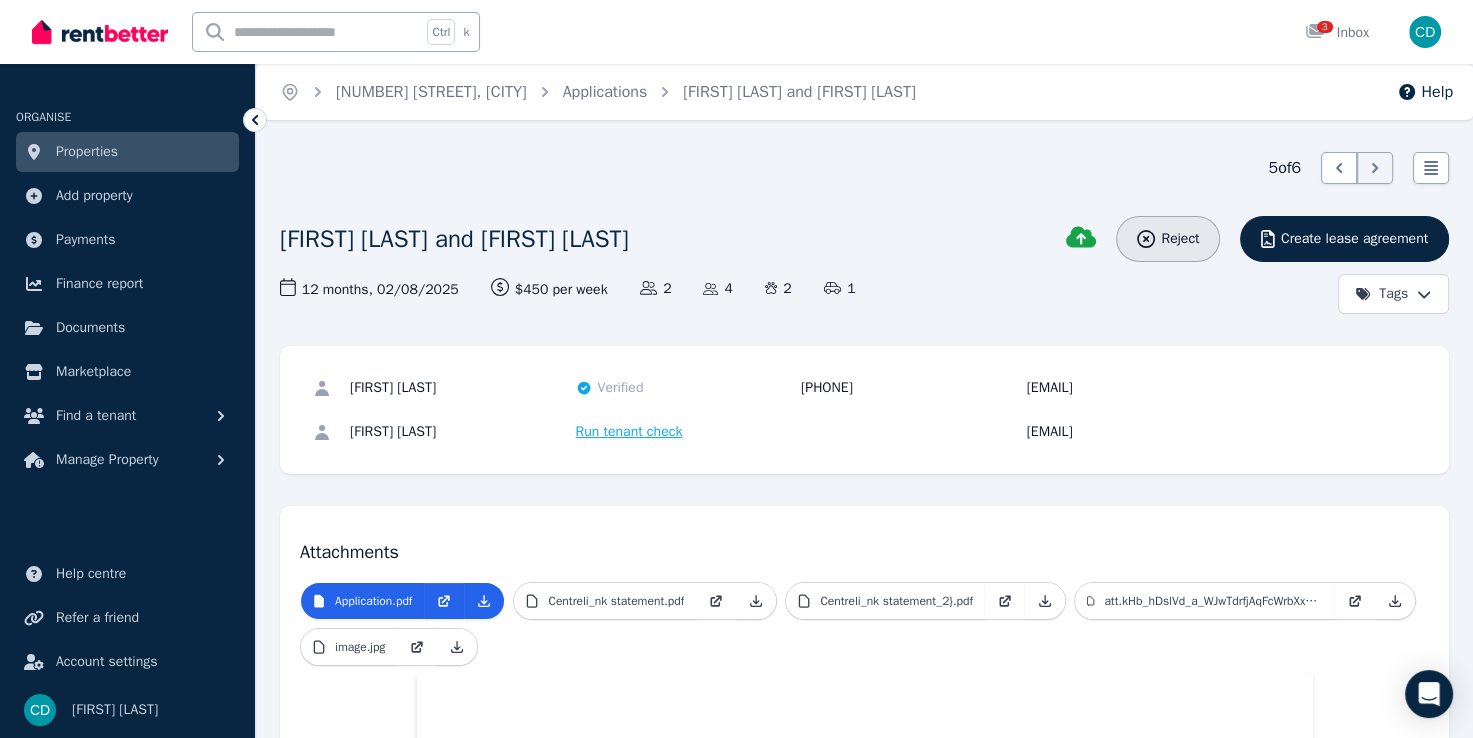 click 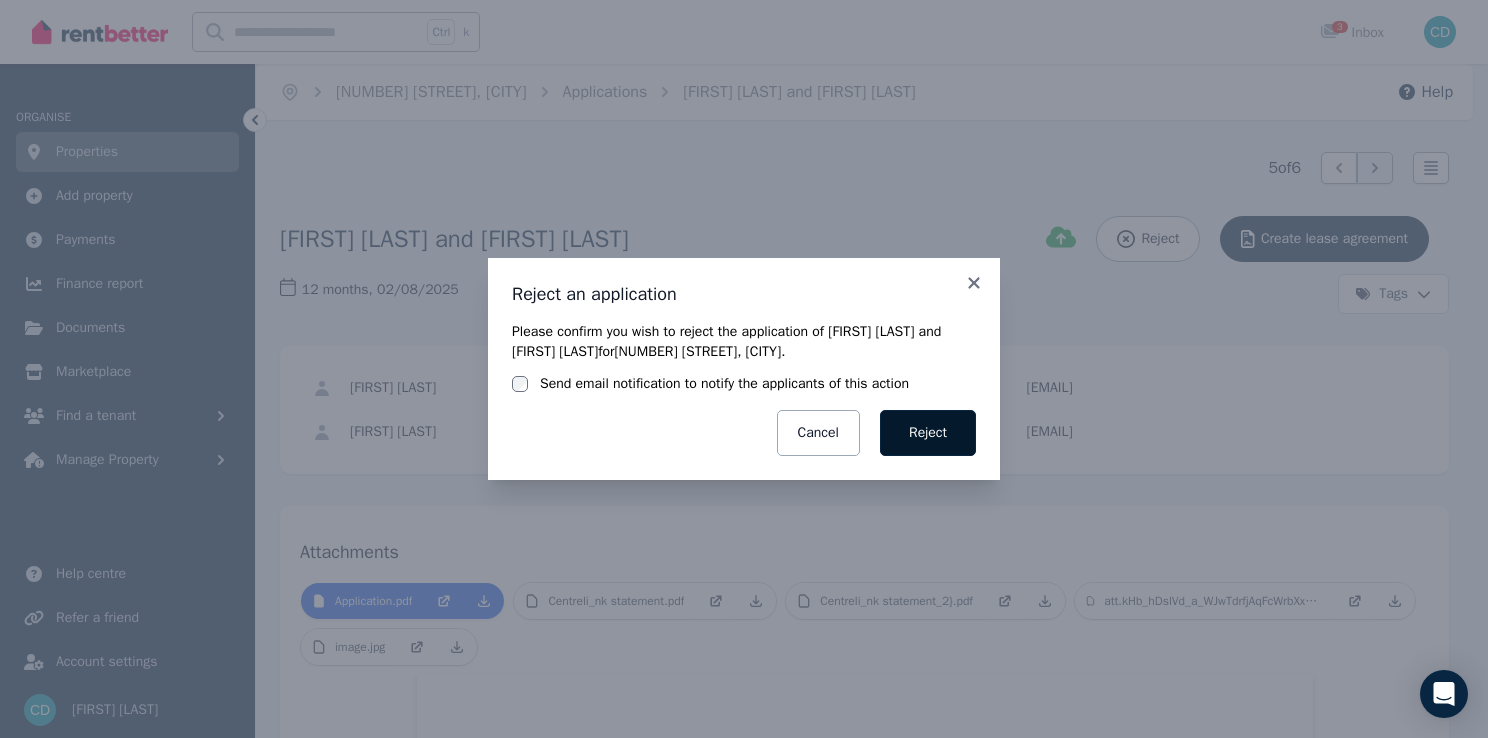 click on "Reject" at bounding box center (928, 433) 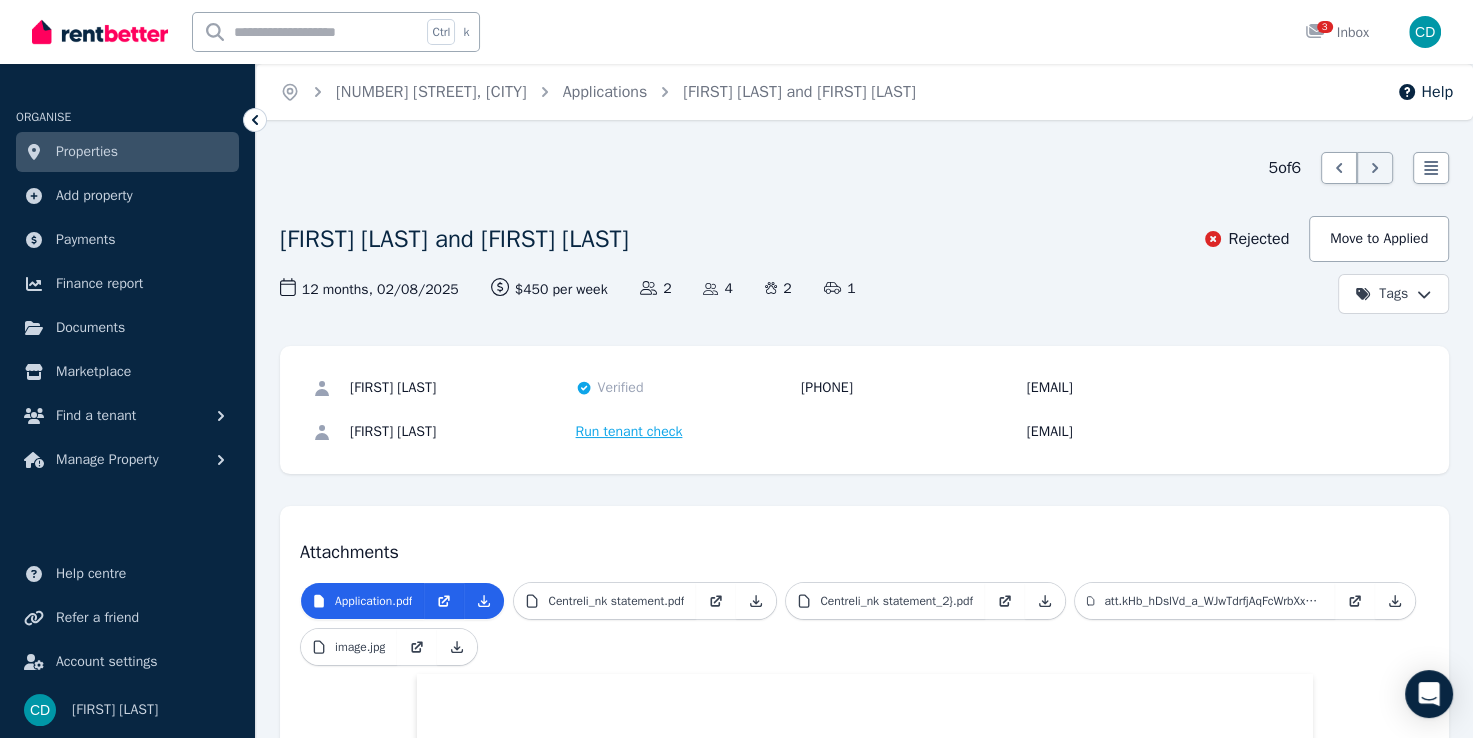 click on "Properties" at bounding box center [127, 152] 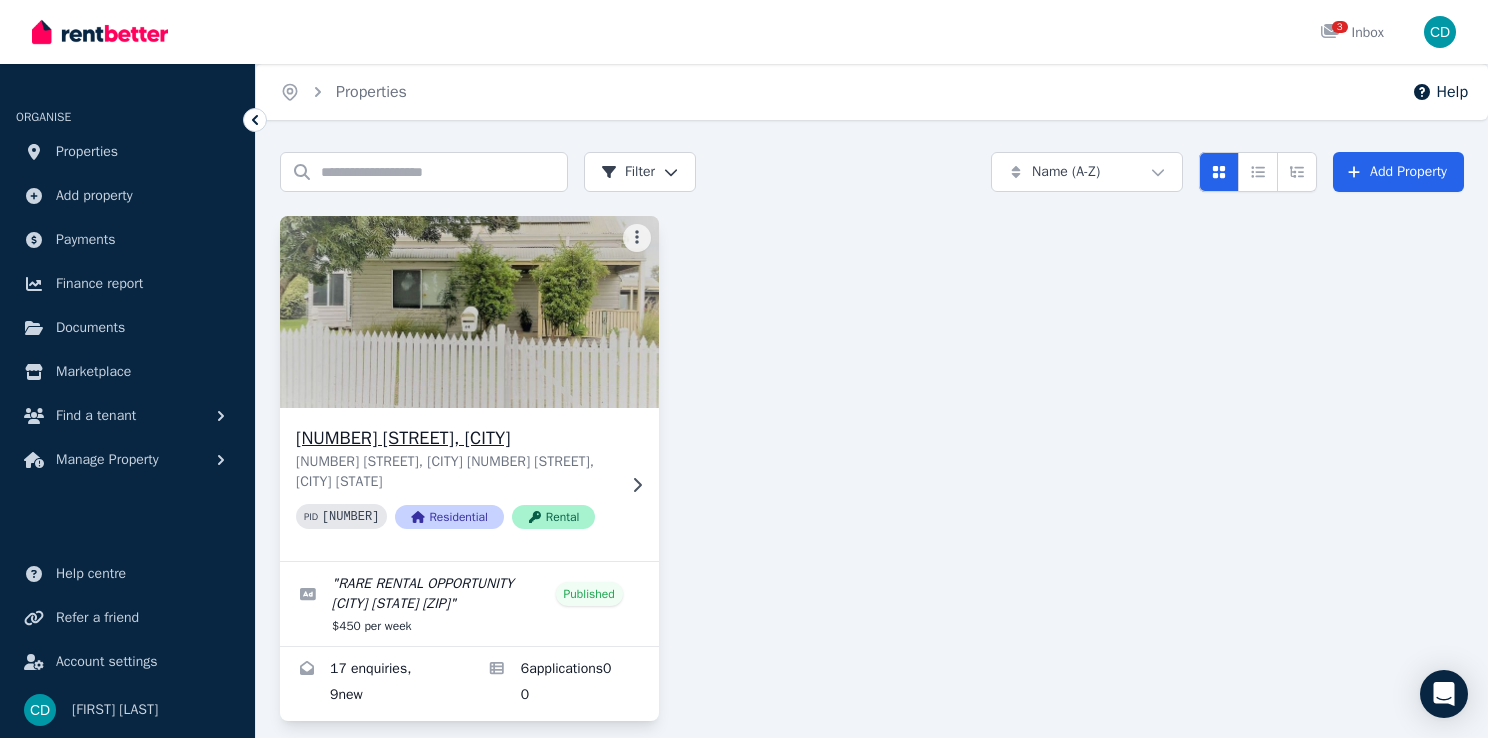 click on "[NUMBER] [STREET], [CITY]" at bounding box center [455, 438] 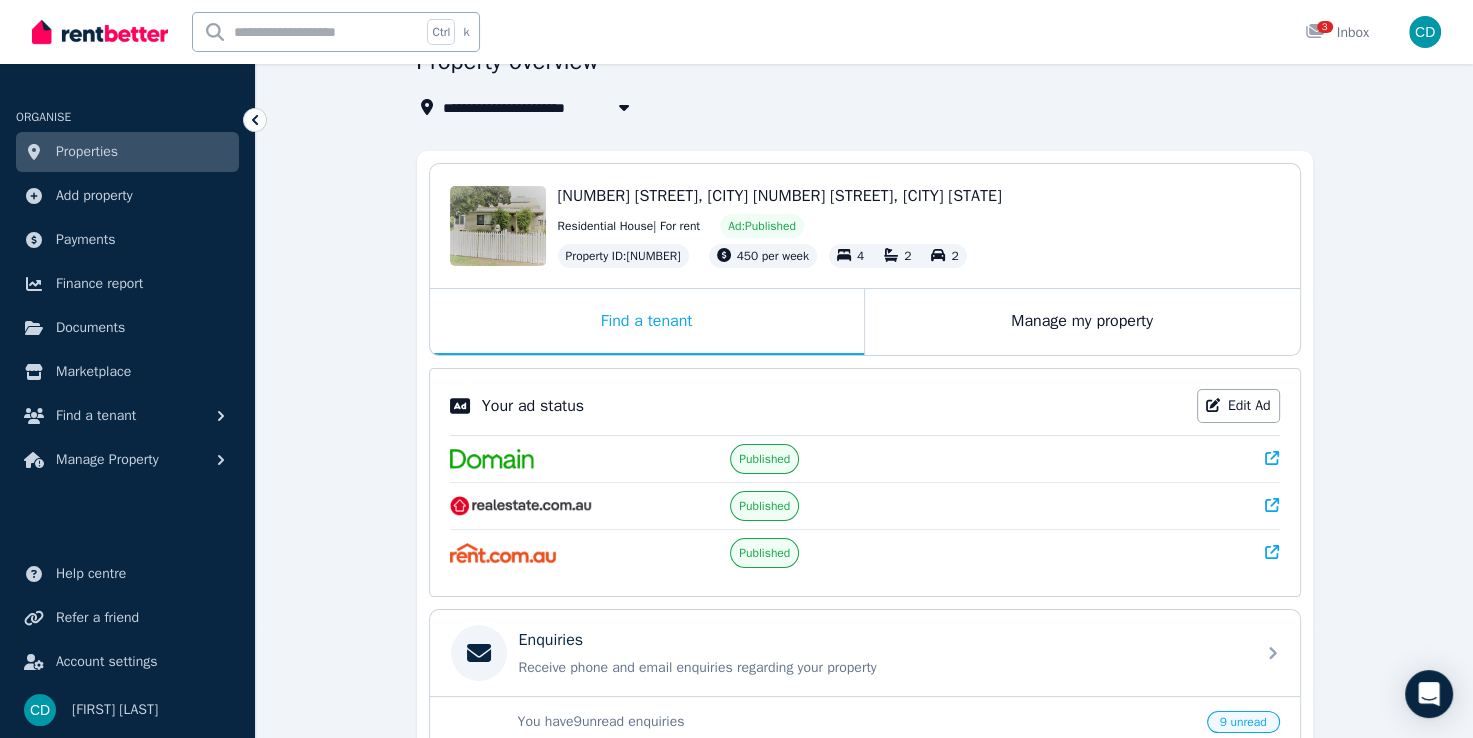 scroll, scrollTop: 497, scrollLeft: 0, axis: vertical 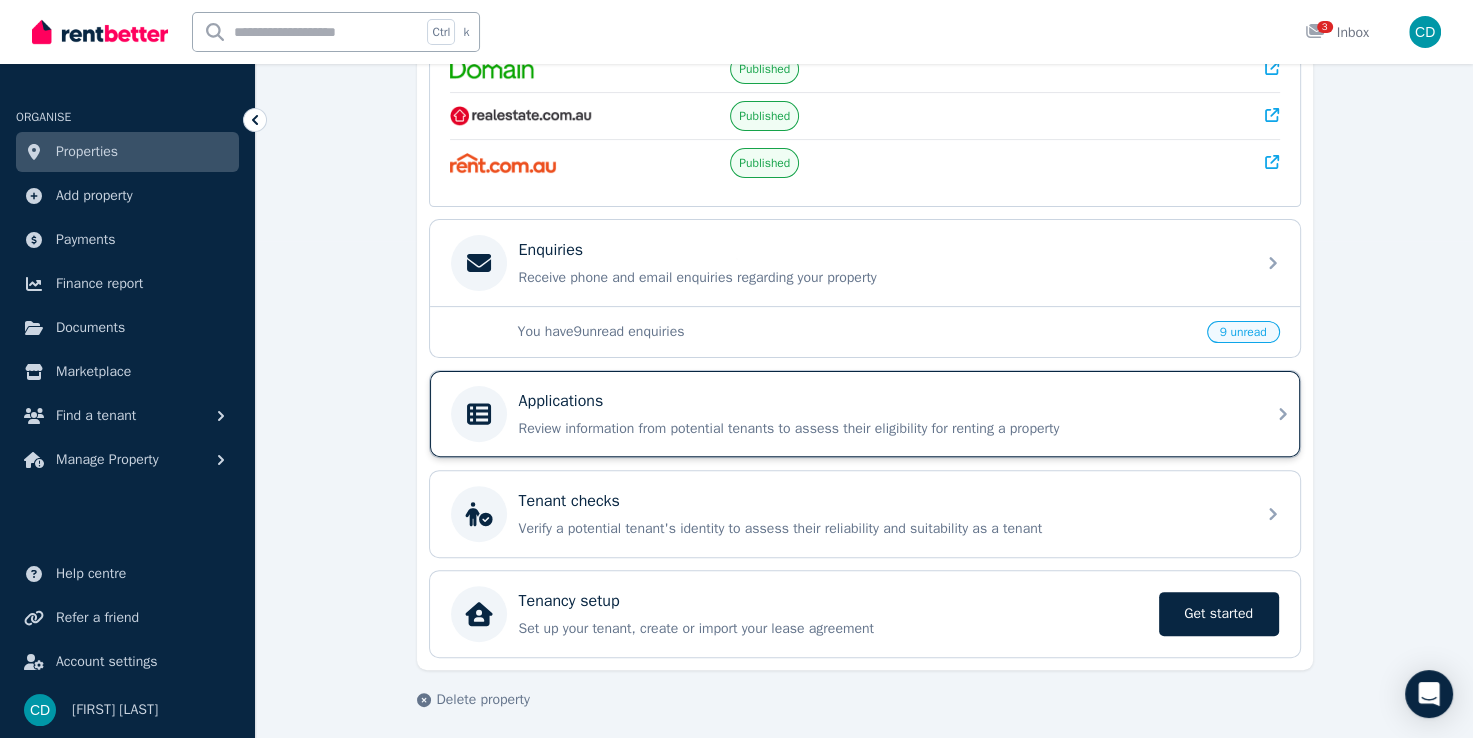 click on "Applications" at bounding box center [561, 401] 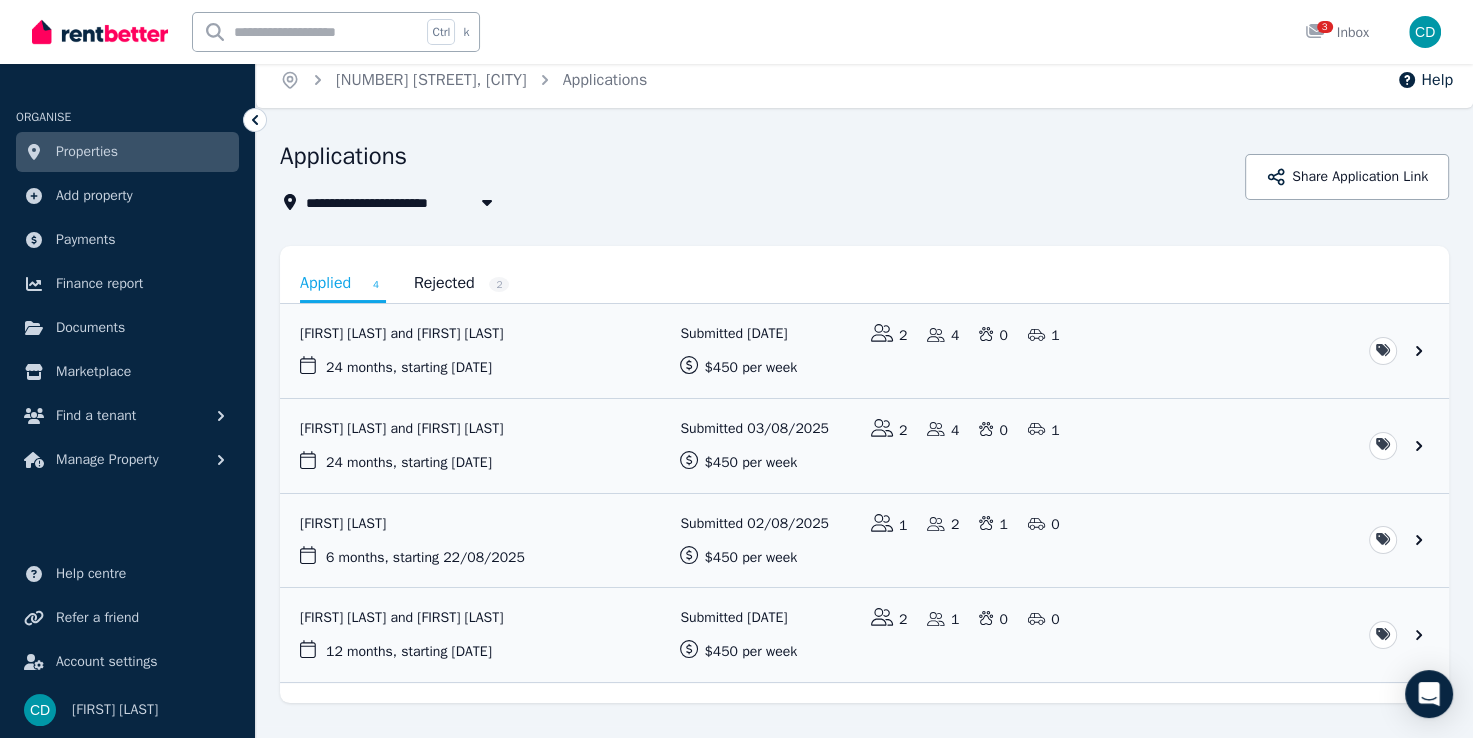 scroll, scrollTop: 0, scrollLeft: 0, axis: both 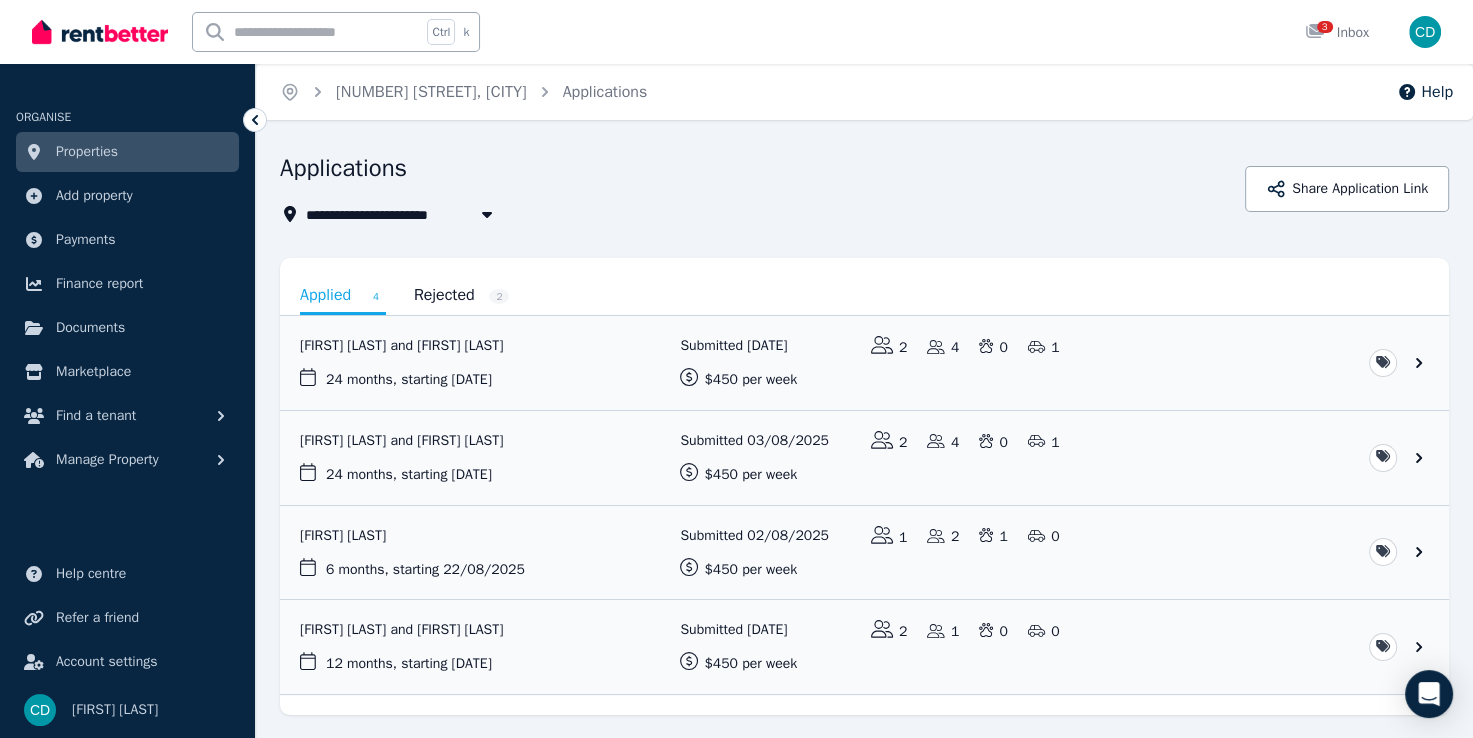 click on "Properties" at bounding box center [87, 152] 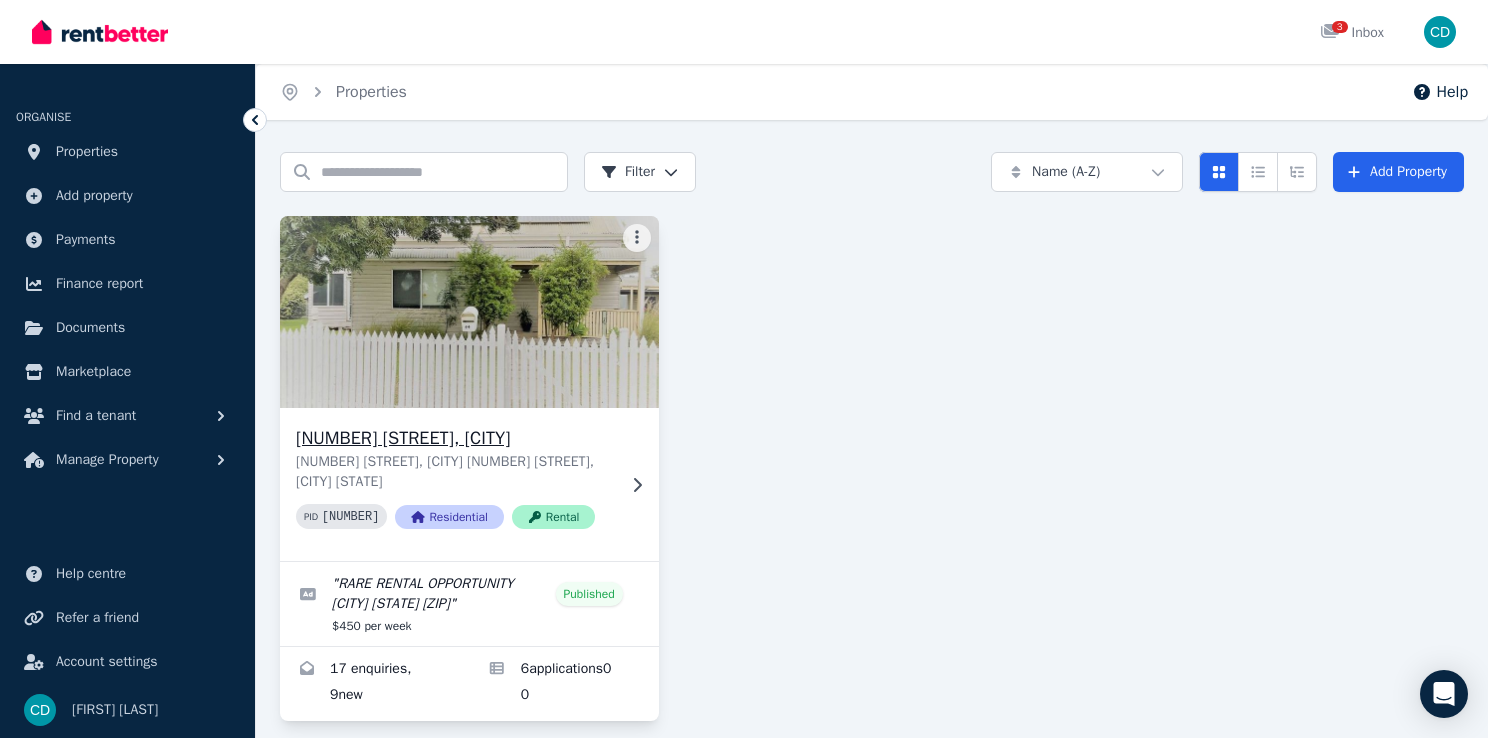 click on "[NUMBER] [STREET], [CITY]" at bounding box center [455, 438] 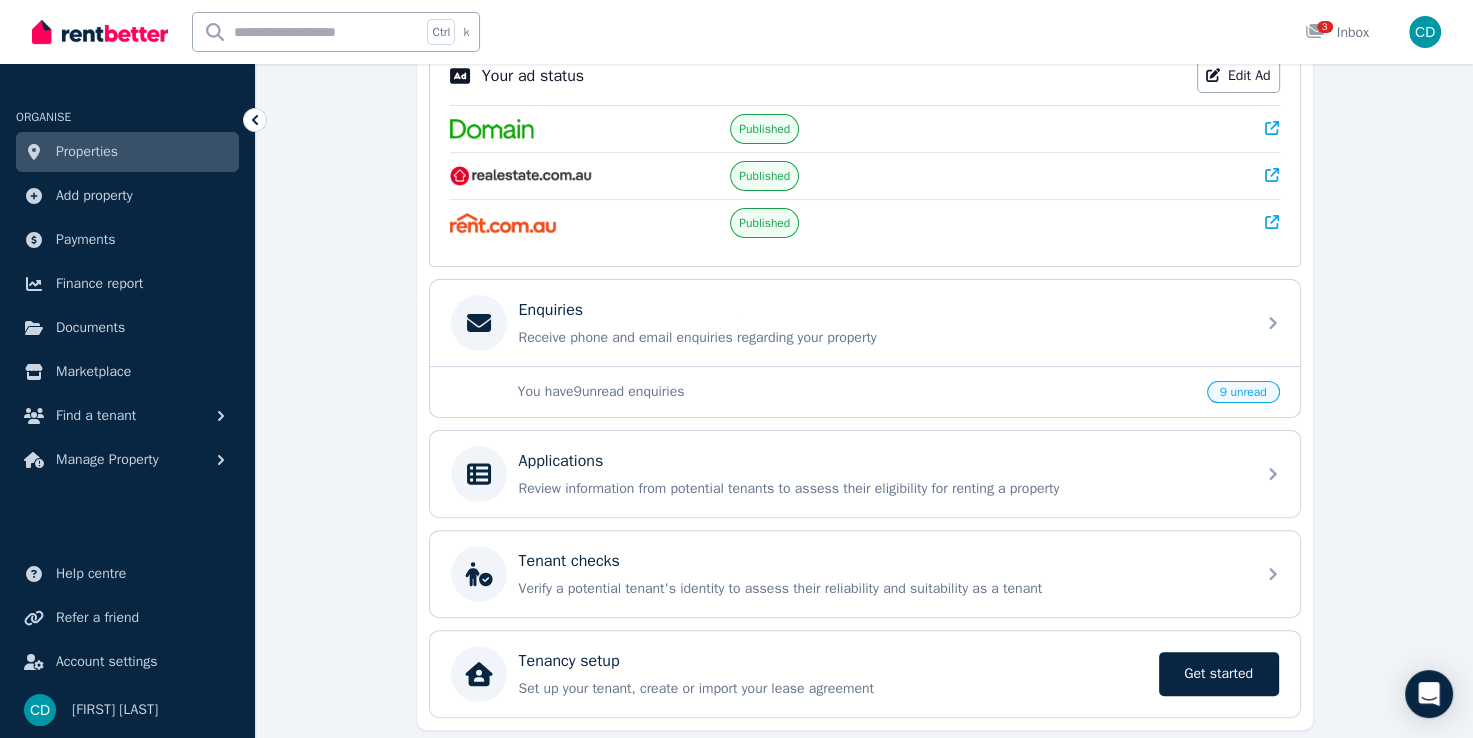 scroll, scrollTop: 497, scrollLeft: 0, axis: vertical 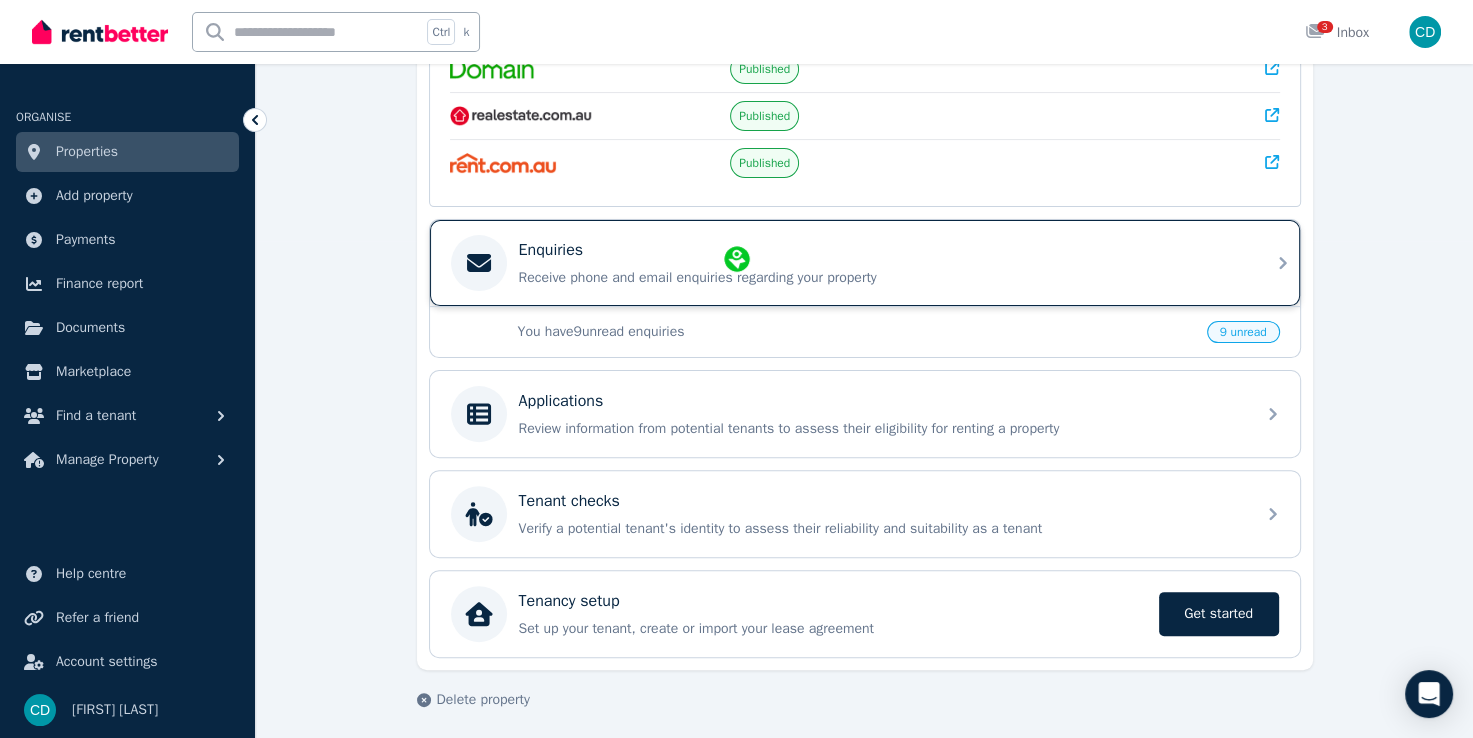 click on "Enquiries" at bounding box center [551, 250] 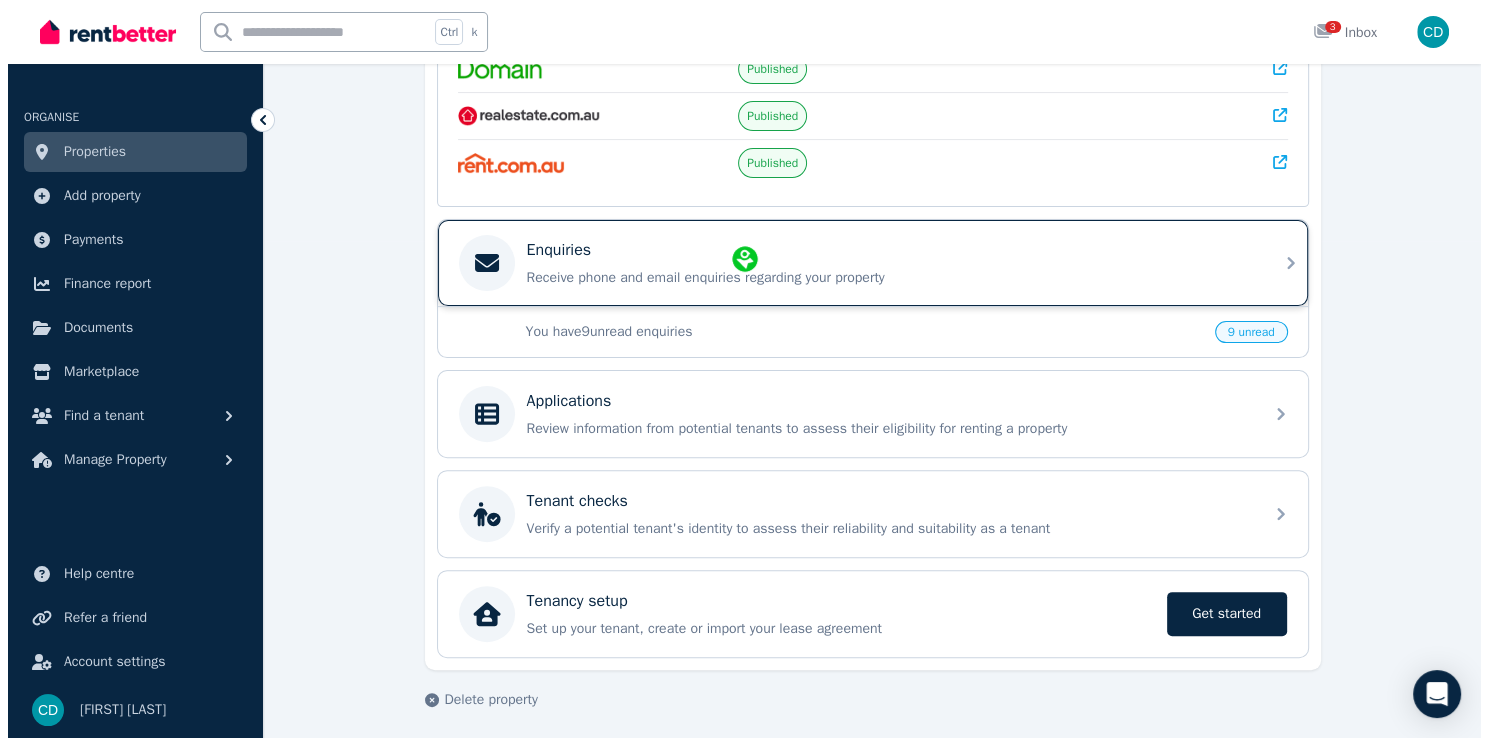 scroll, scrollTop: 0, scrollLeft: 0, axis: both 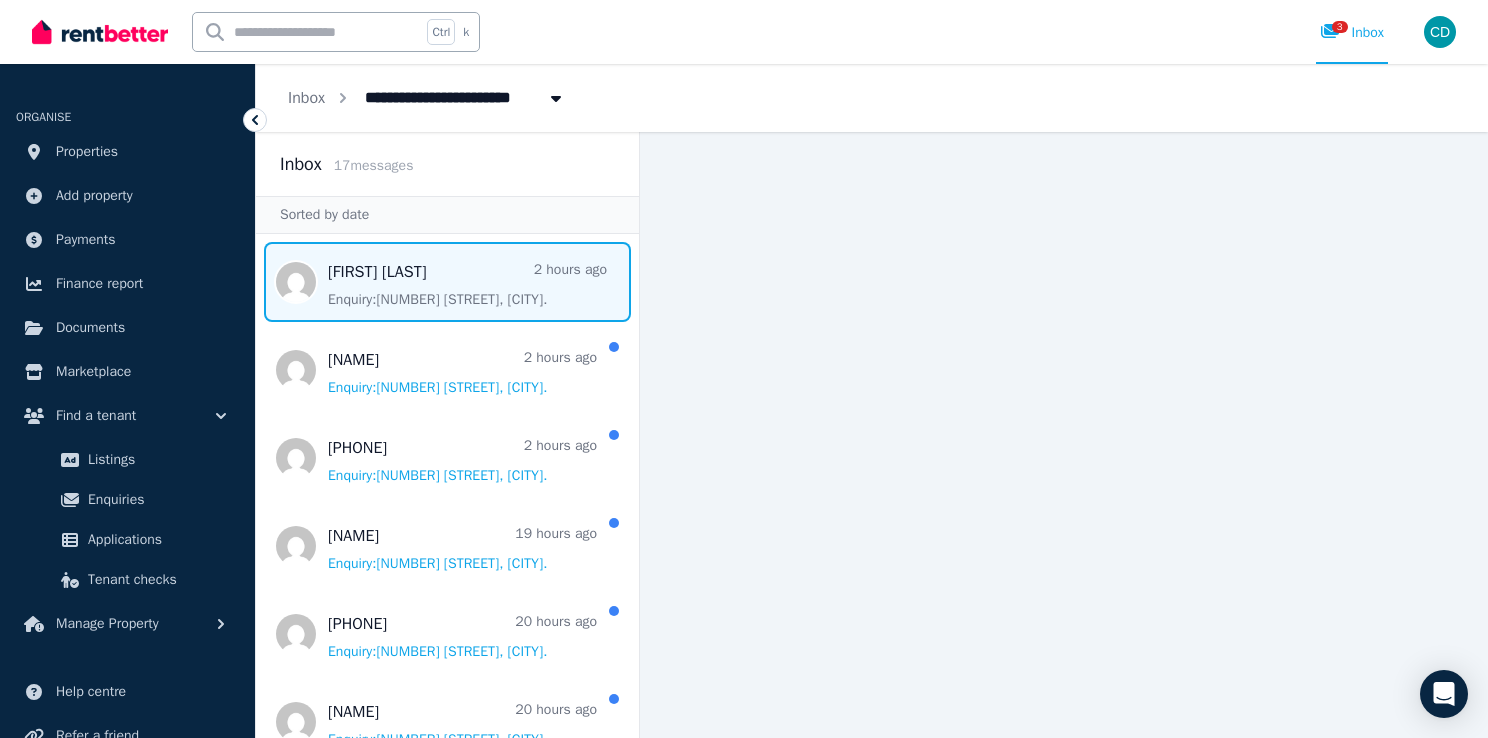 click at bounding box center [447, 282] 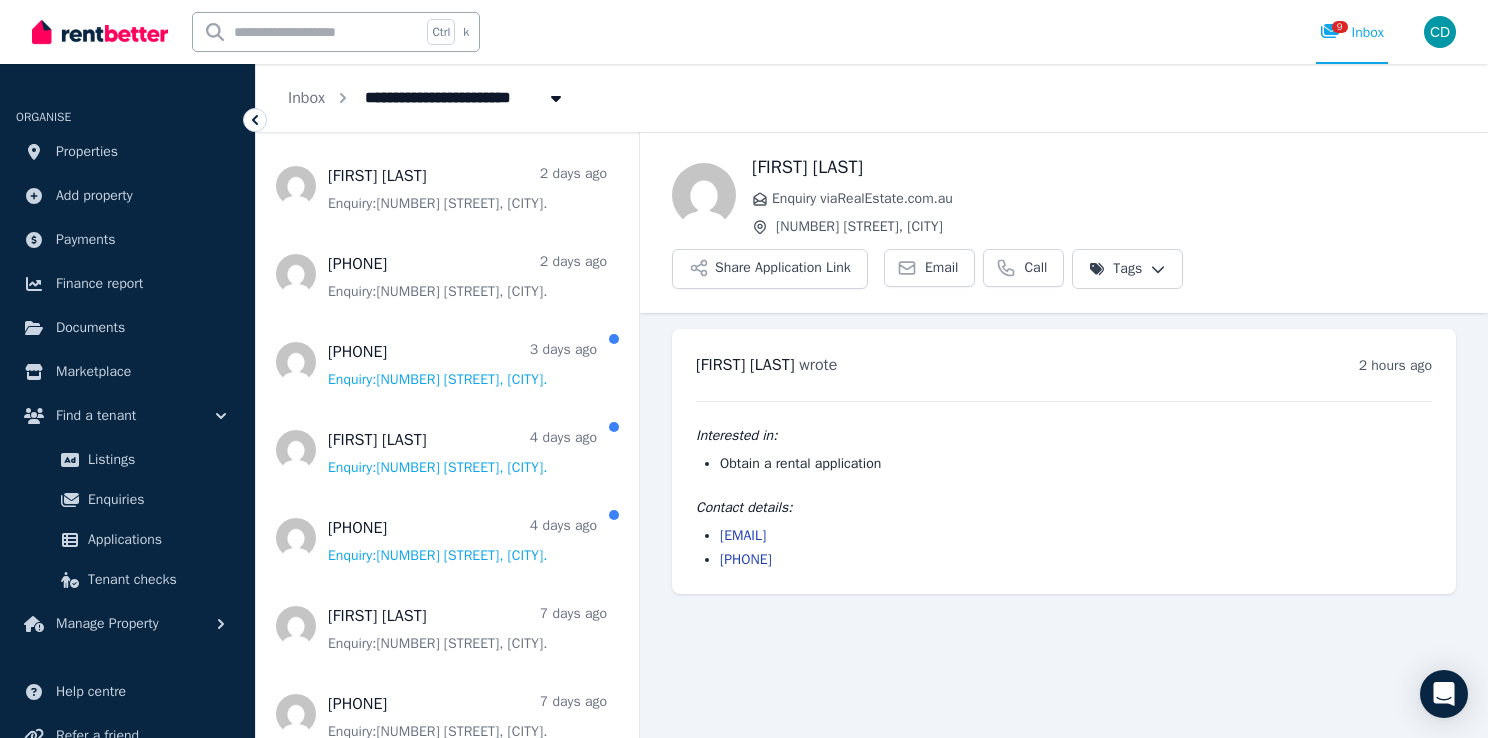 scroll, scrollTop: 699, scrollLeft: 0, axis: vertical 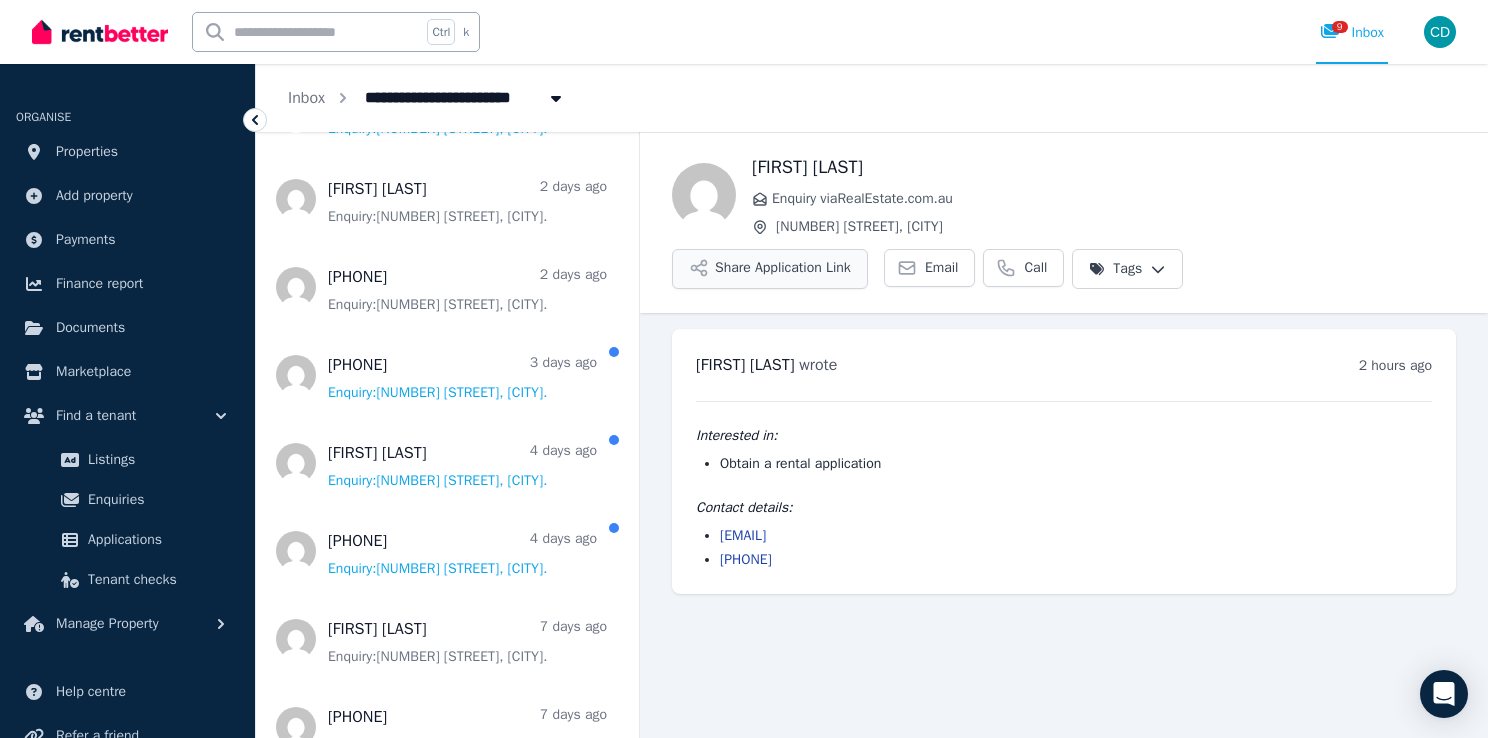 click on "Share Application Link" at bounding box center [770, 269] 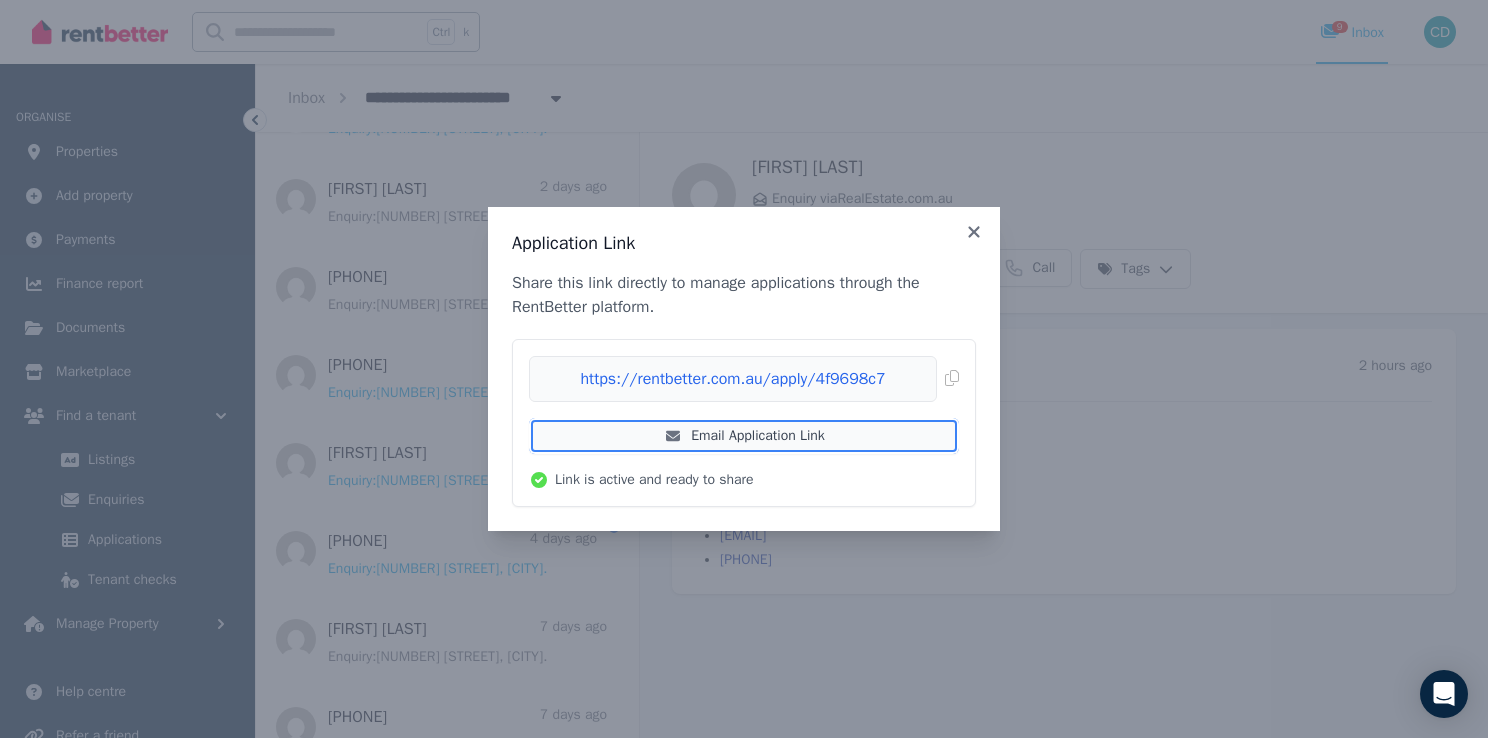 click on "Email Application Link" at bounding box center [744, 436] 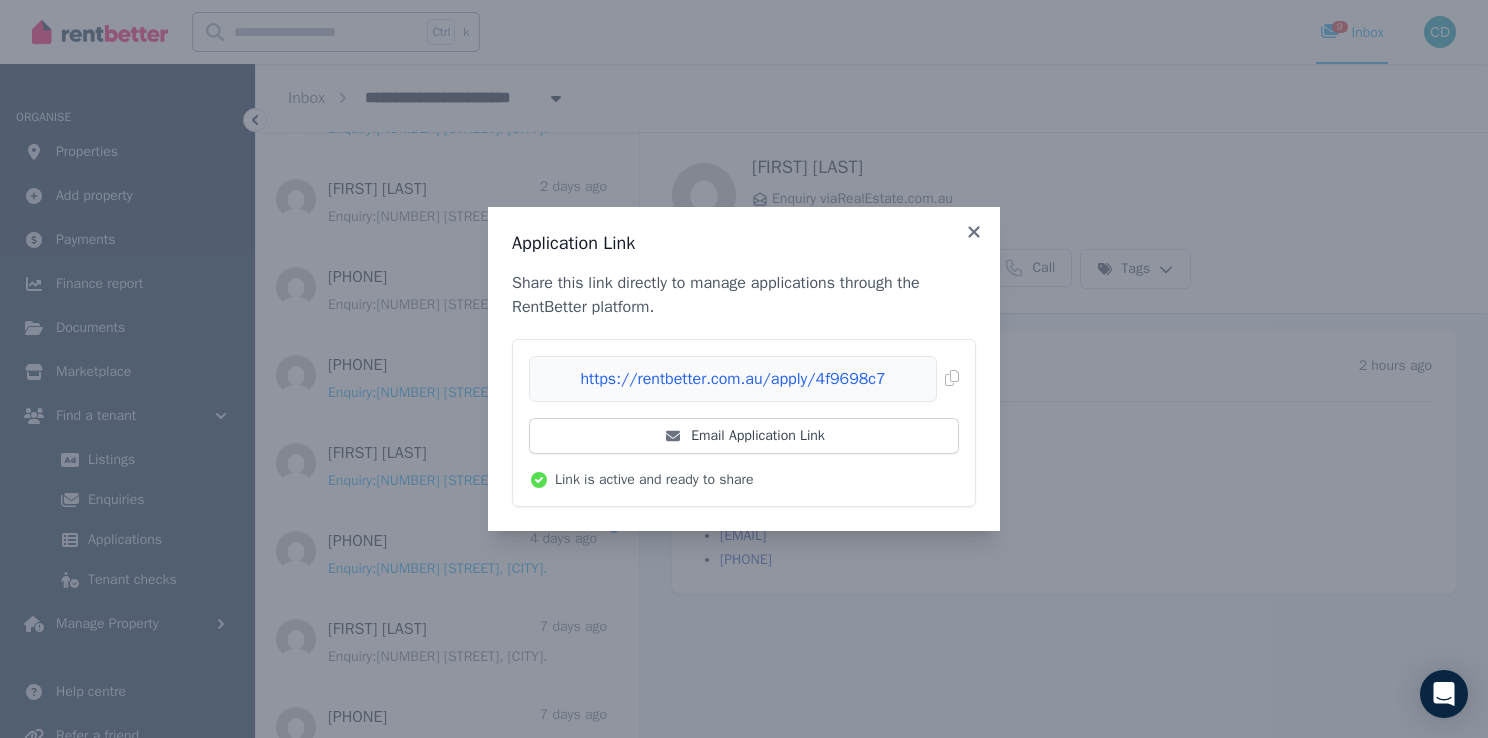 click on "Copied!" at bounding box center (744, 379) 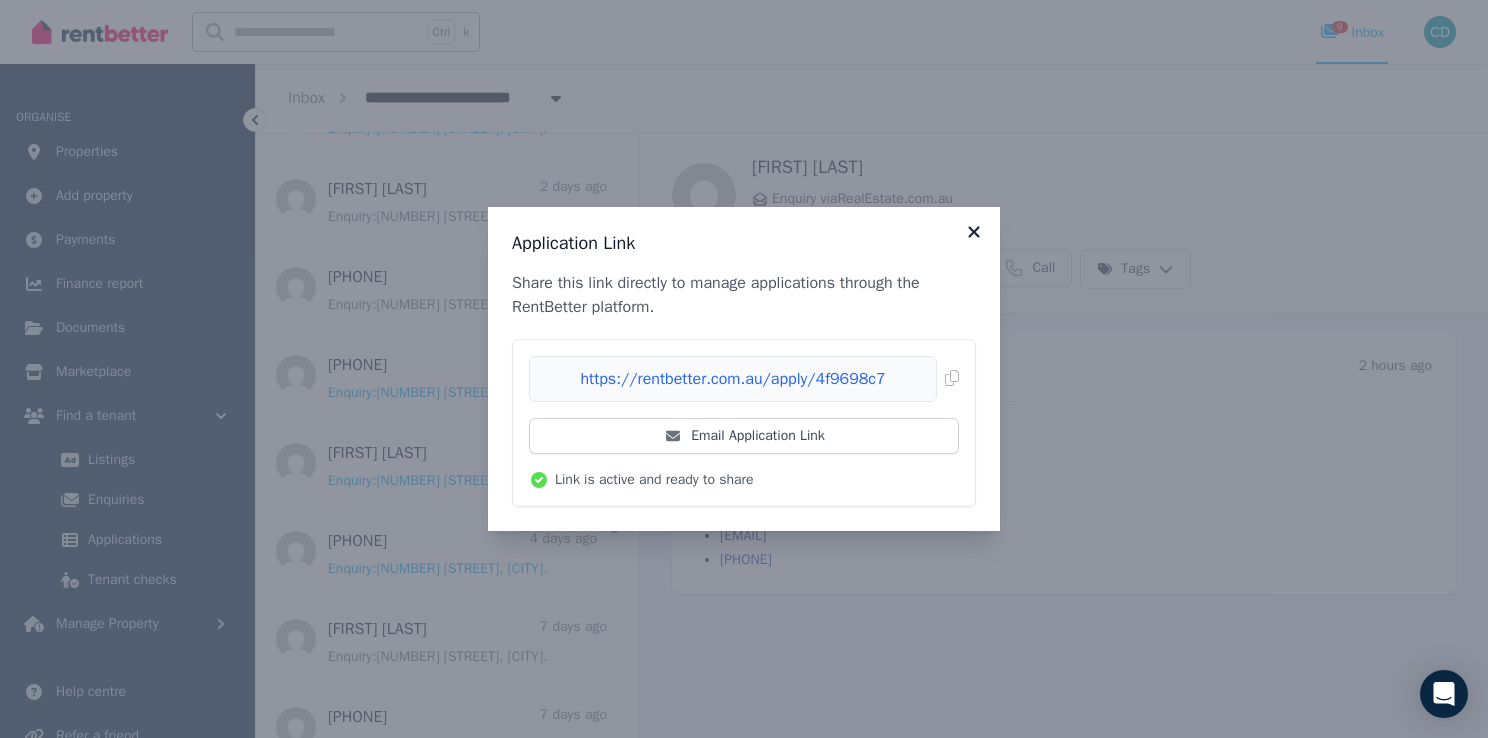 click 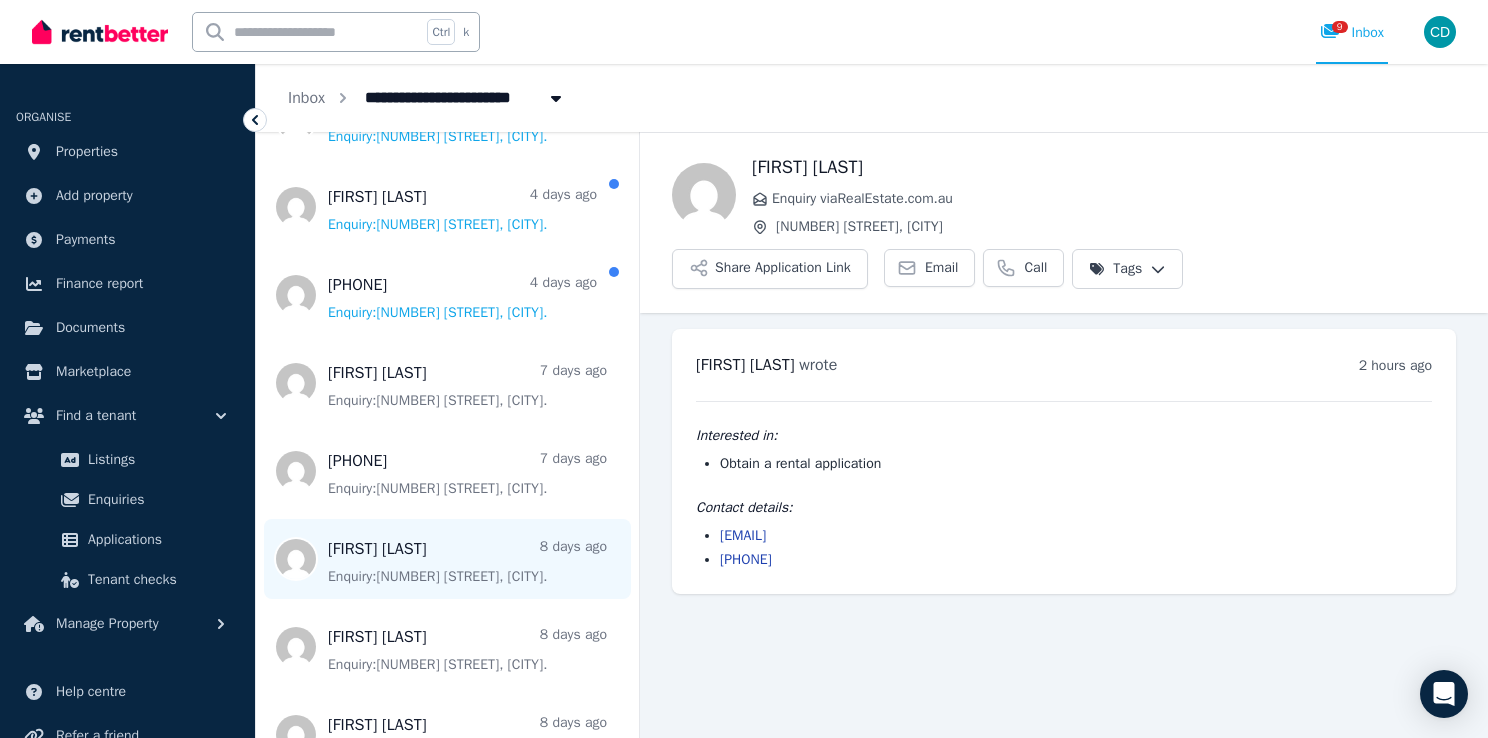 scroll, scrollTop: 999, scrollLeft: 0, axis: vertical 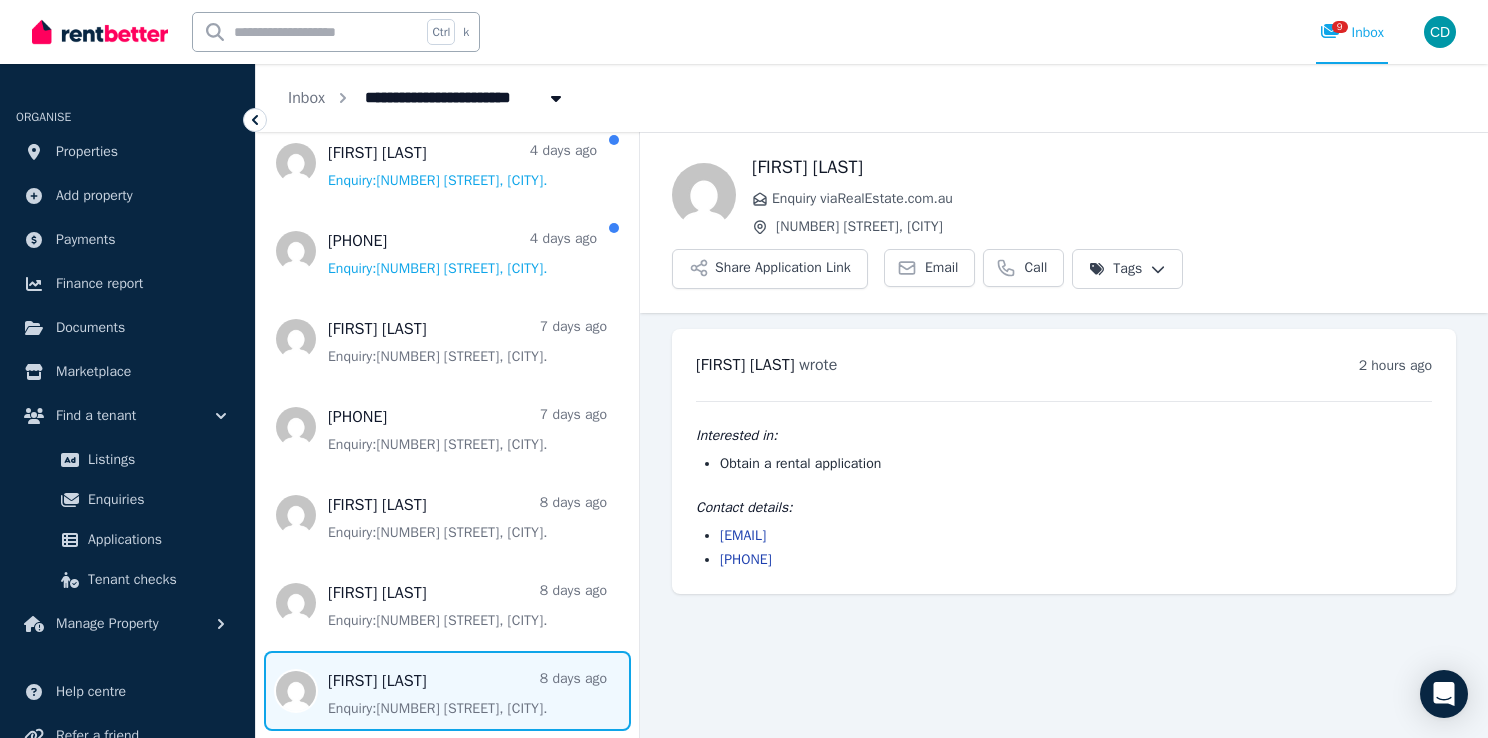 click at bounding box center [447, 691] 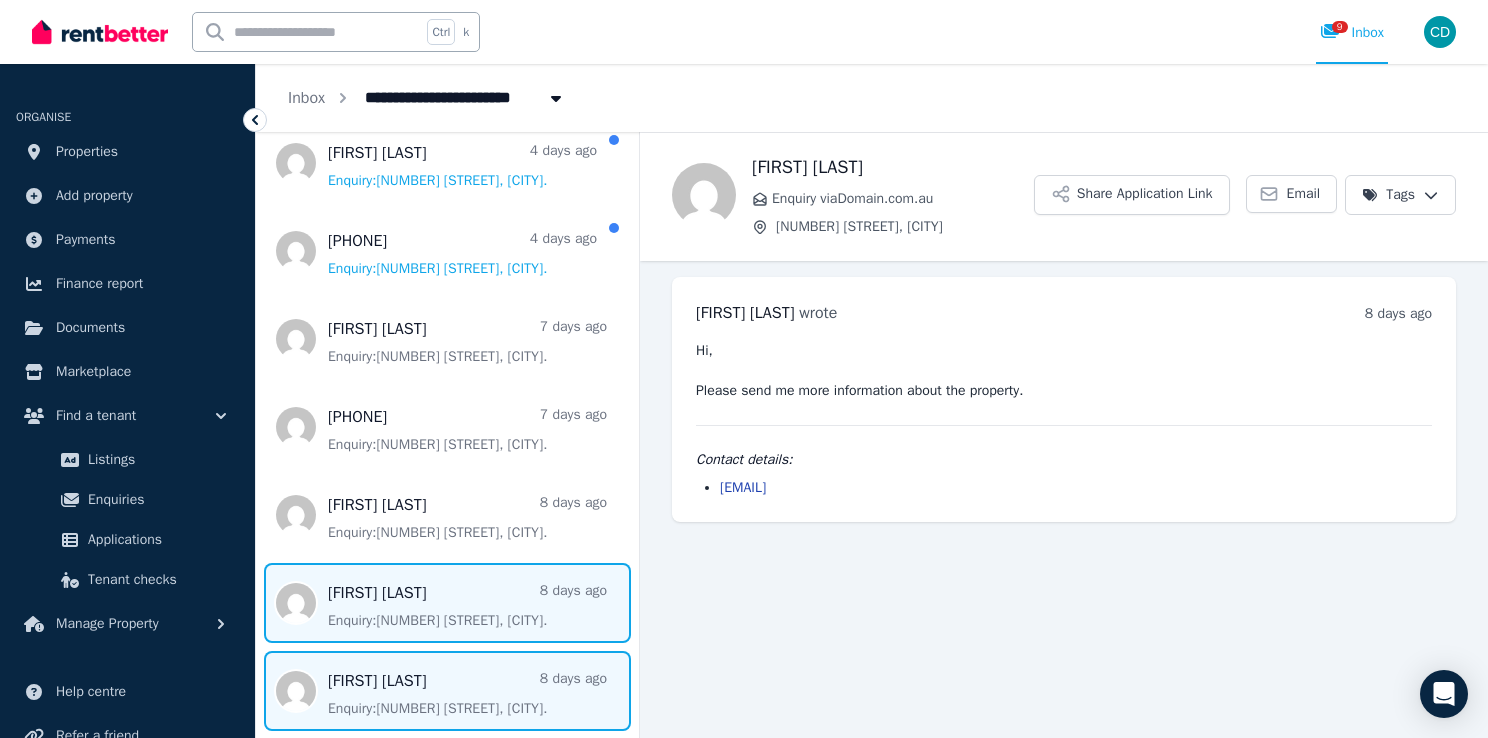 click at bounding box center [447, 603] 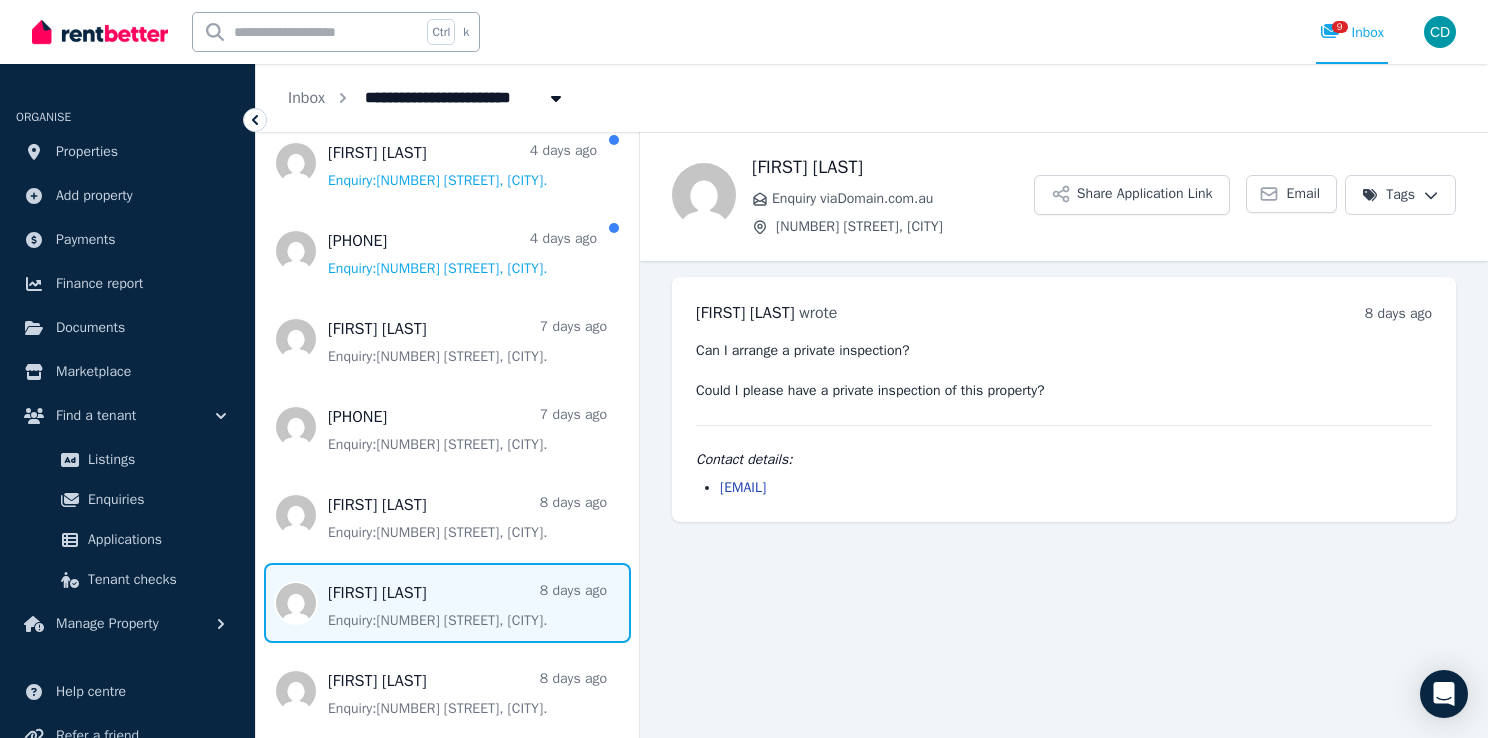 click on "**********" at bounding box center (744, 369) 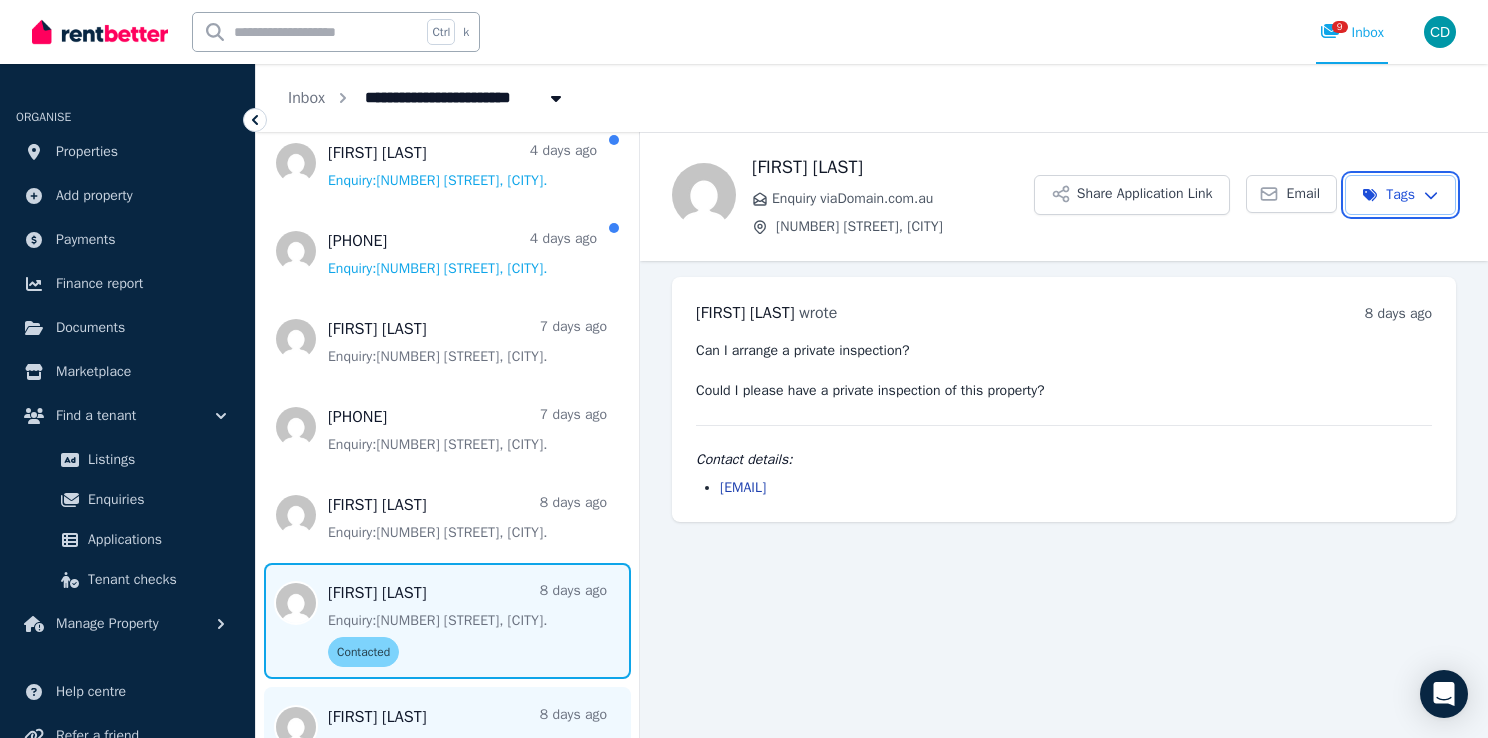 click on "**********" at bounding box center [744, 369] 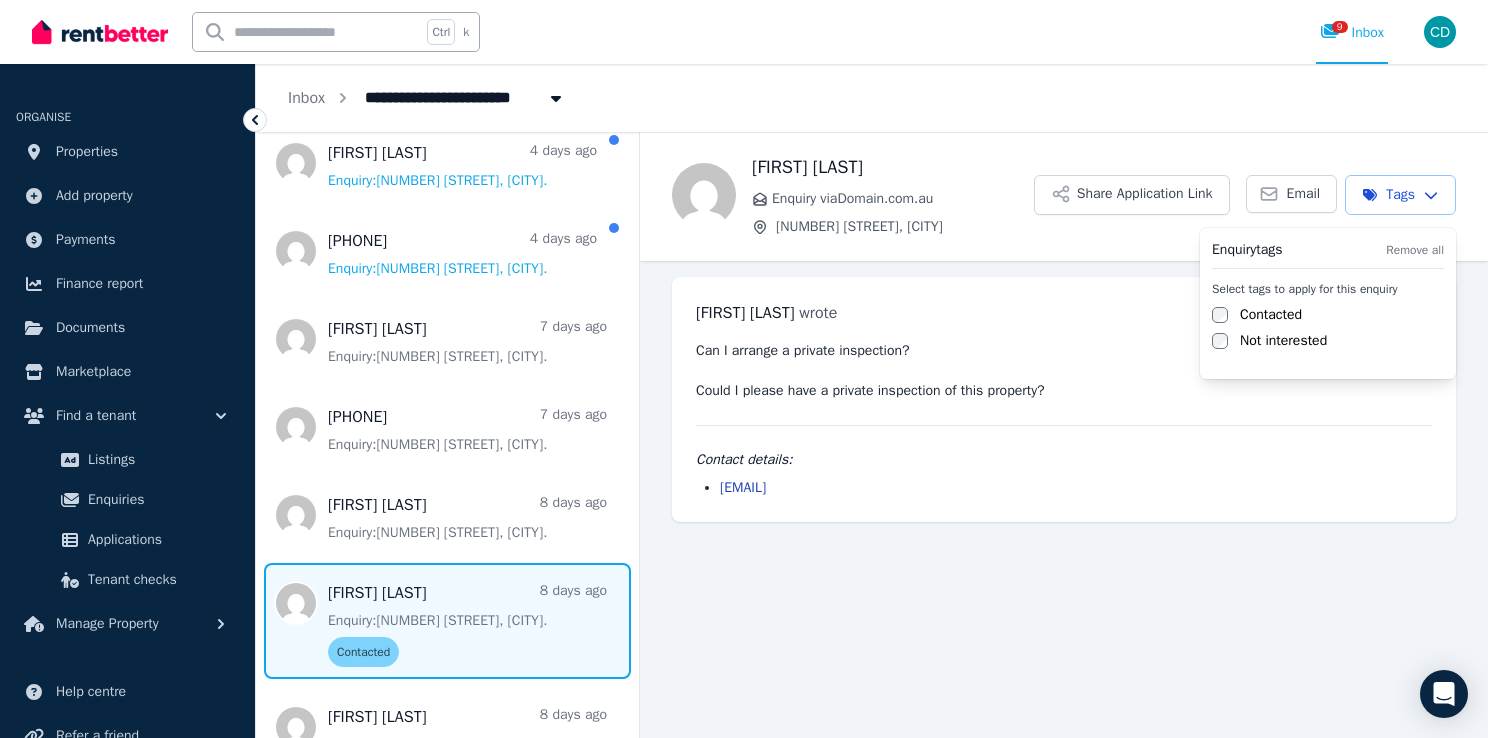 click on "**********" at bounding box center (744, 369) 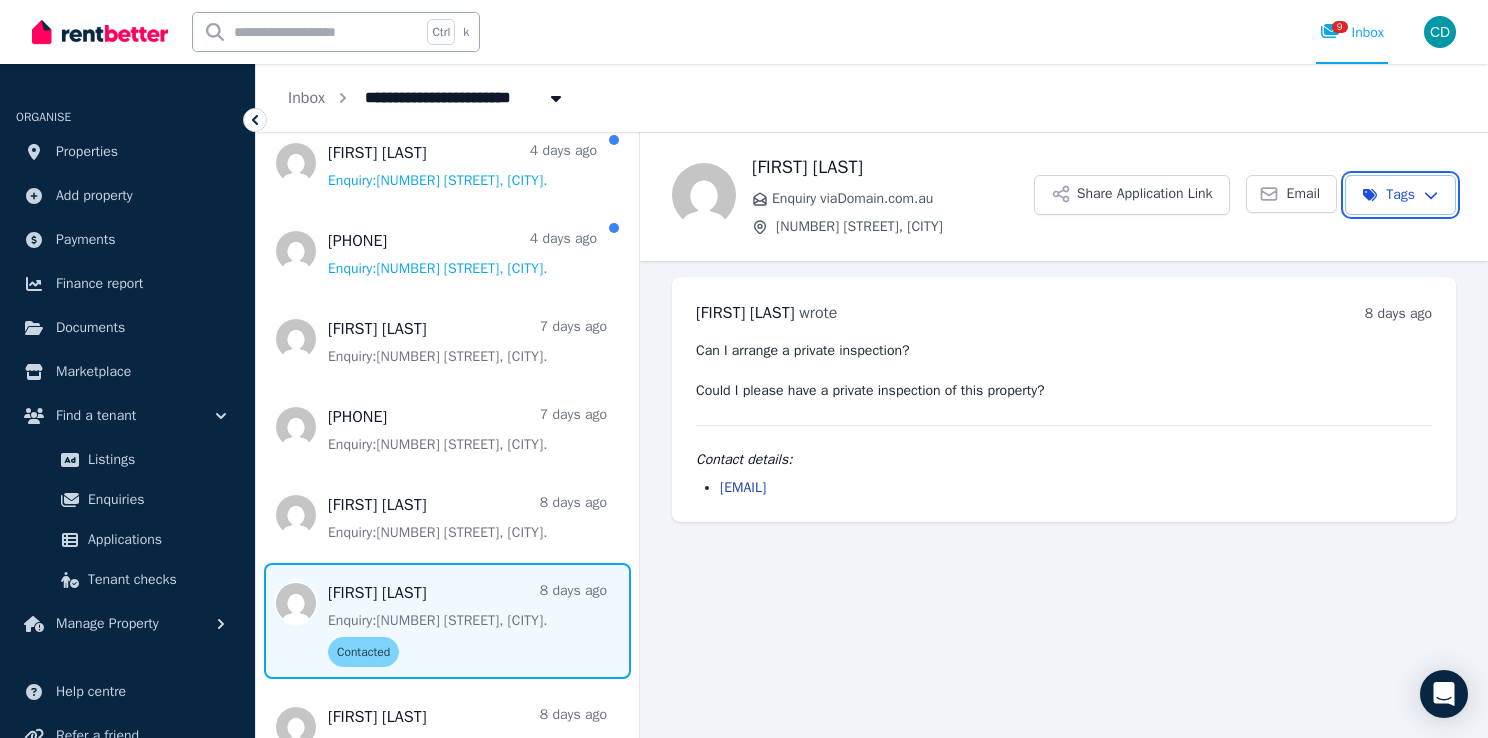 scroll, scrollTop: 1035, scrollLeft: 0, axis: vertical 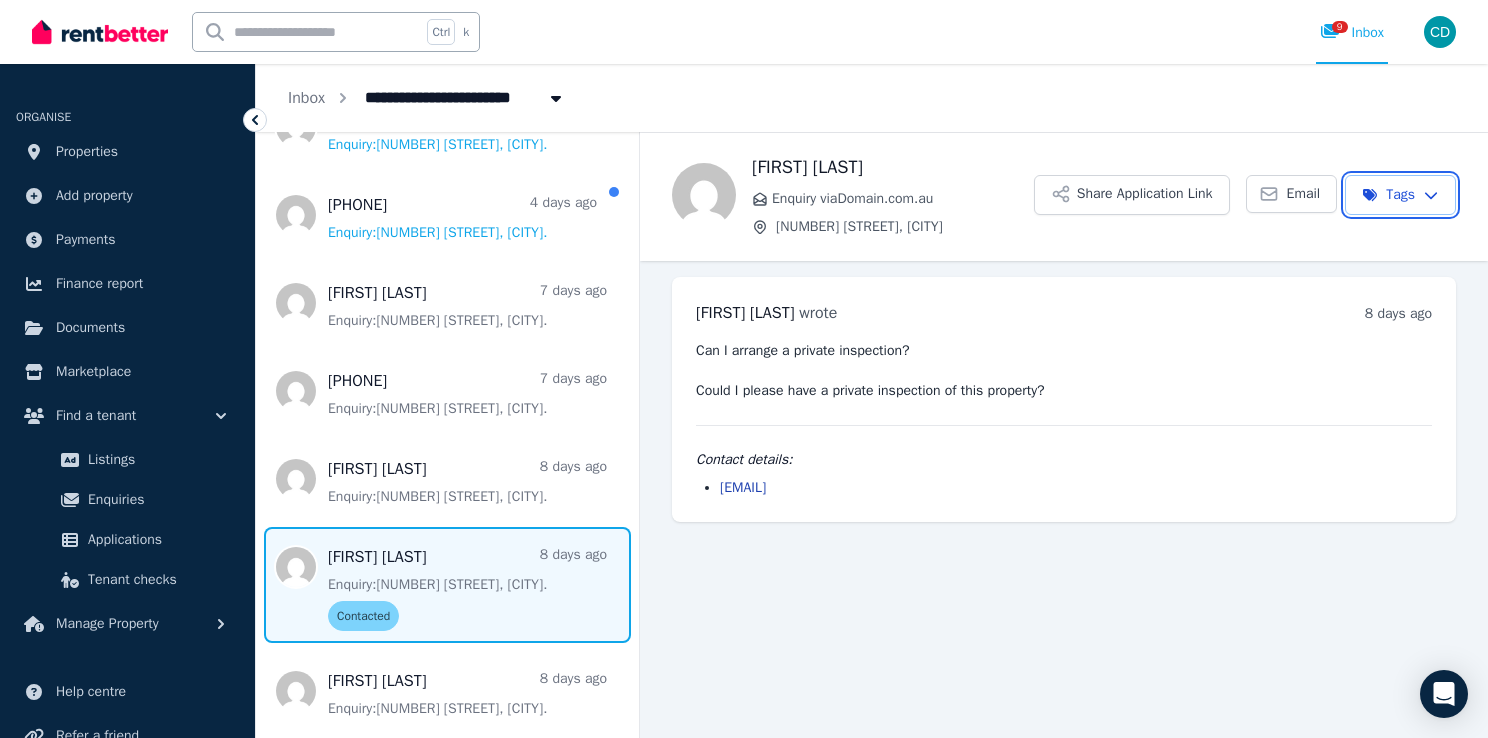 drag, startPoint x: 632, startPoint y: 516, endPoint x: 625, endPoint y: 558, distance: 42.579338 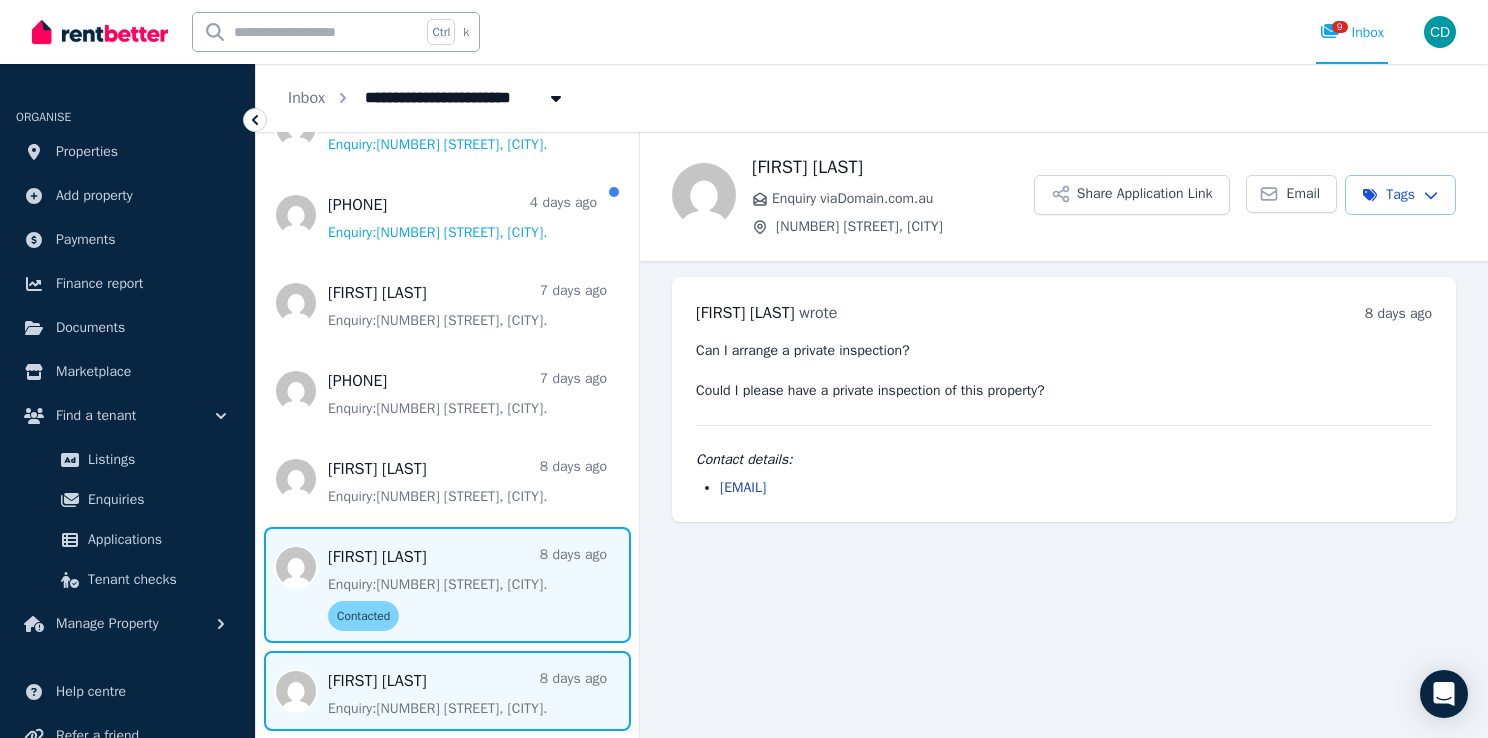click at bounding box center [447, 691] 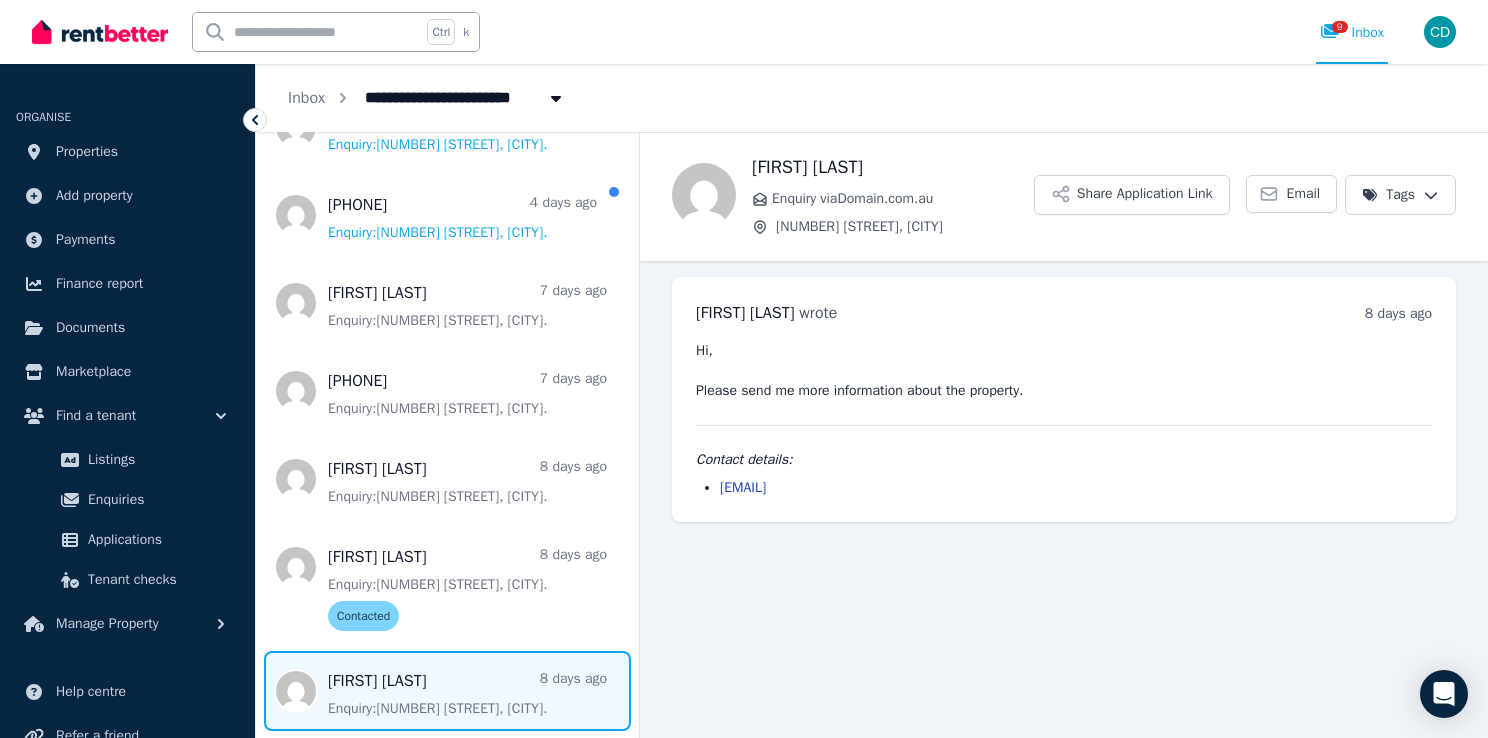 click on "**********" at bounding box center (744, 369) 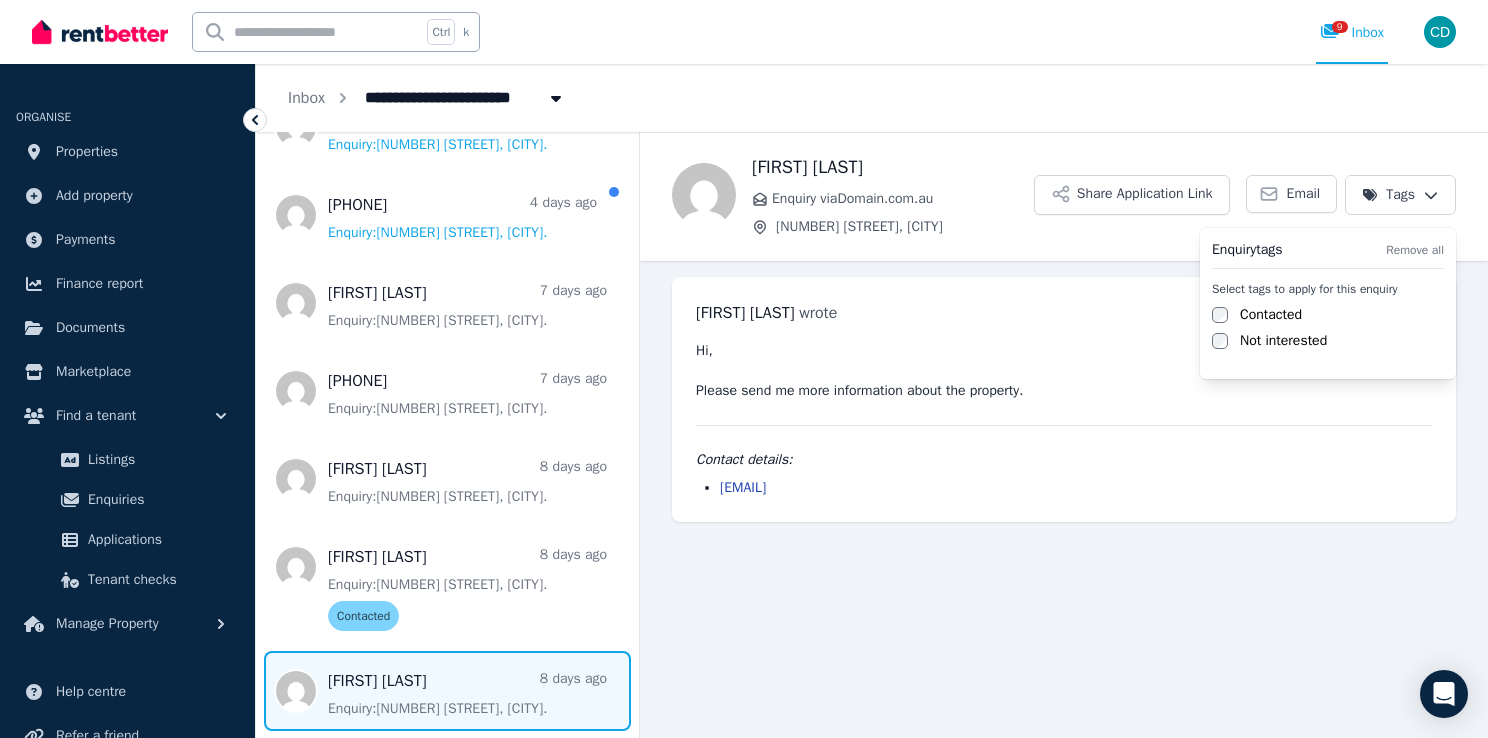 click on "Contacted" at bounding box center [1271, 315] 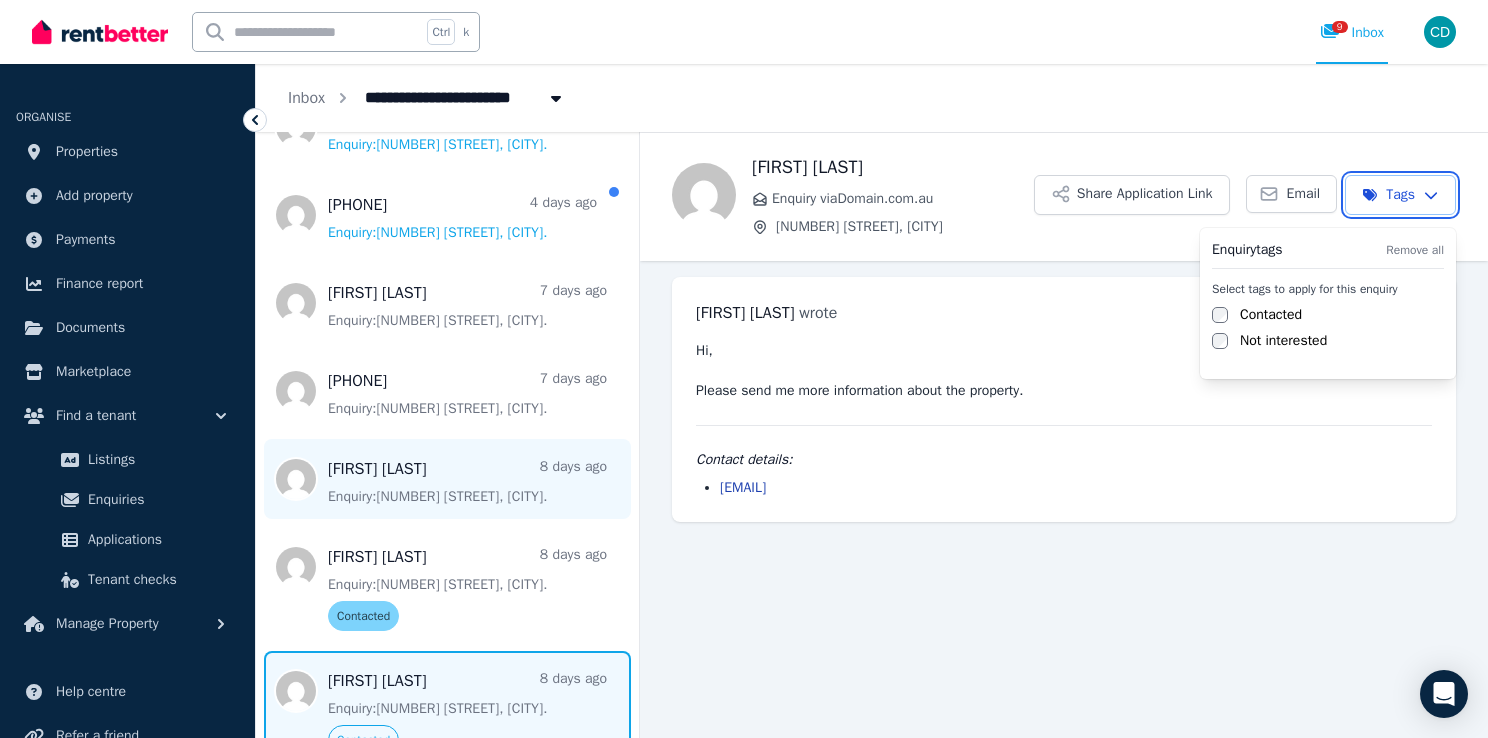 click on "**********" at bounding box center [744, 369] 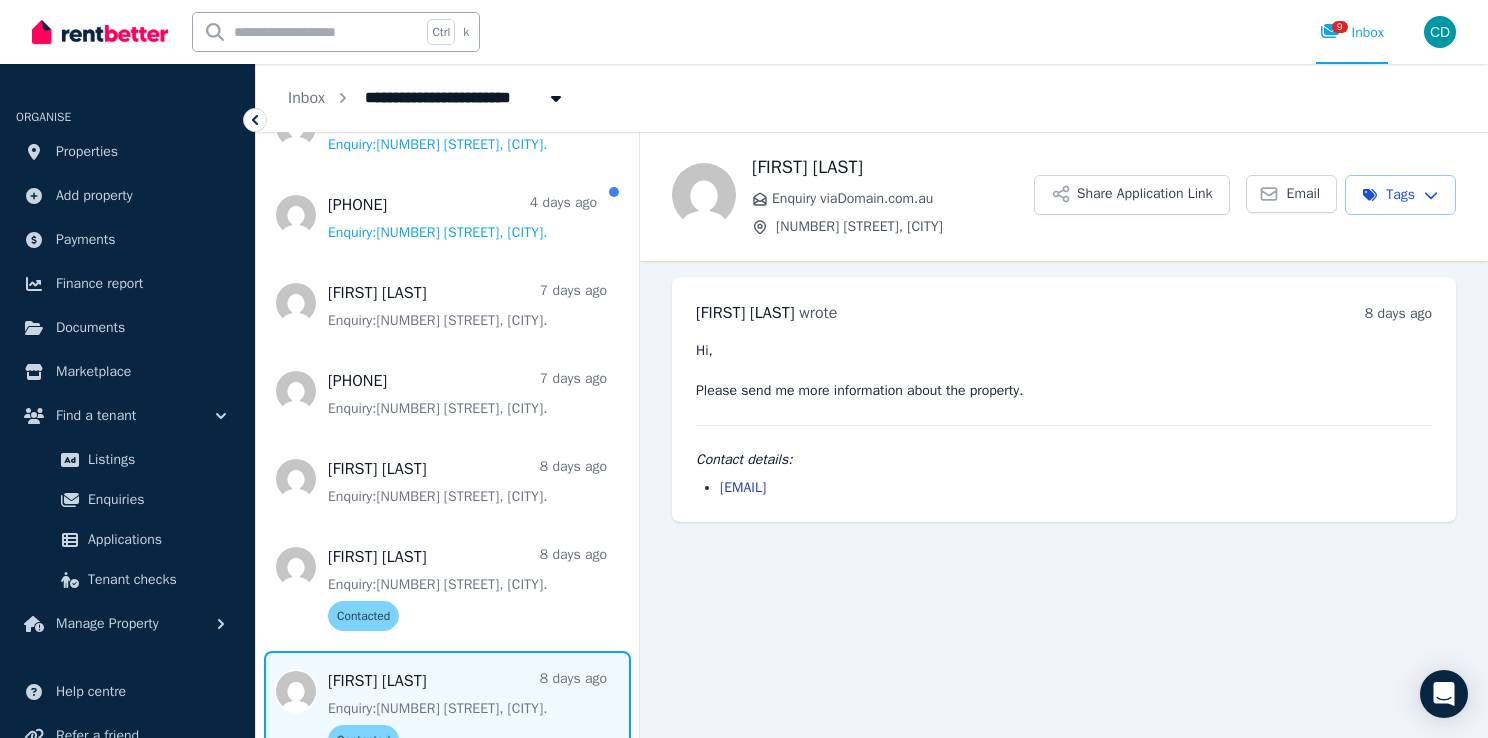 click on "**********" at bounding box center [744, 369] 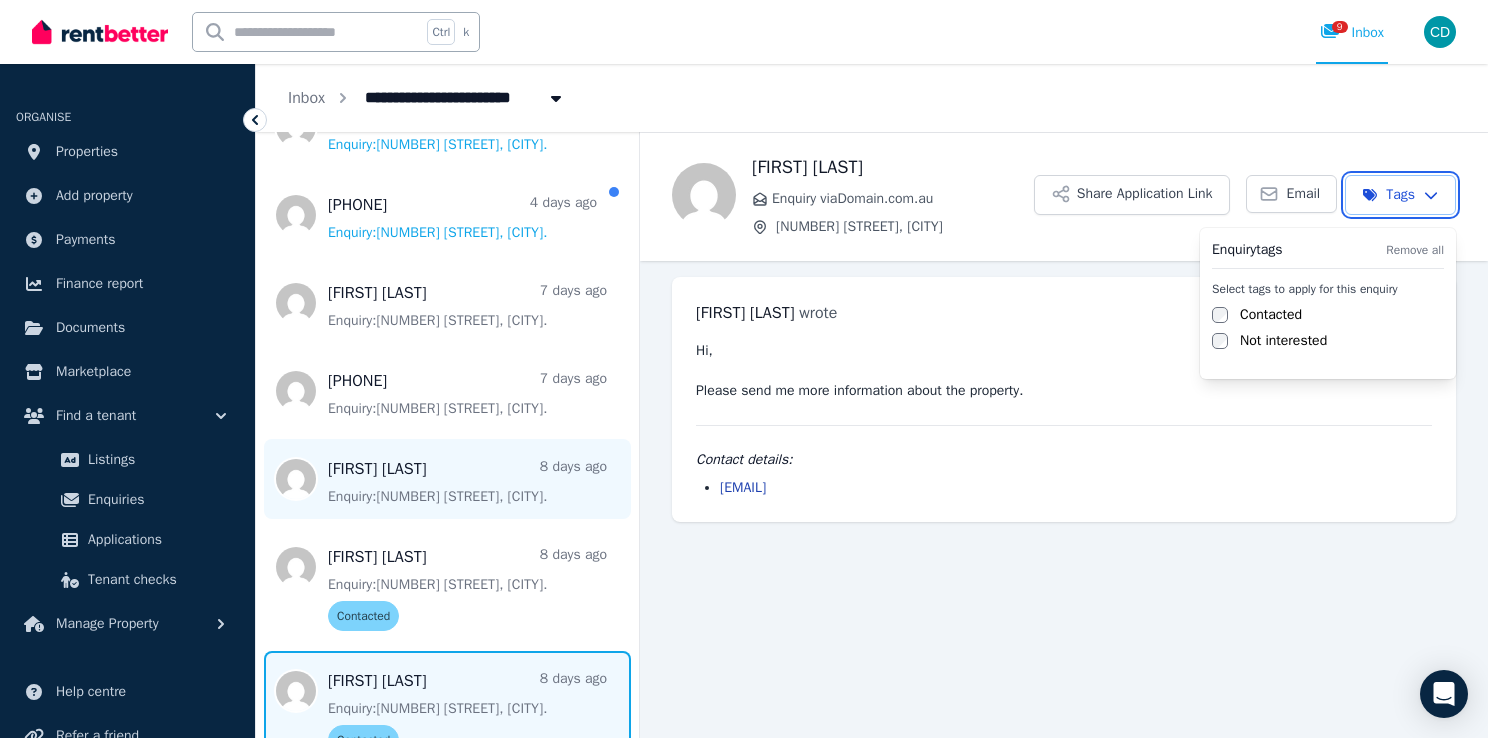 click on "**********" at bounding box center [744, 369] 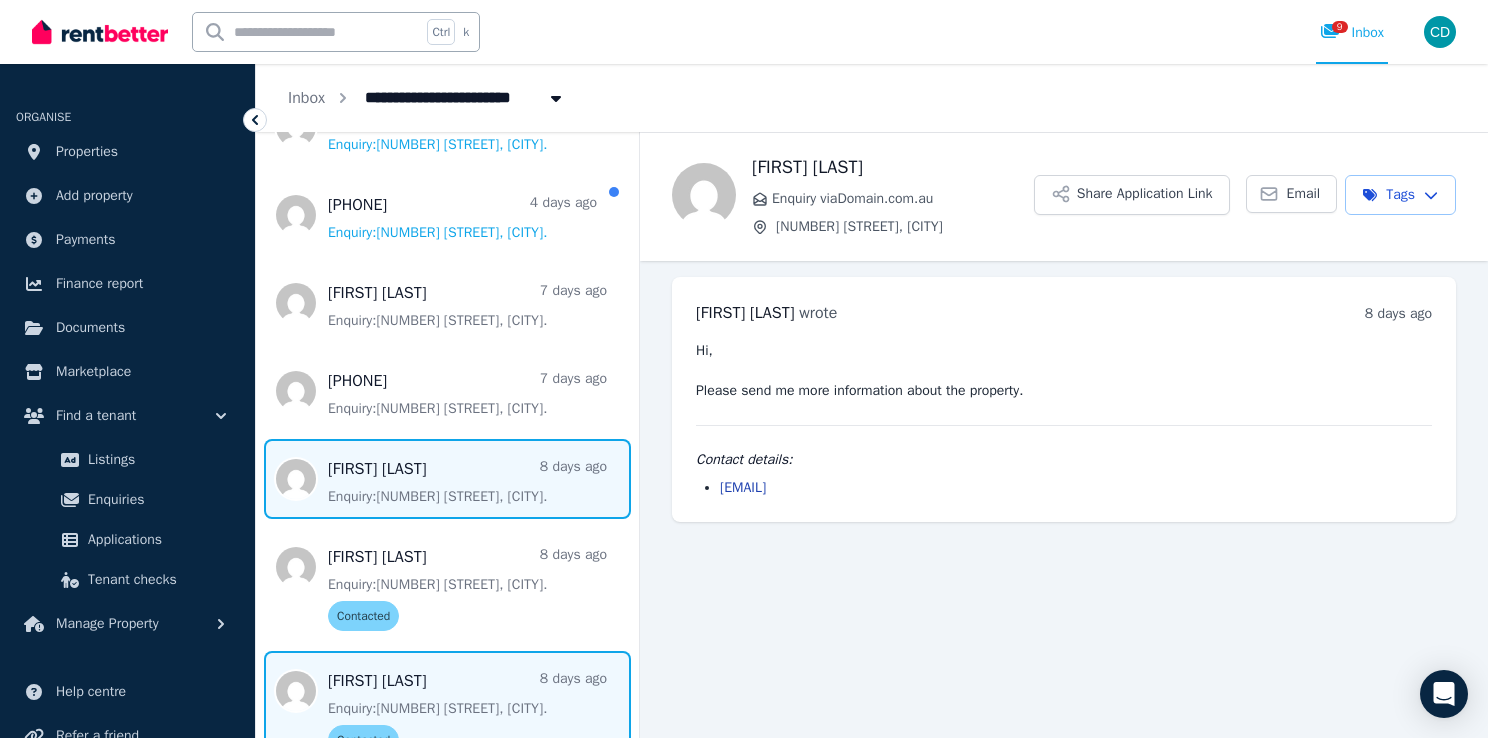 click at bounding box center (447, 479) 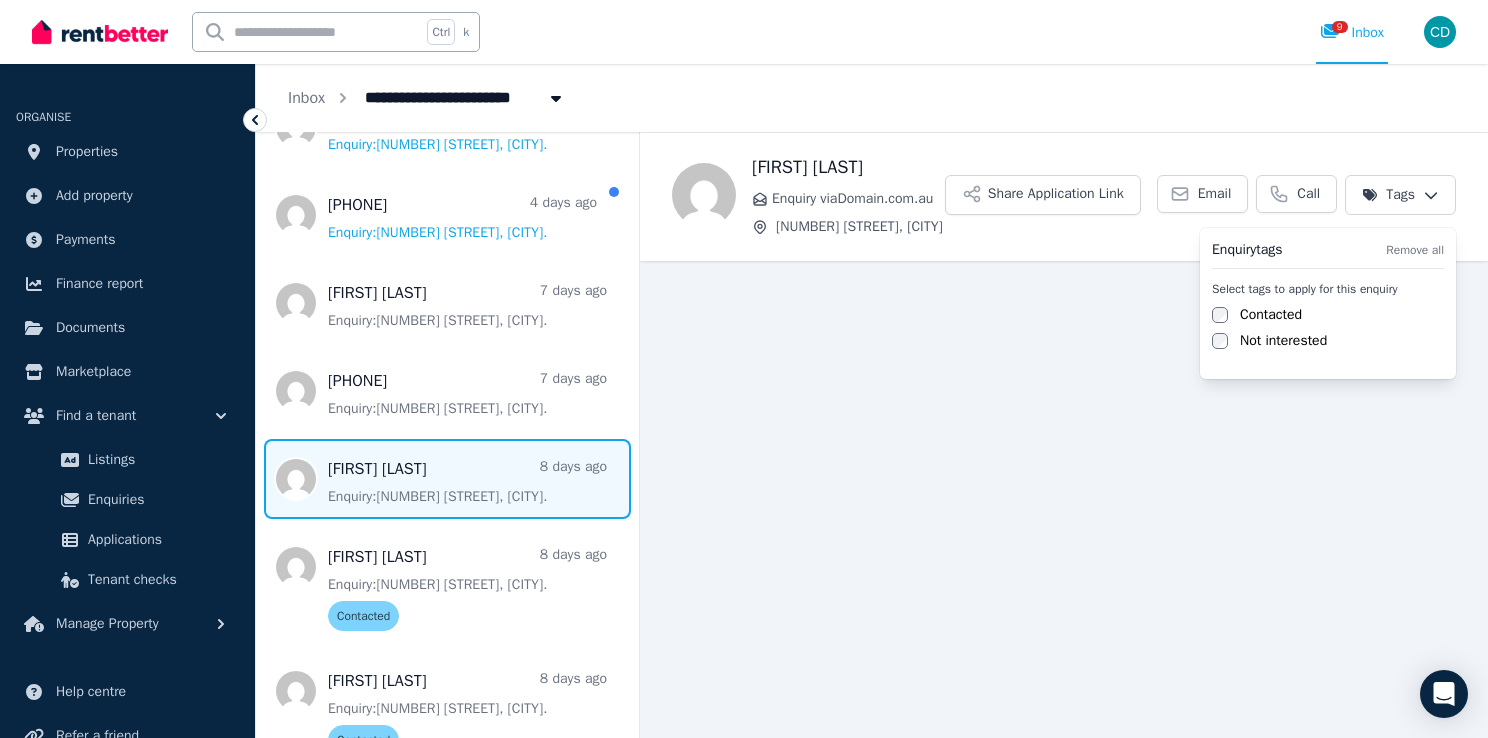 click on "**********" at bounding box center (744, 369) 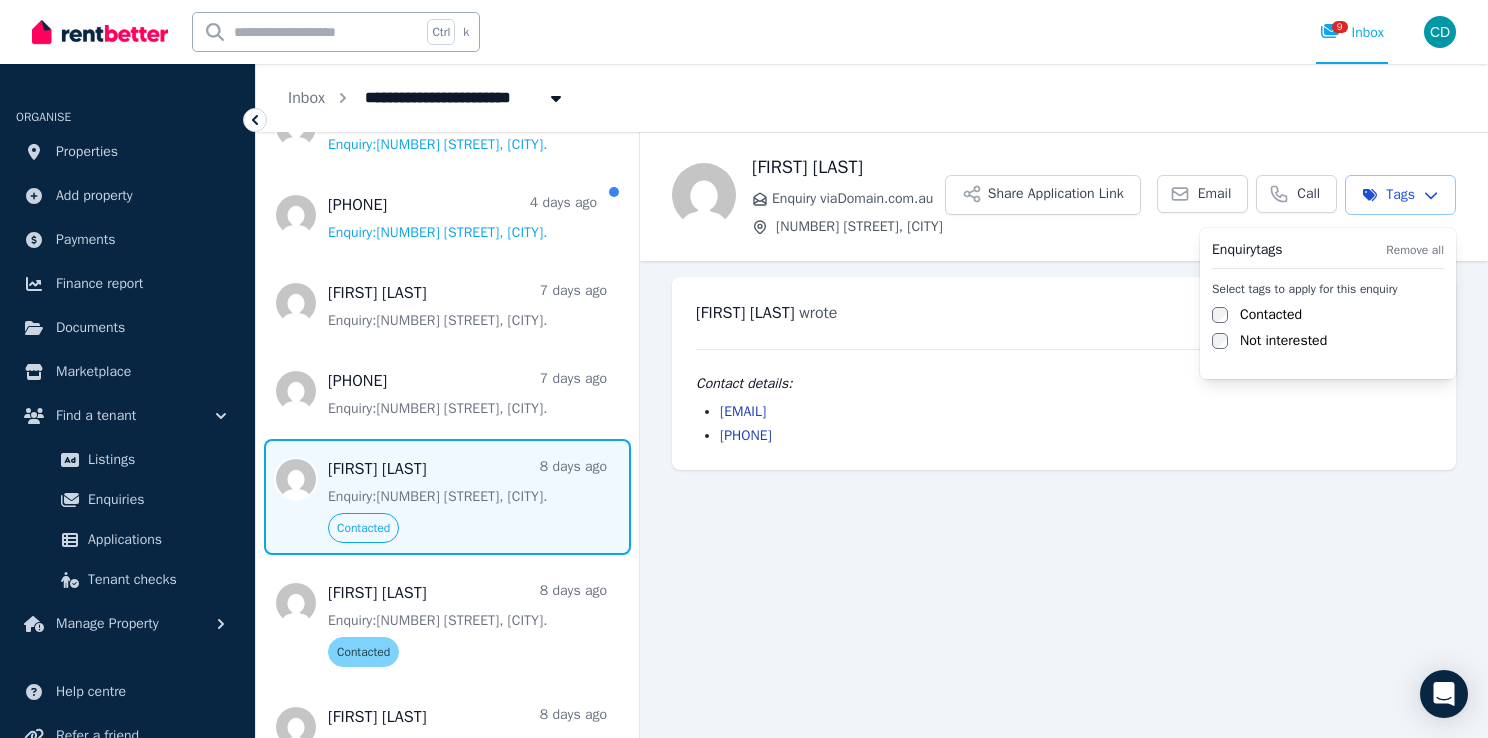 click on "**********" at bounding box center [744, 369] 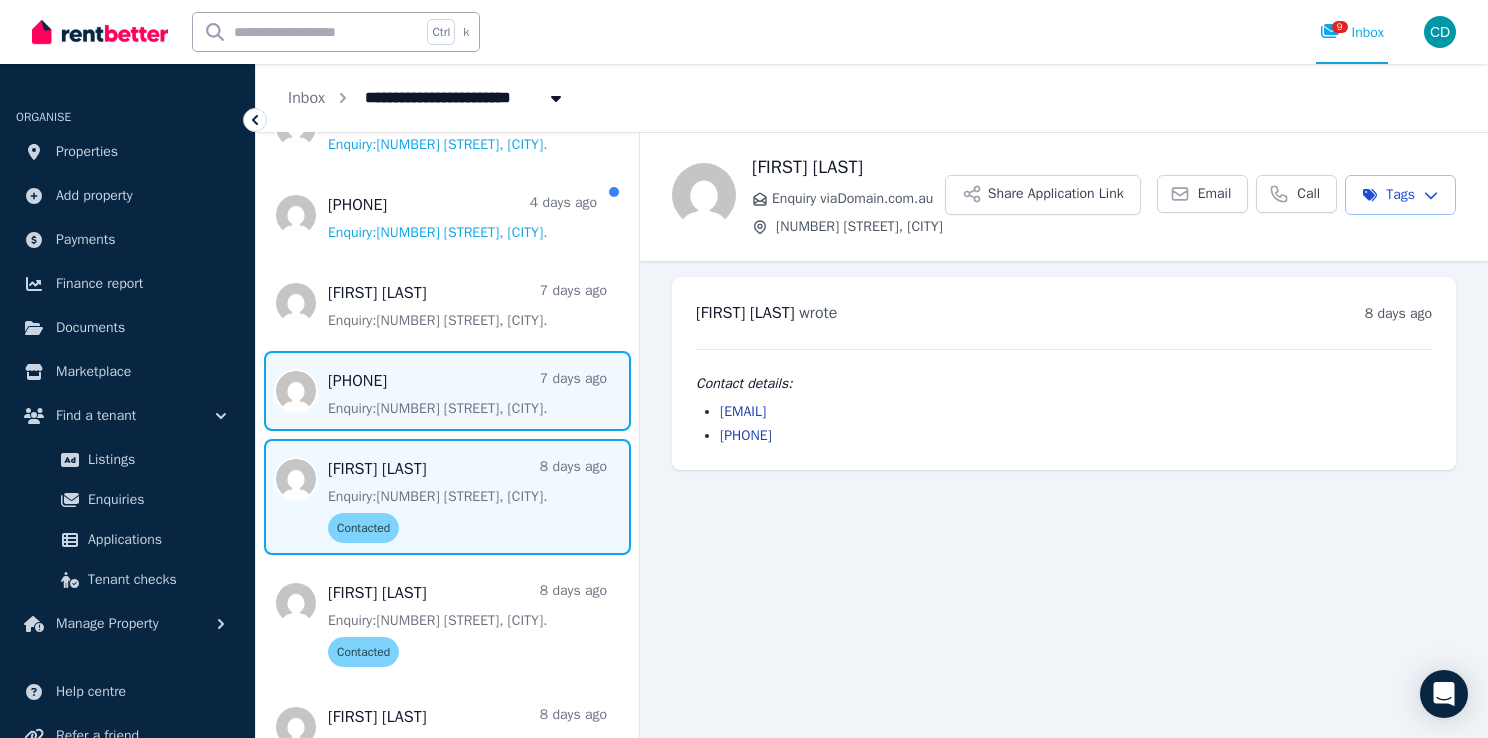 click at bounding box center [447, 391] 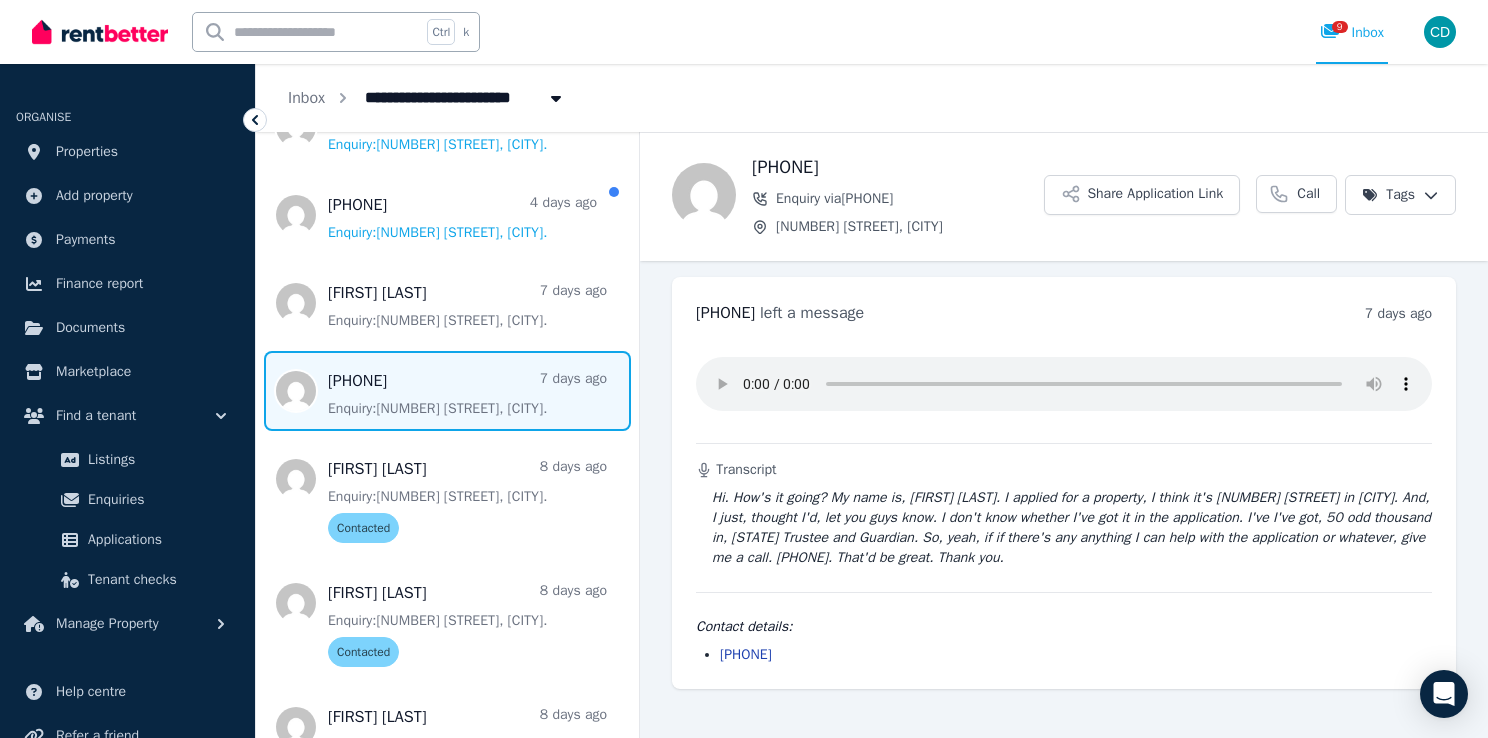 click at bounding box center [447, 391] 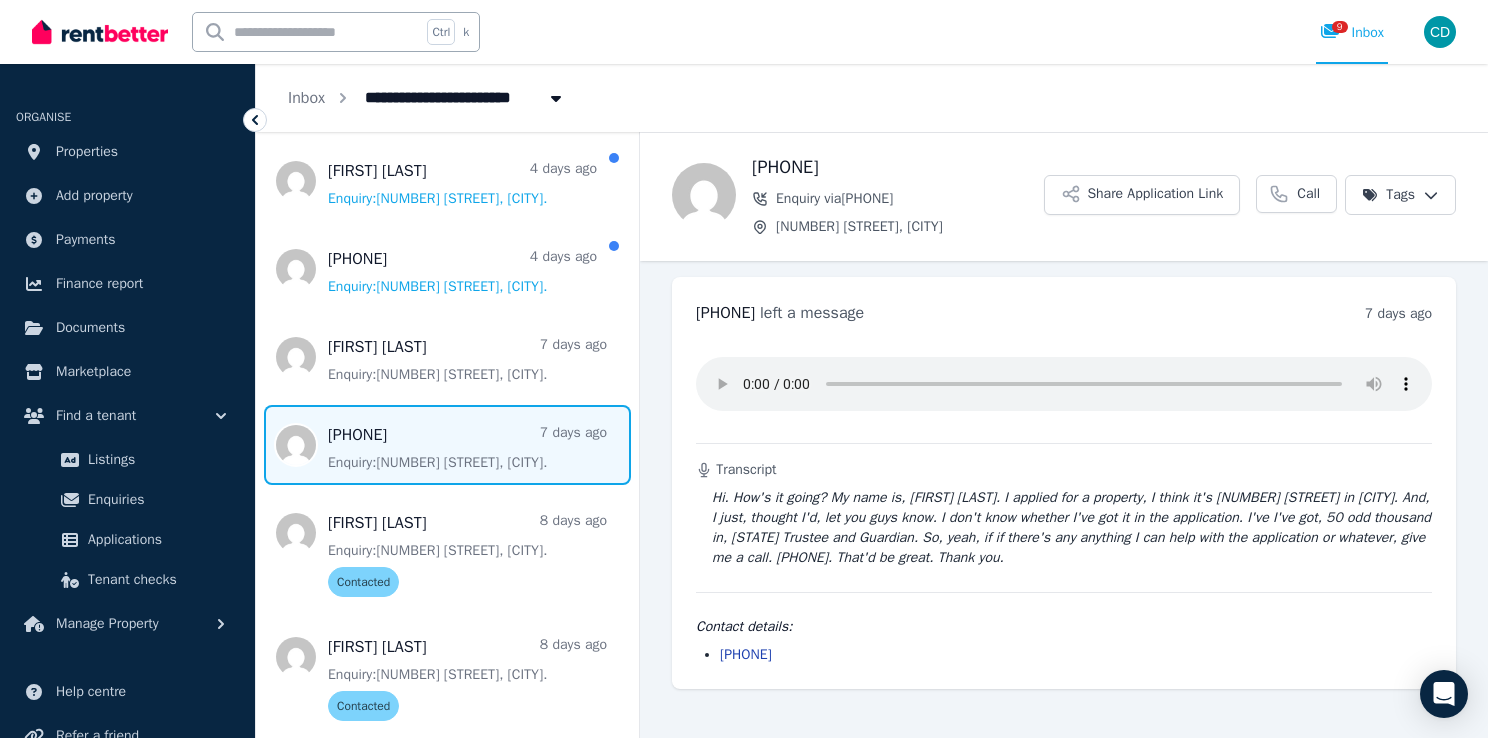 scroll, scrollTop: 935, scrollLeft: 0, axis: vertical 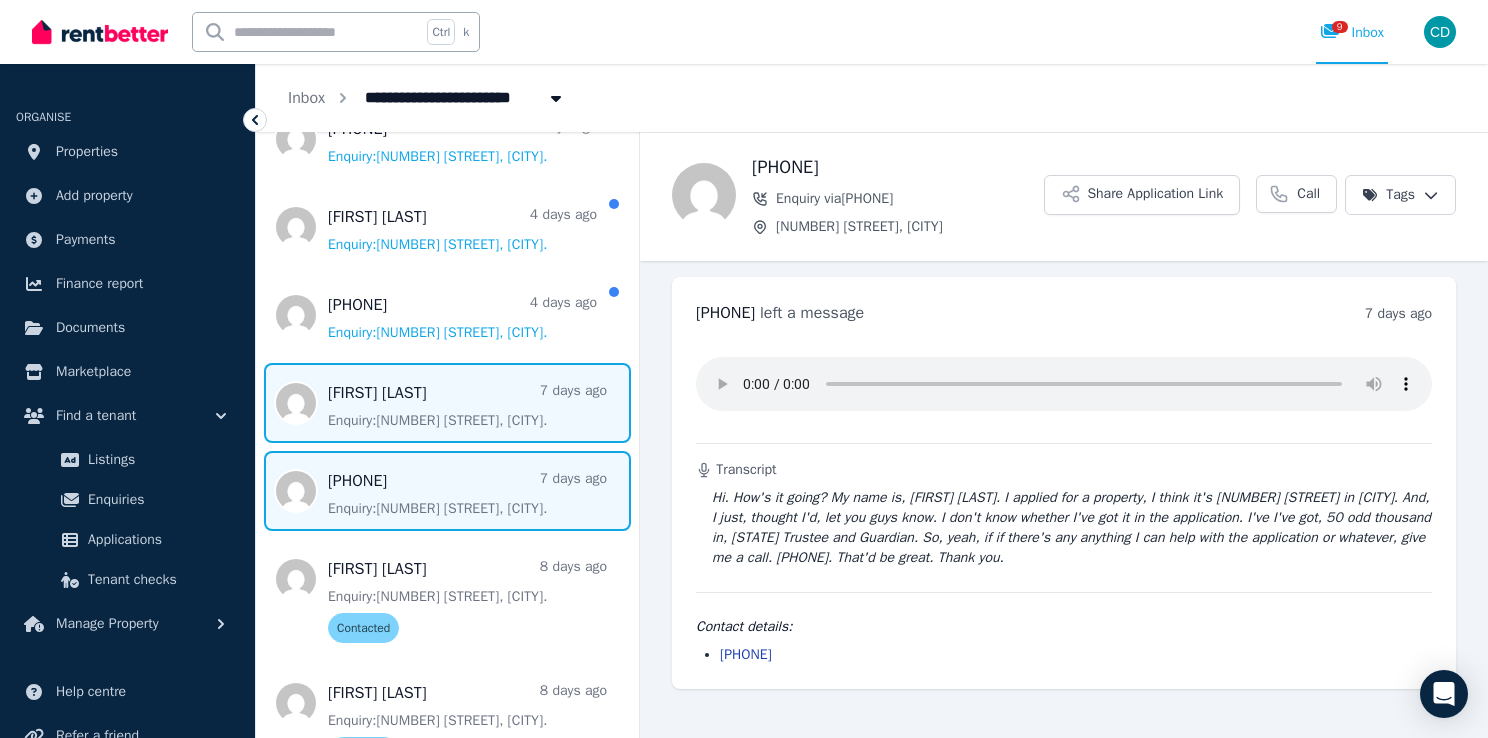 click at bounding box center [447, 403] 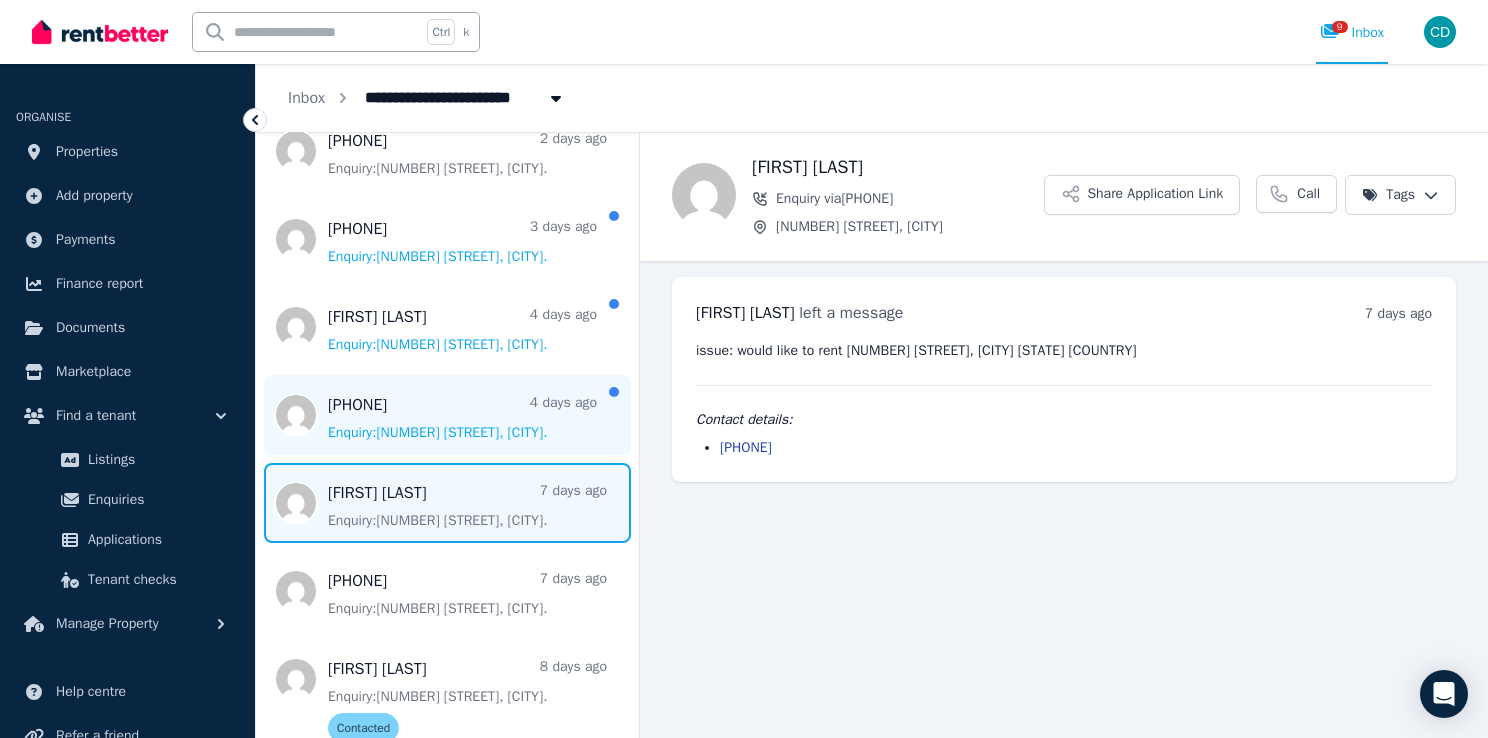 scroll, scrollTop: 735, scrollLeft: 0, axis: vertical 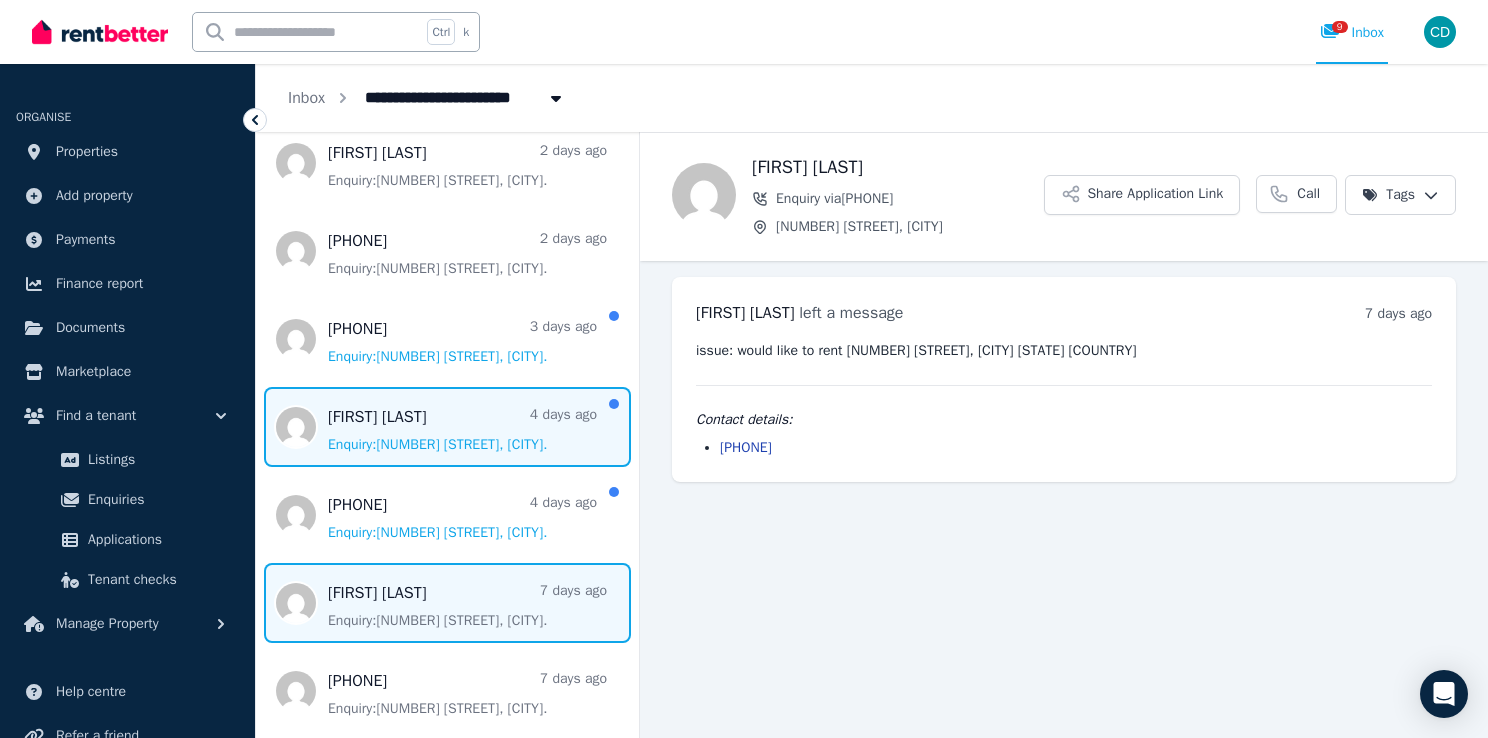 click at bounding box center [447, 427] 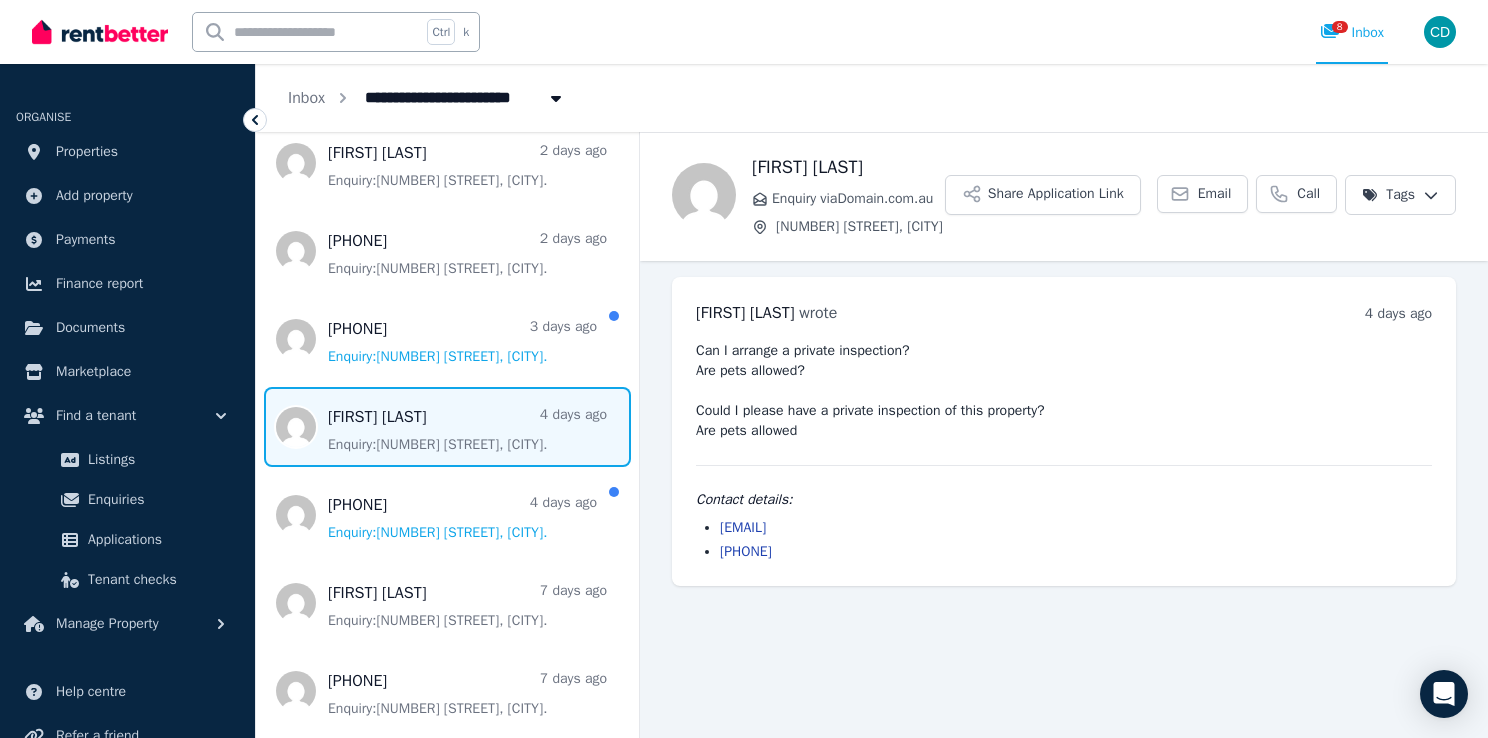 scroll, scrollTop: 635, scrollLeft: 0, axis: vertical 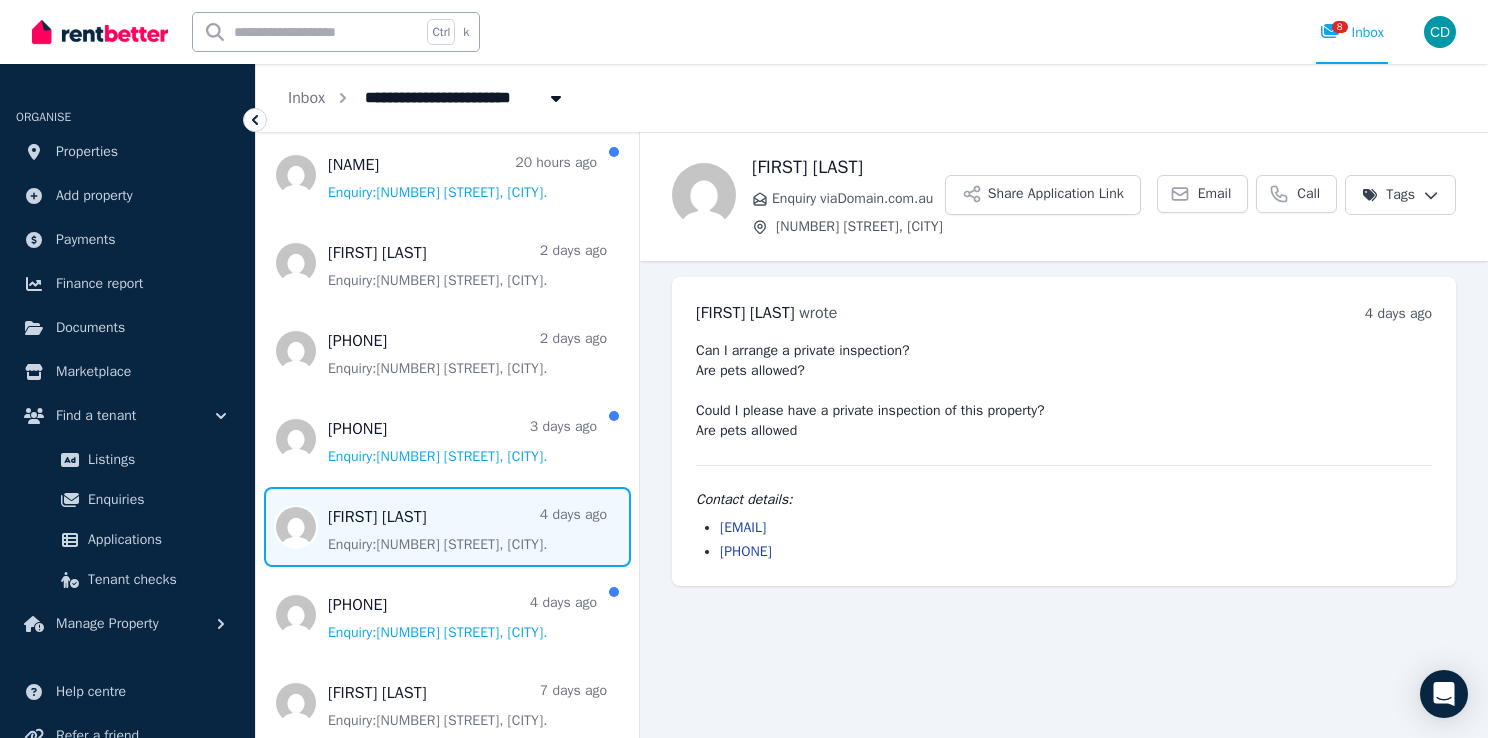 click on "**********" at bounding box center (744, 369) 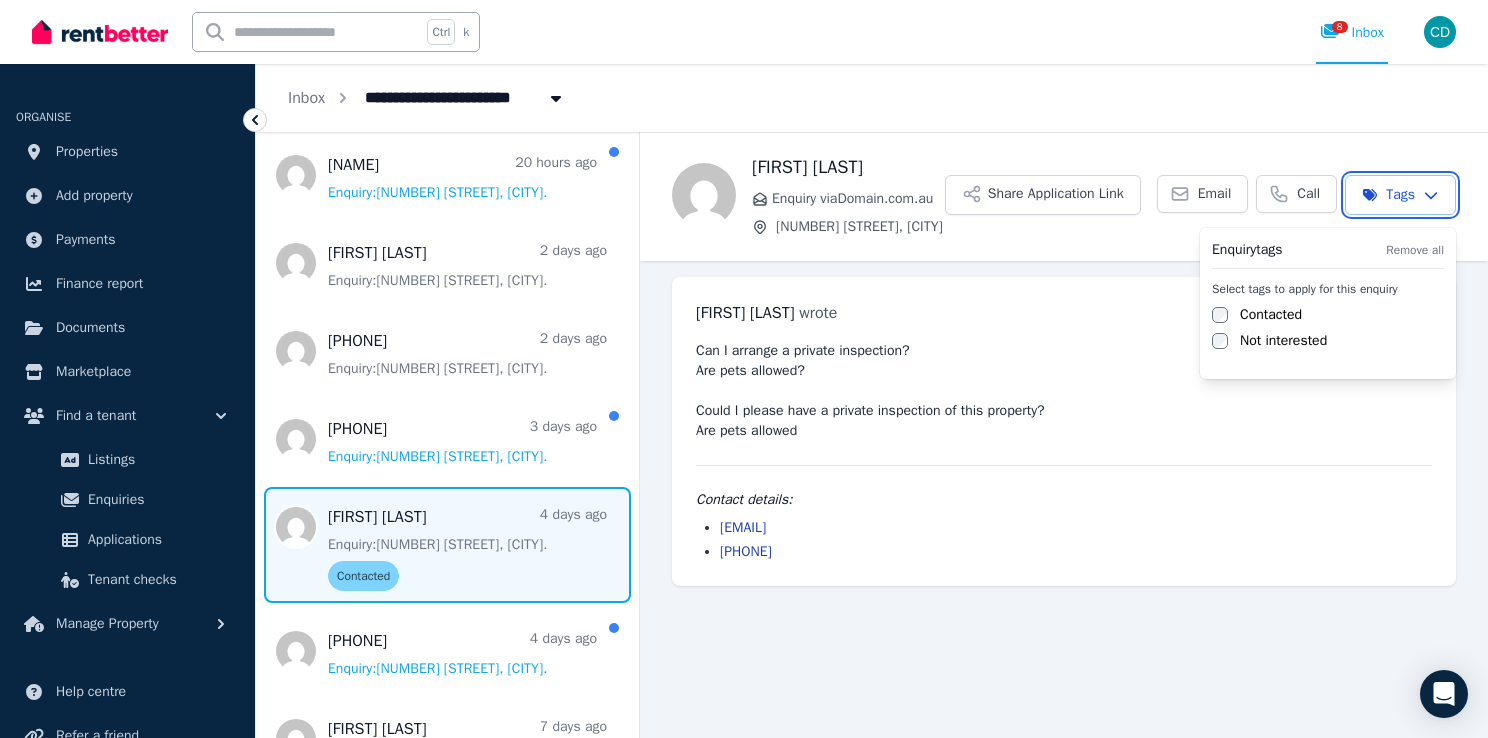 click on "**********" at bounding box center (744, 369) 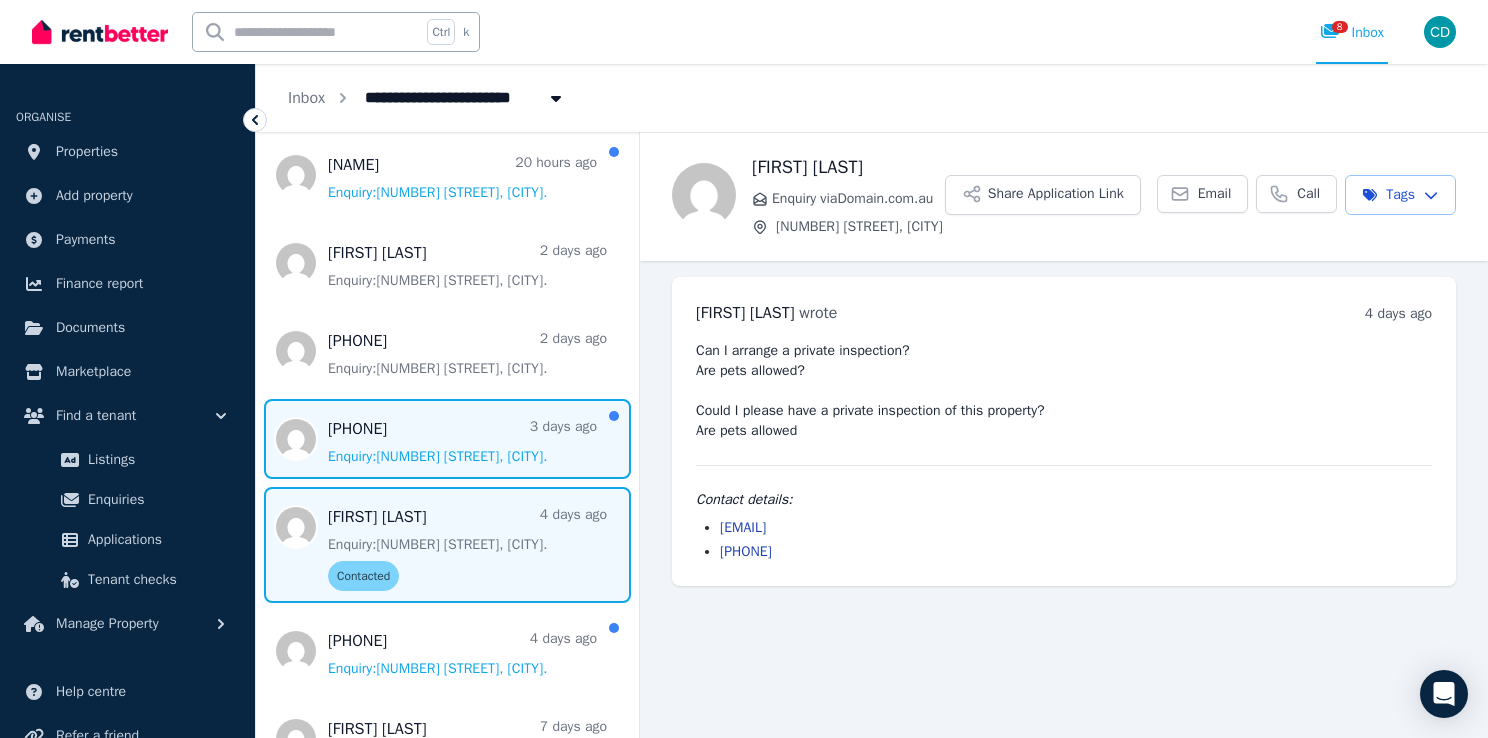 click at bounding box center [447, 439] 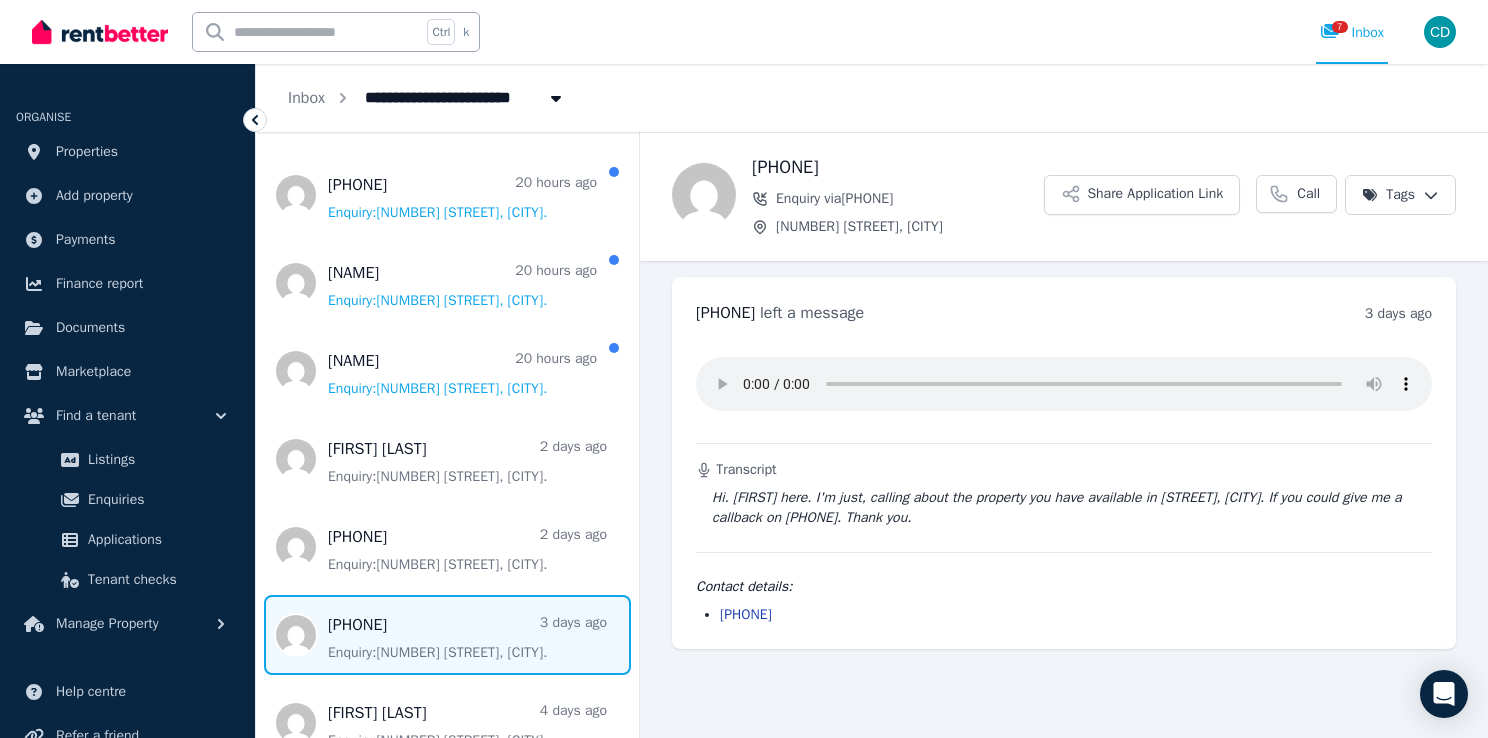 scroll, scrollTop: 426, scrollLeft: 0, axis: vertical 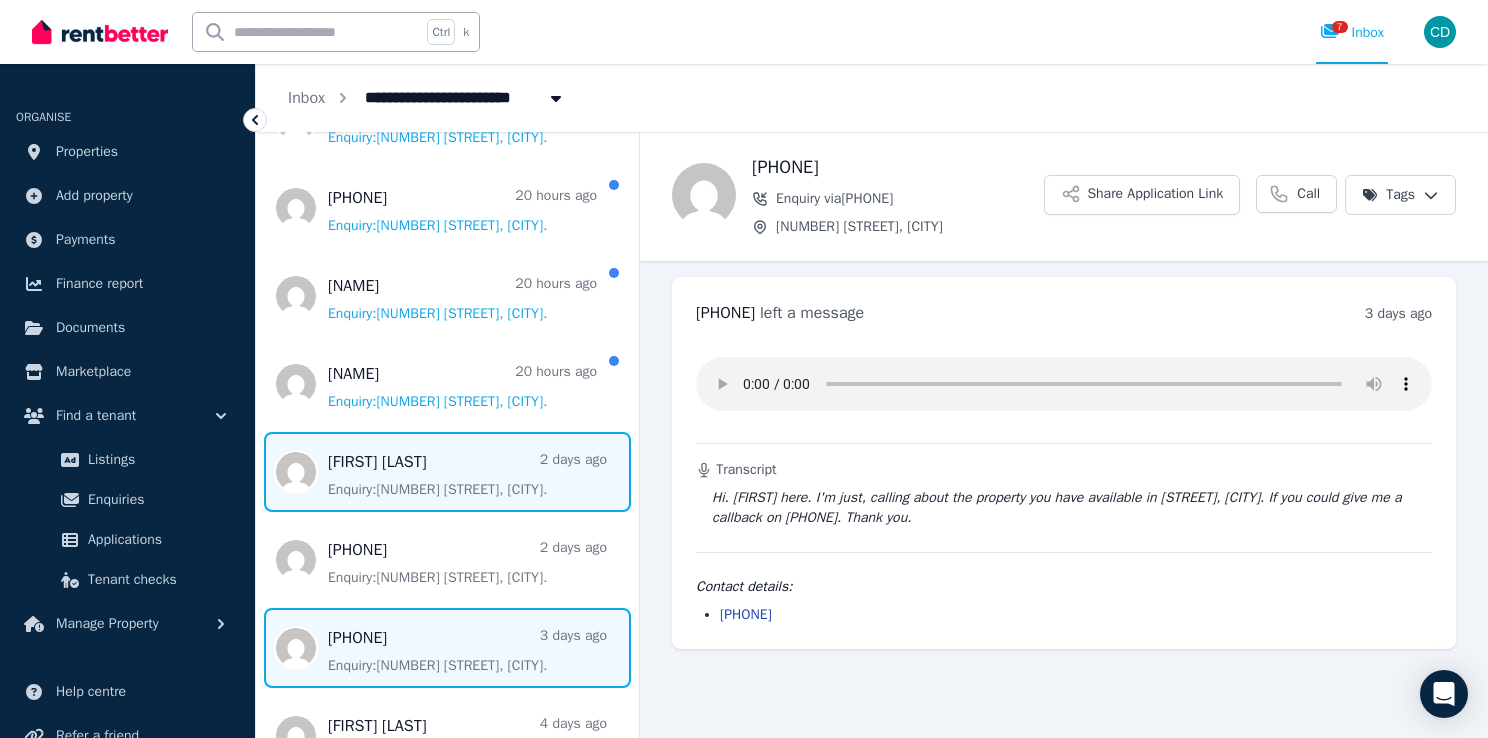 click at bounding box center (447, 472) 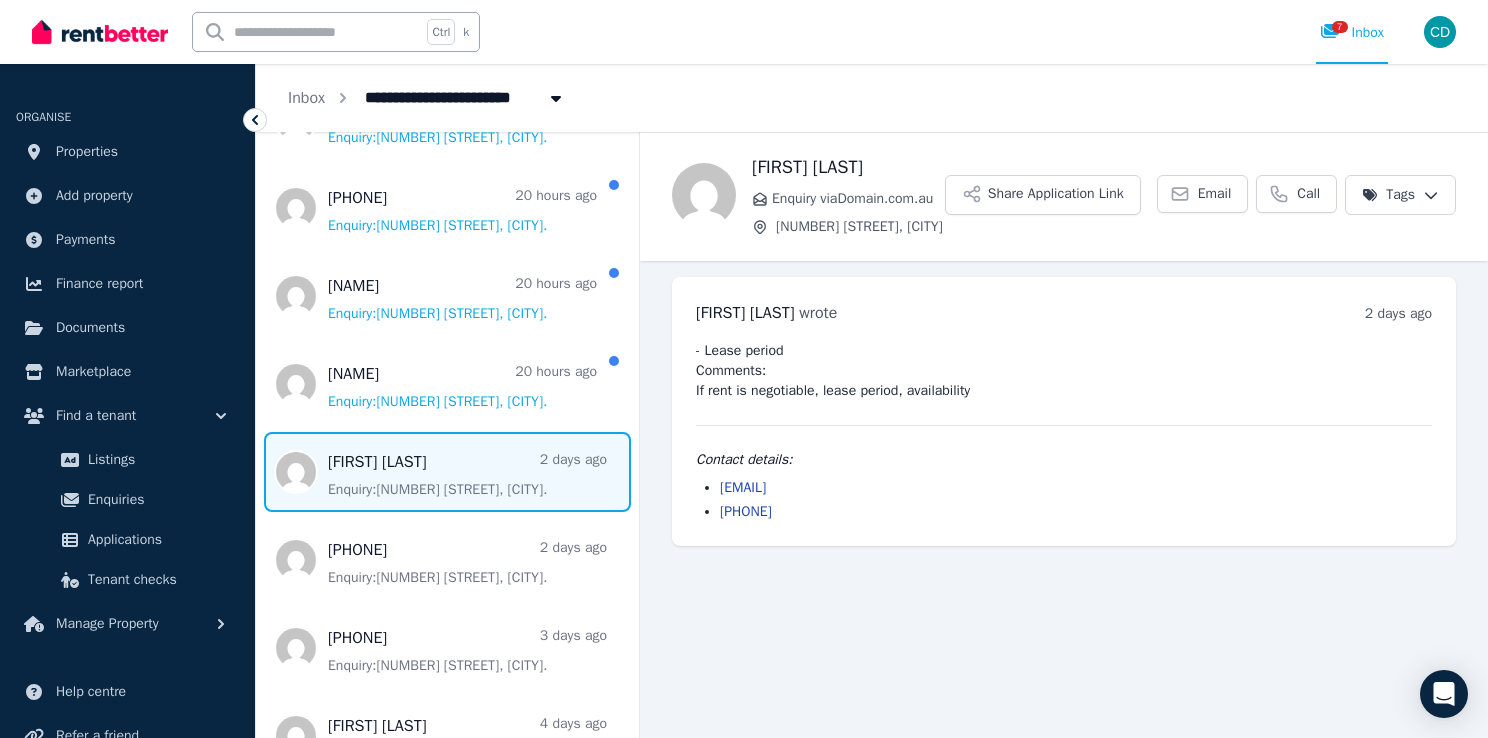 click on "**********" at bounding box center (744, 369) 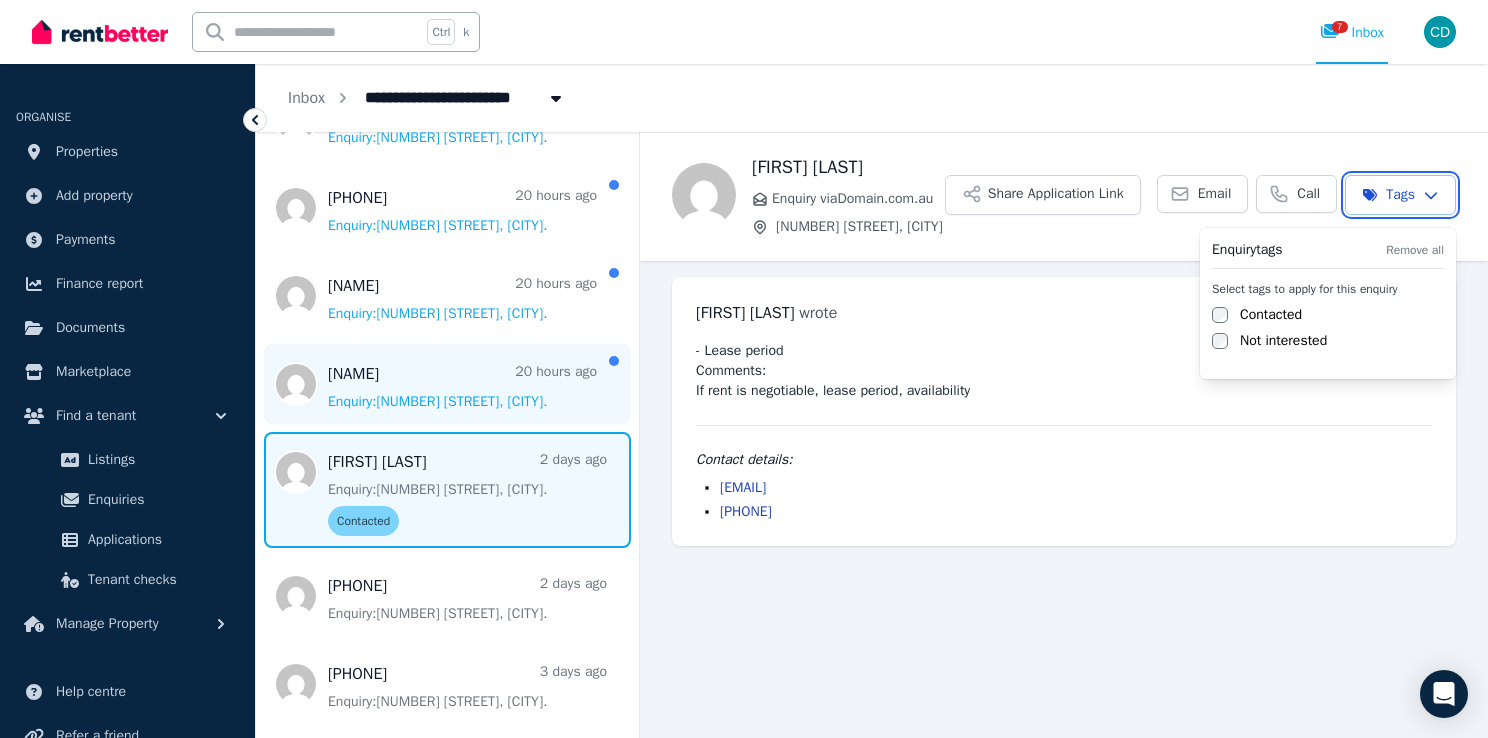 click on "**********" at bounding box center (744, 369) 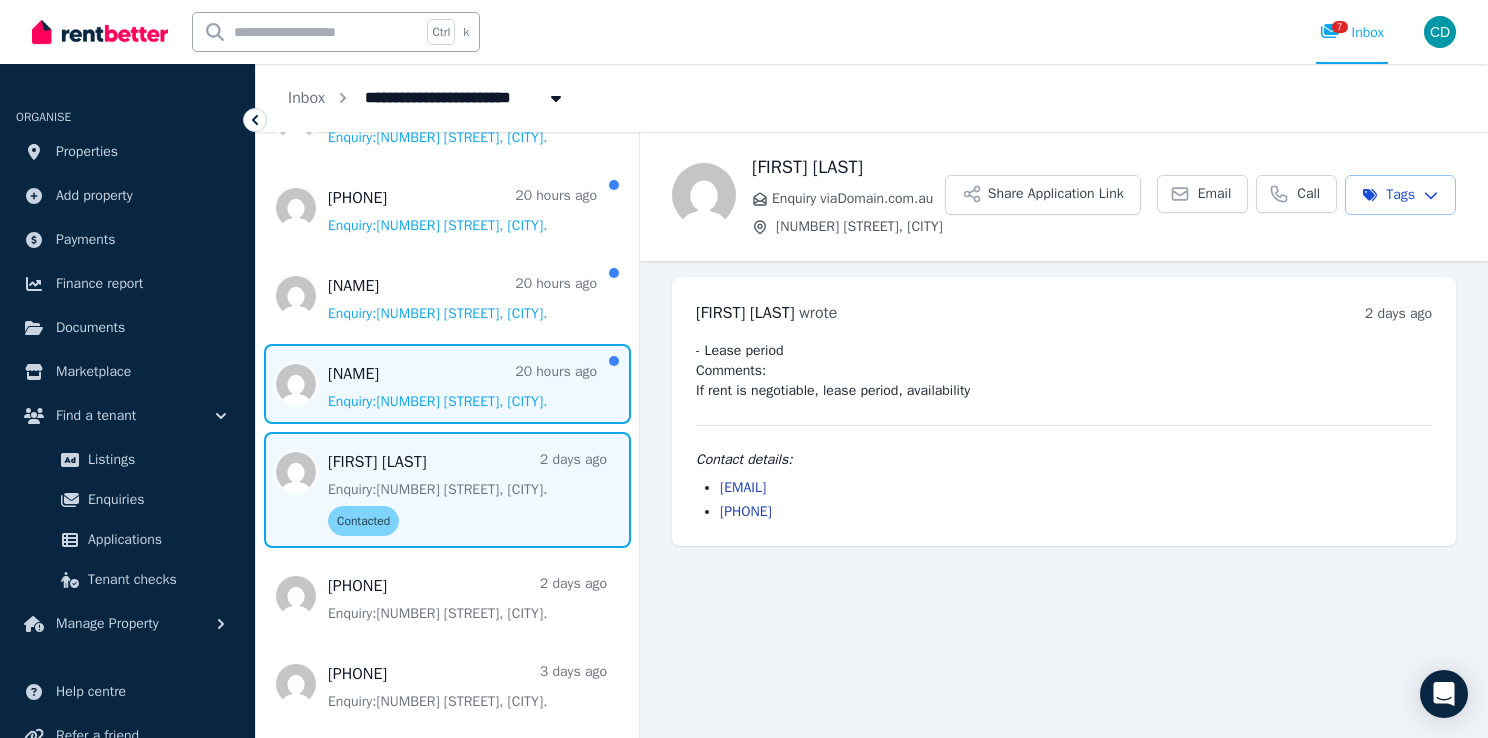 click at bounding box center [447, 384] 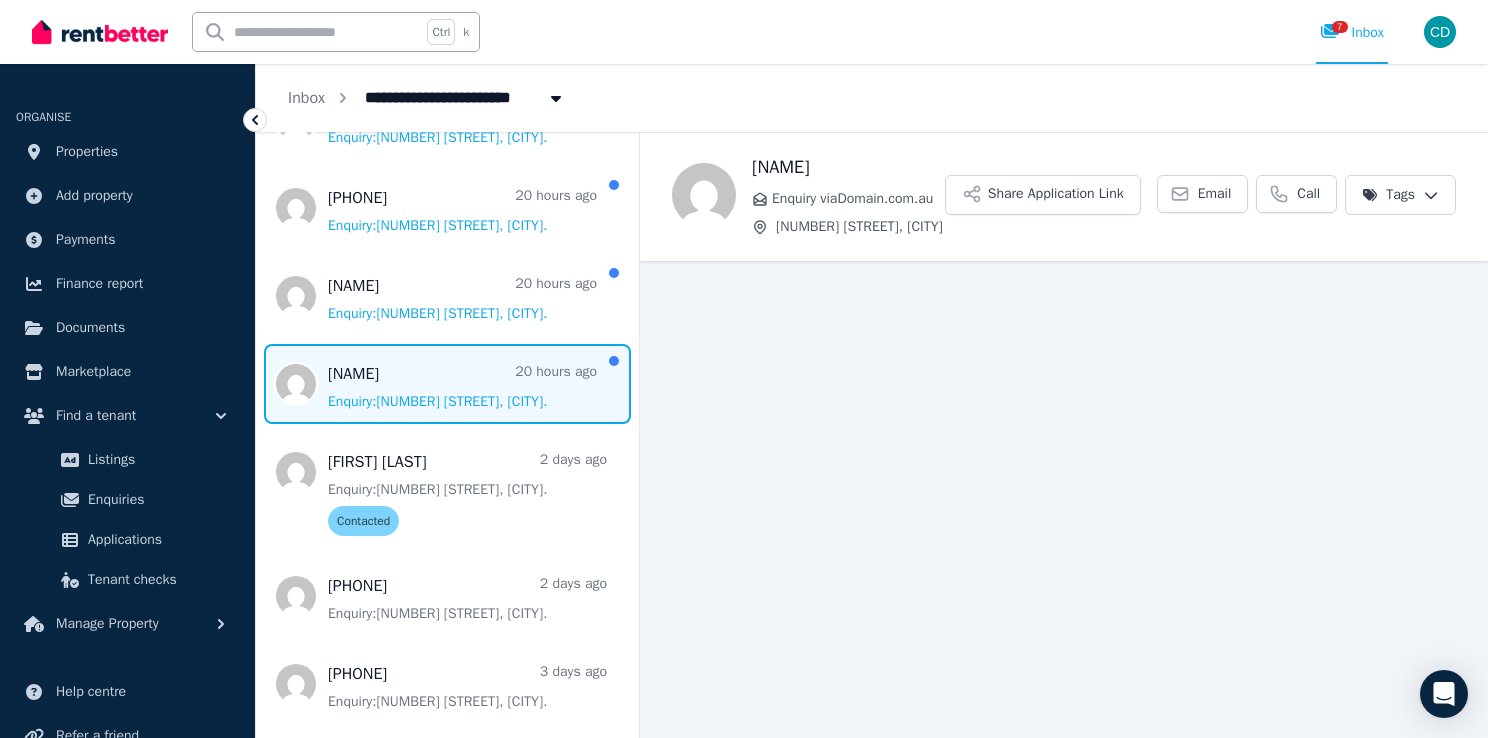 click at bounding box center (447, 384) 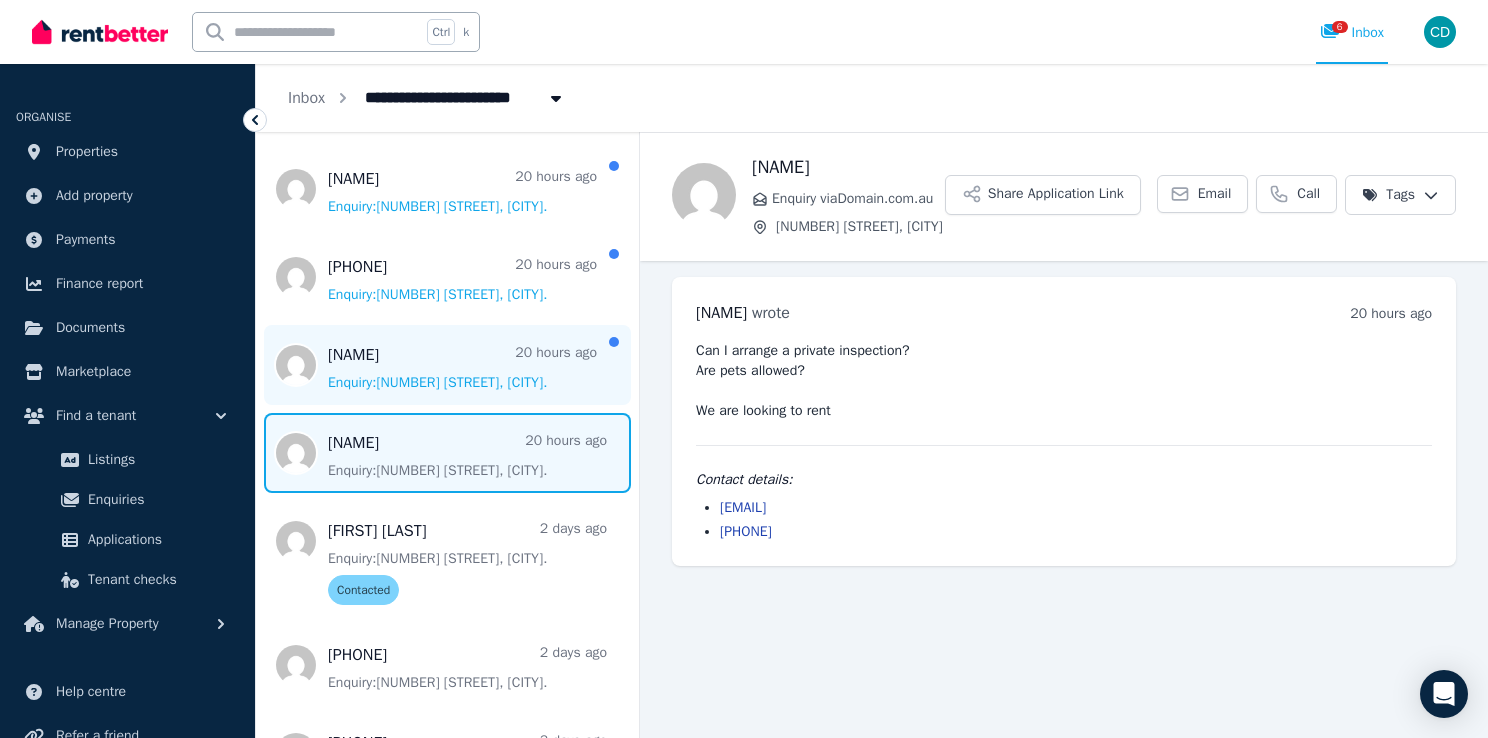 scroll, scrollTop: 326, scrollLeft: 0, axis: vertical 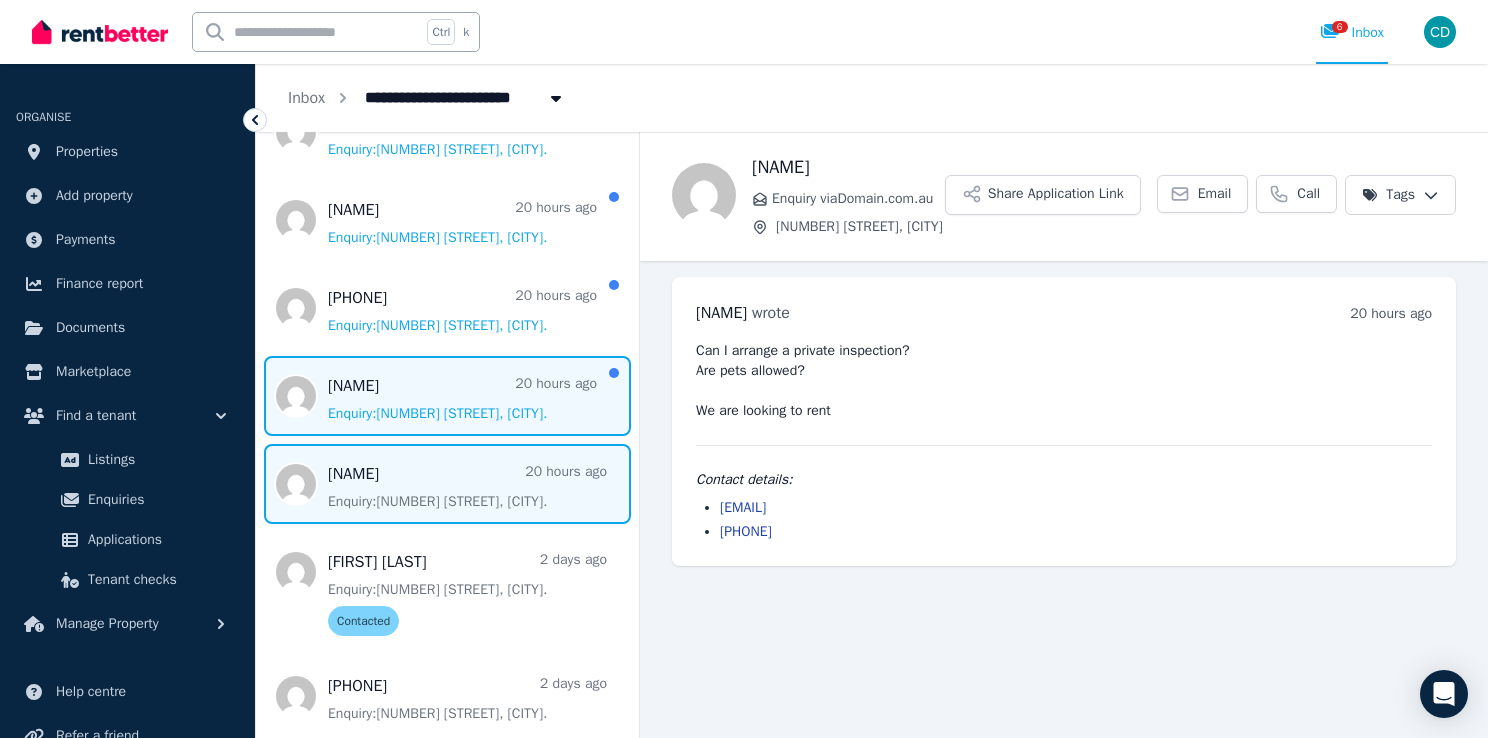 click at bounding box center [447, 396] 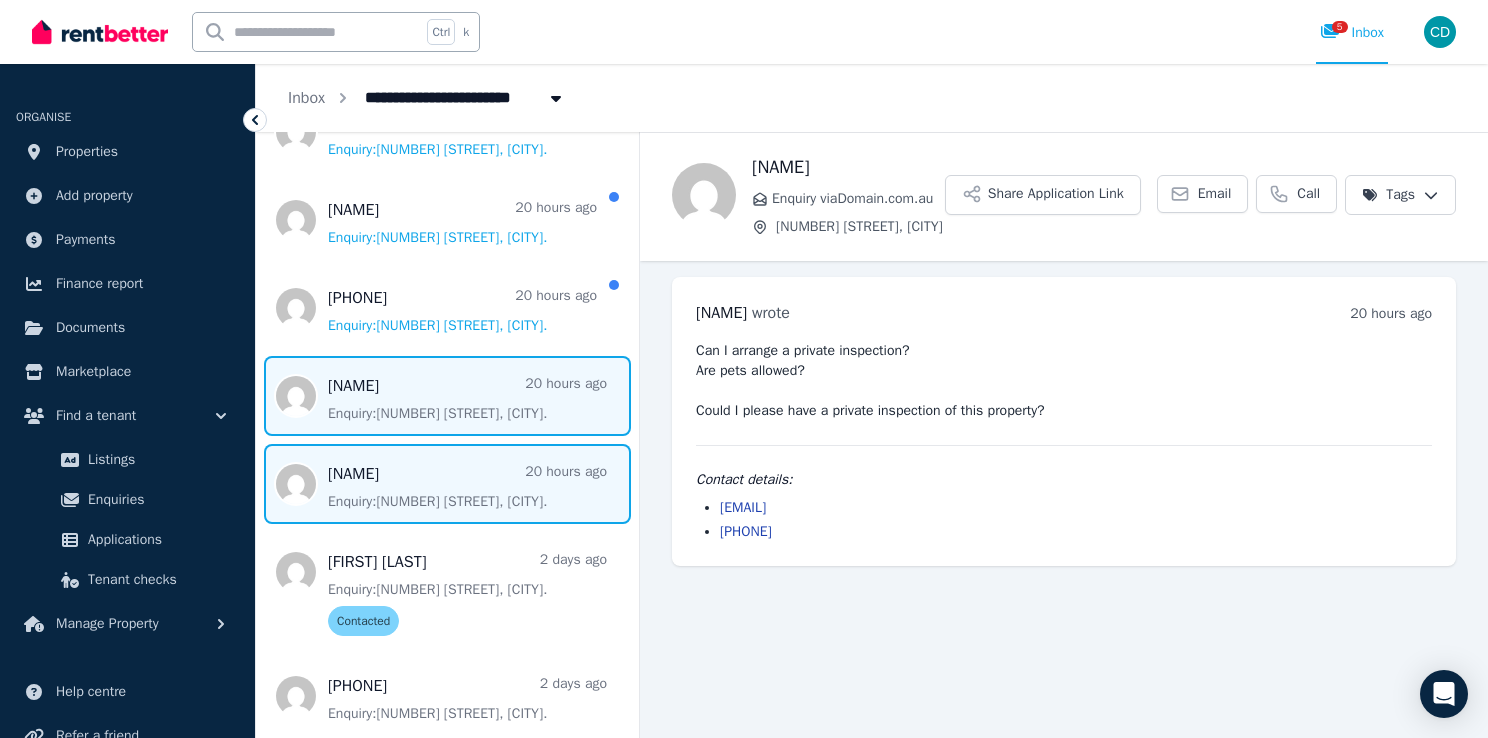 click at bounding box center [447, 484] 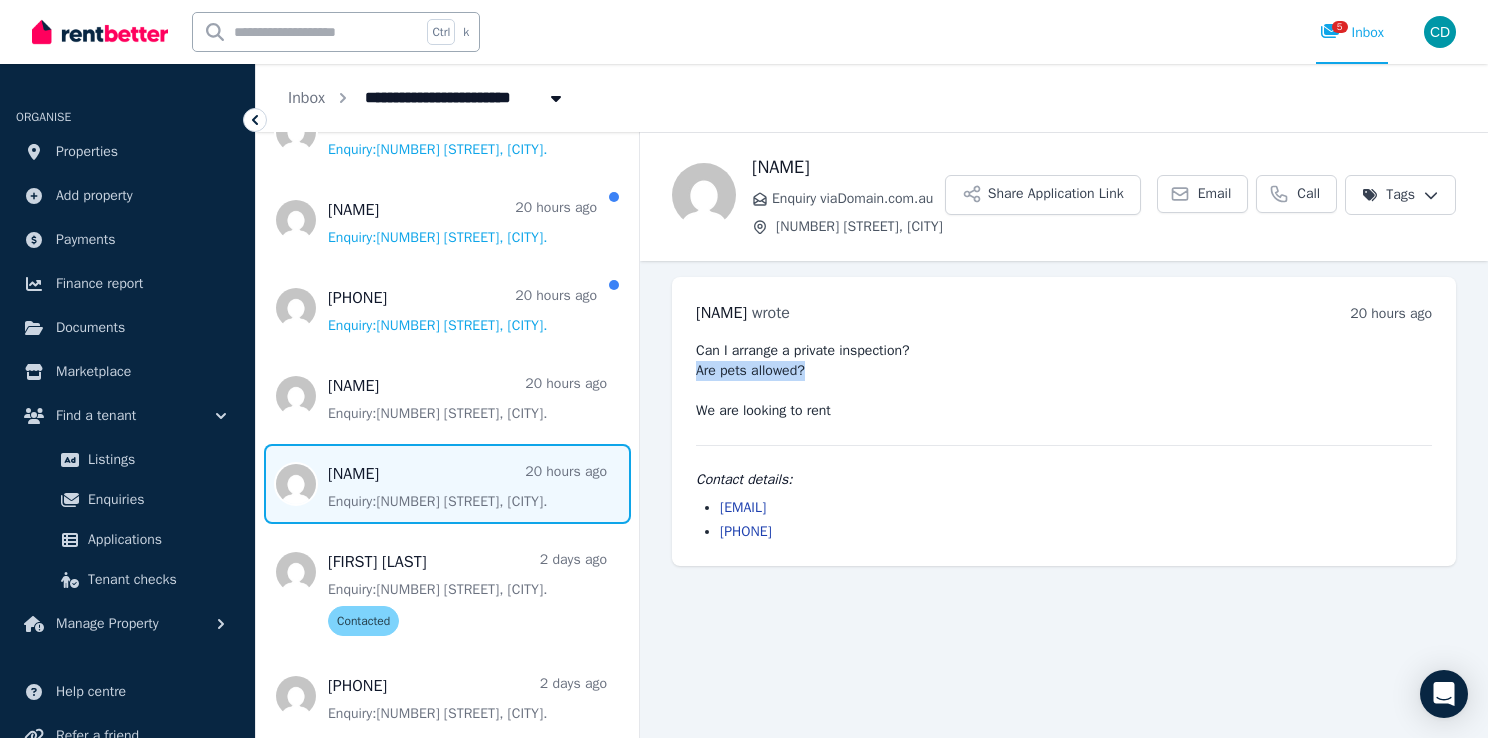 drag, startPoint x: 697, startPoint y: 370, endPoint x: 804, endPoint y: 368, distance: 107.01869 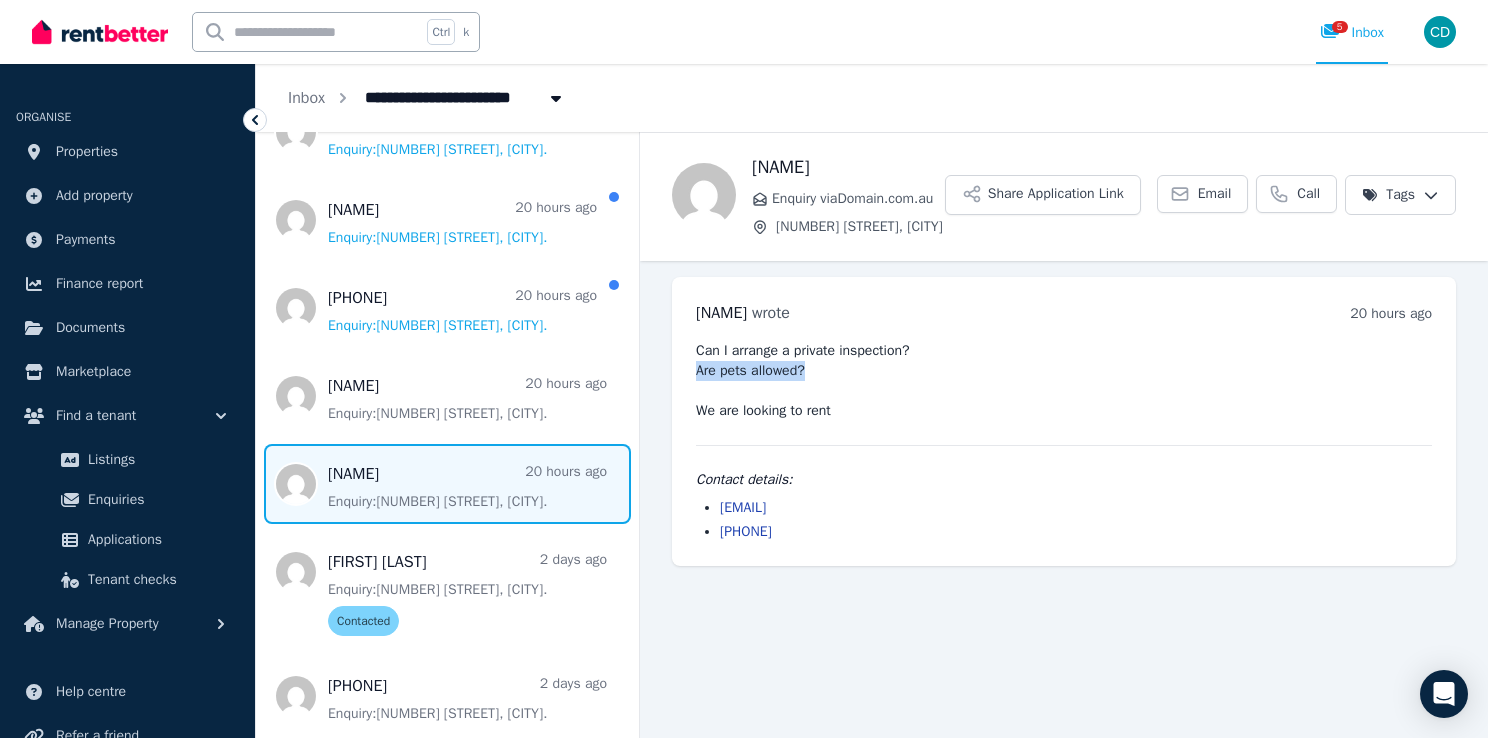 click on "Can I arrange a private inspection?
Are pets allowed?
We are looking to rent" at bounding box center [1064, 381] 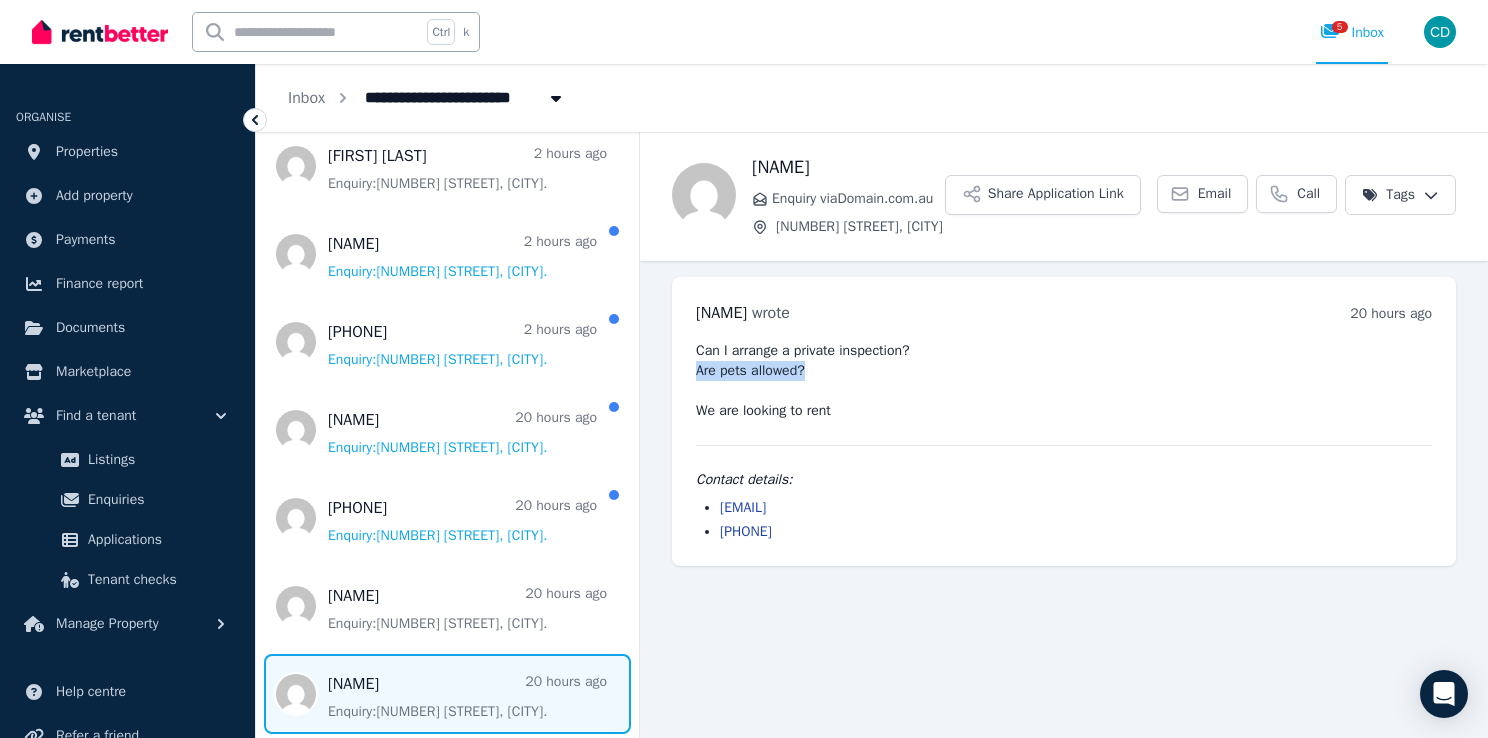 scroll, scrollTop: 113, scrollLeft: 0, axis: vertical 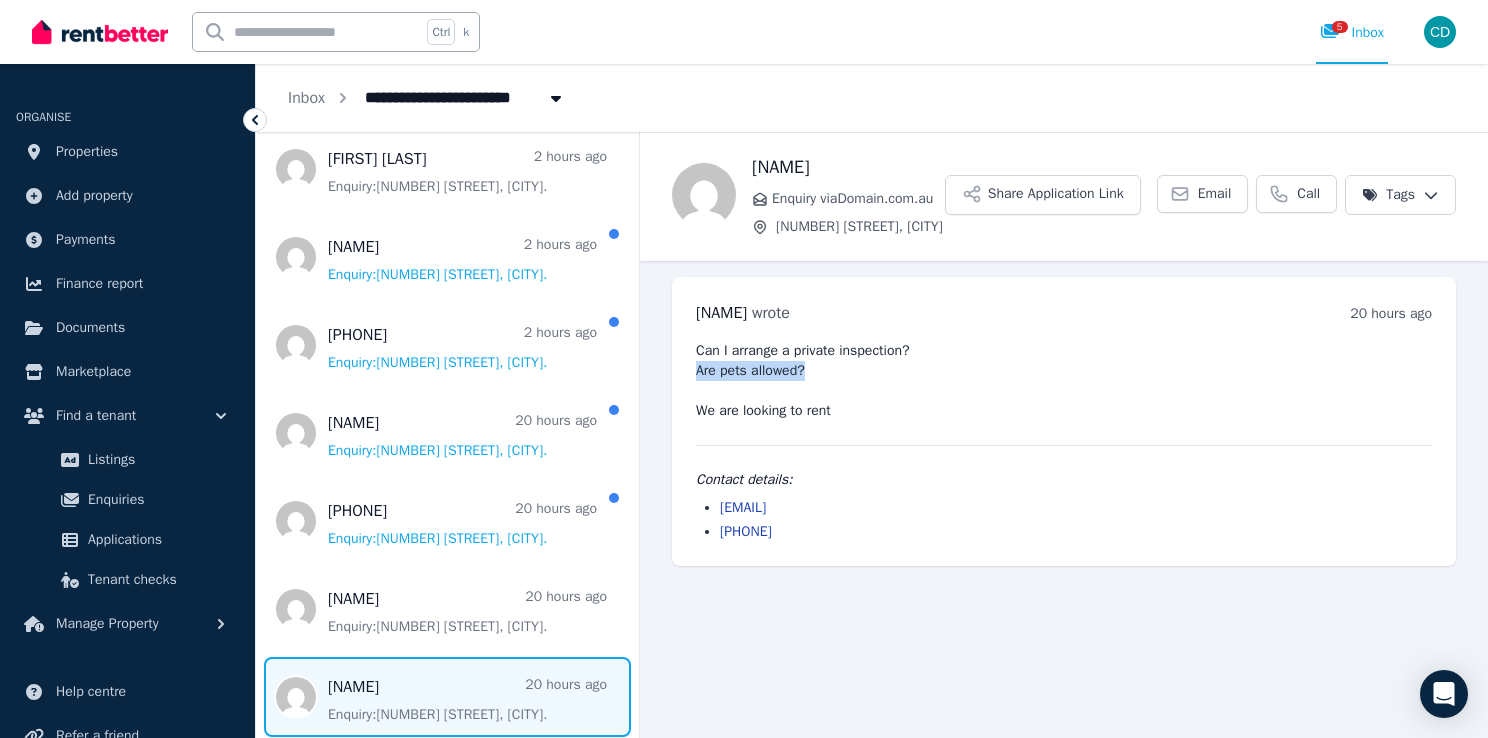 click on "**********" at bounding box center [744, 369] 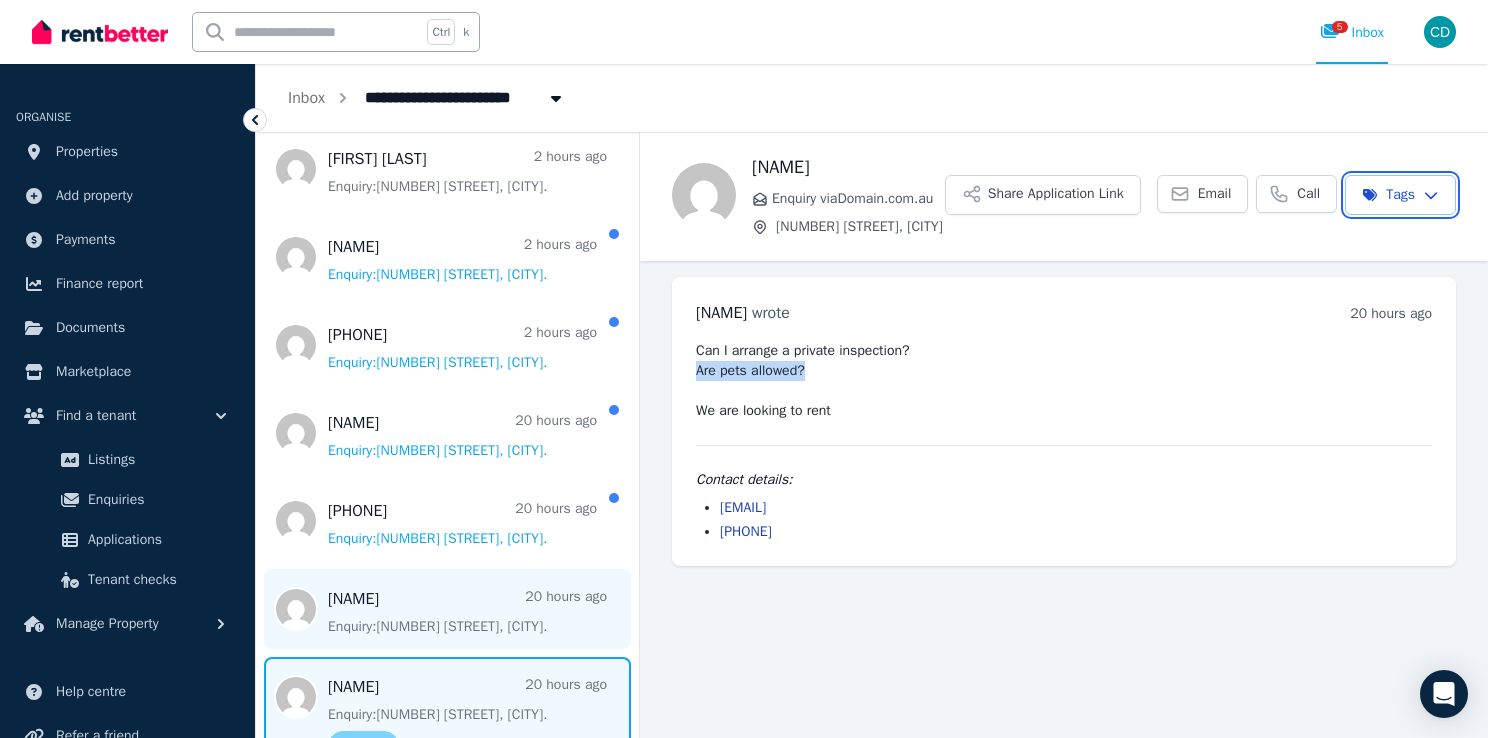 click on "**********" at bounding box center [744, 369] 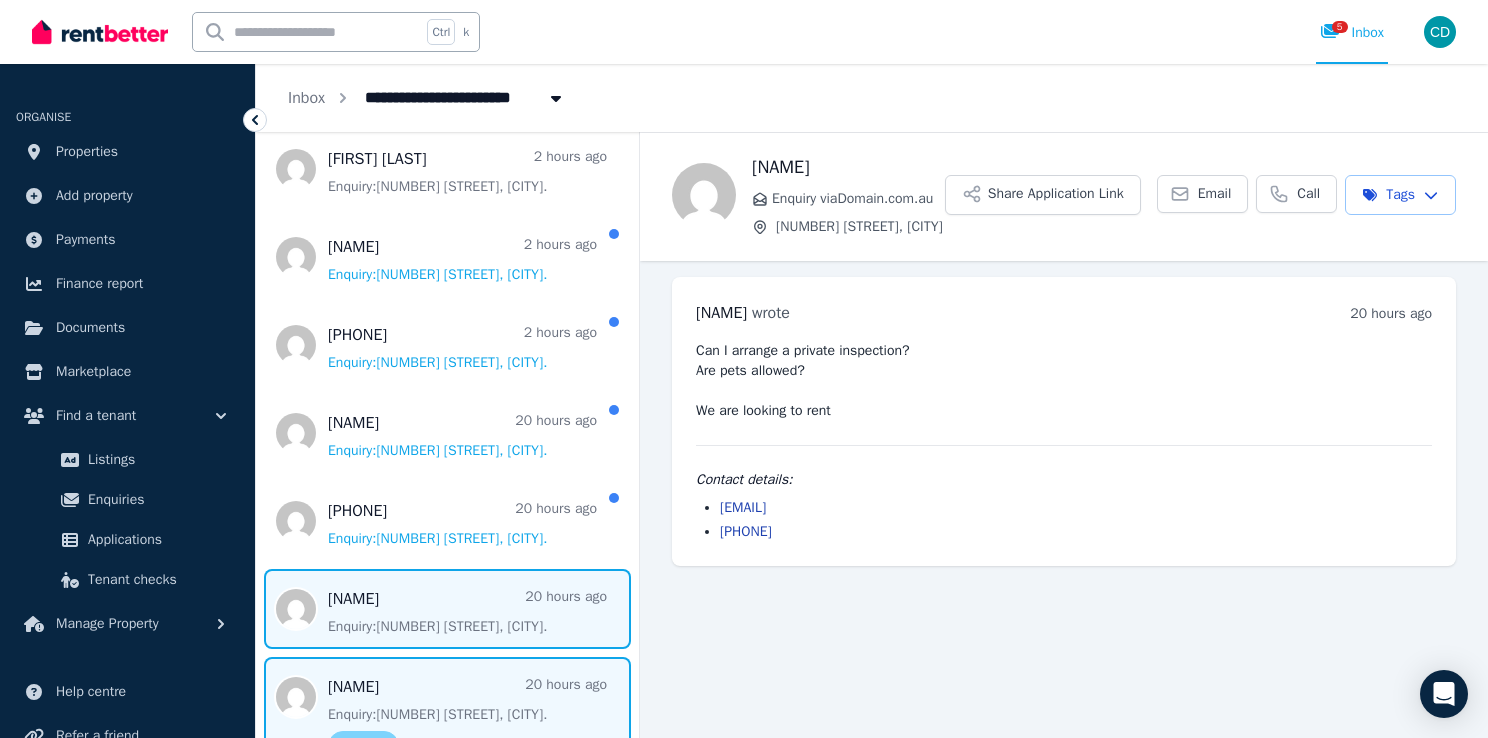 click at bounding box center [447, 609] 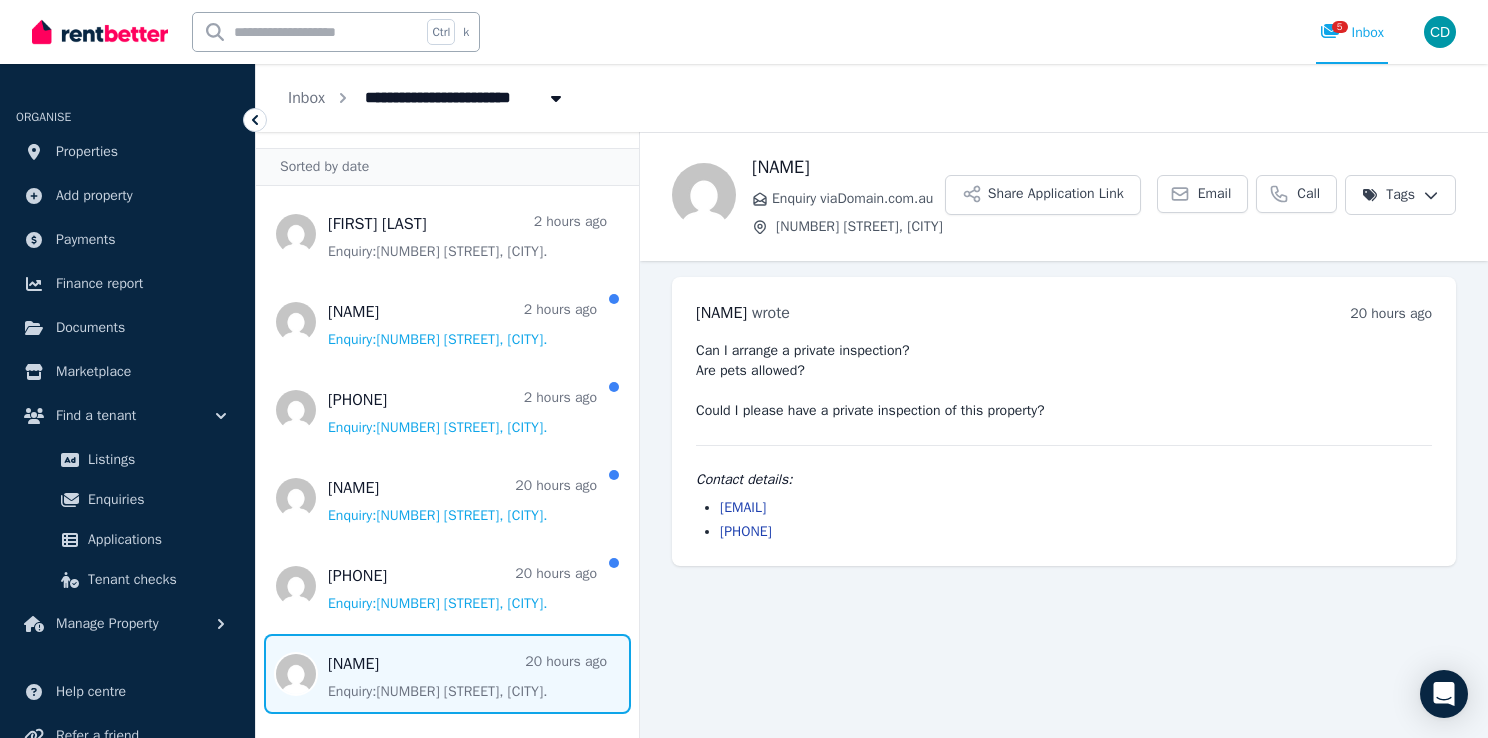 scroll, scrollTop: 13, scrollLeft: 0, axis: vertical 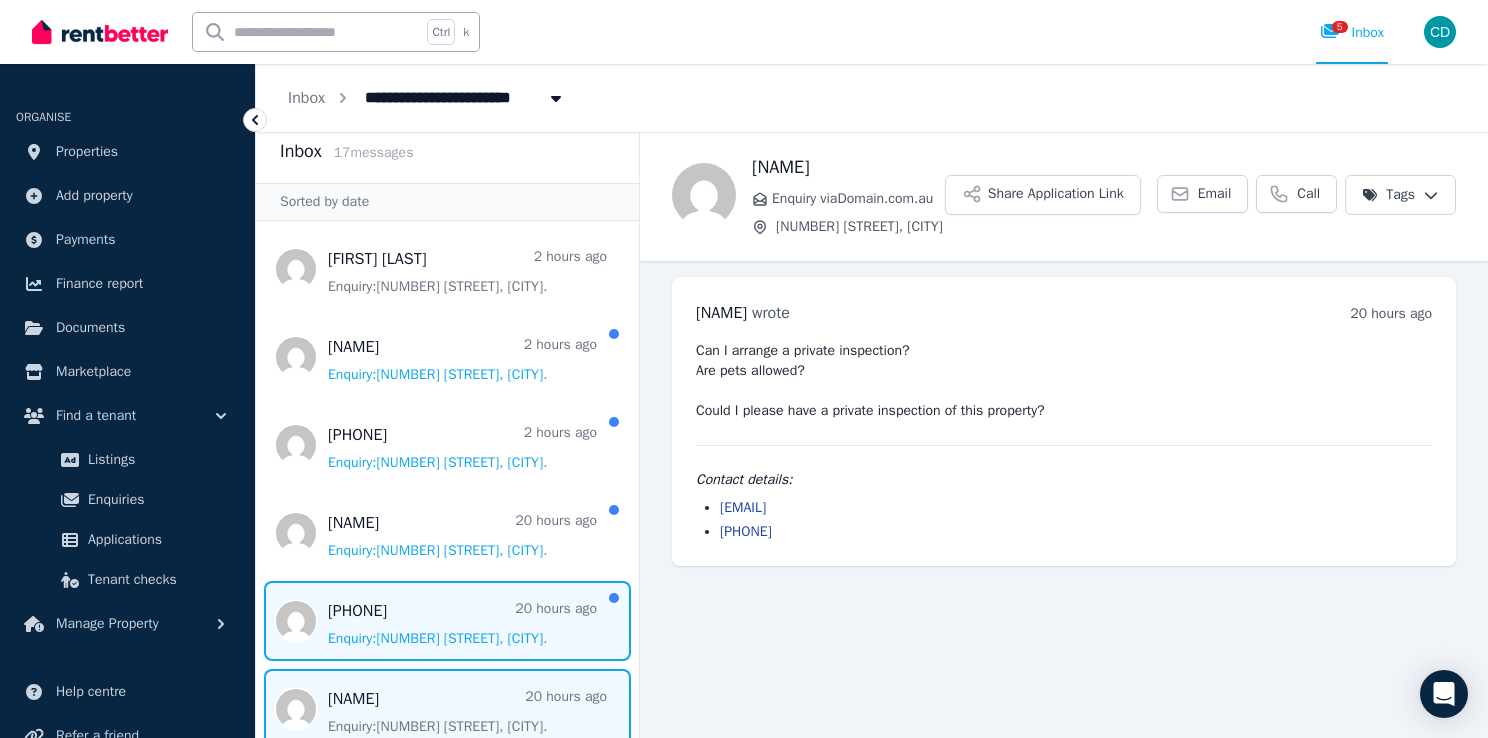 click at bounding box center [447, 621] 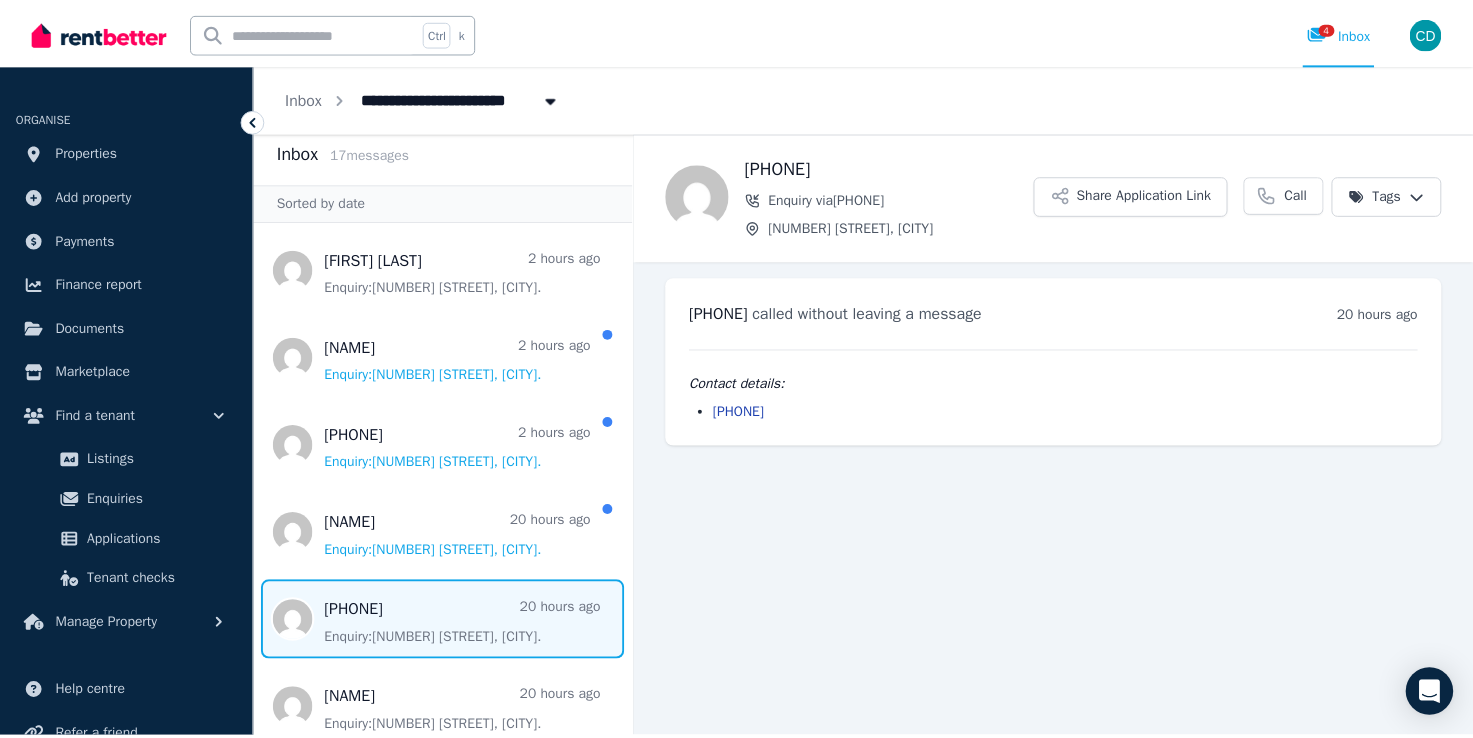 scroll, scrollTop: 0, scrollLeft: 0, axis: both 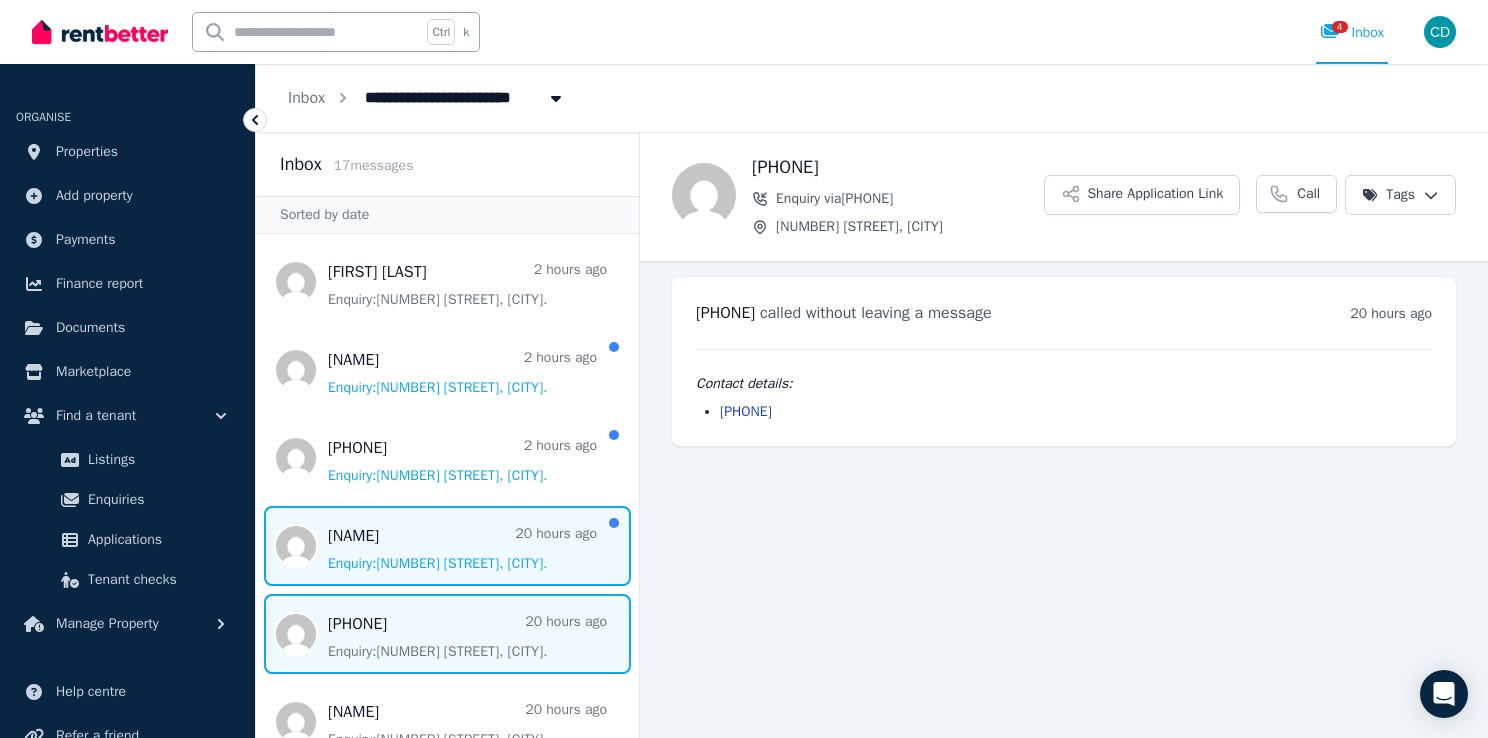 click at bounding box center (447, 546) 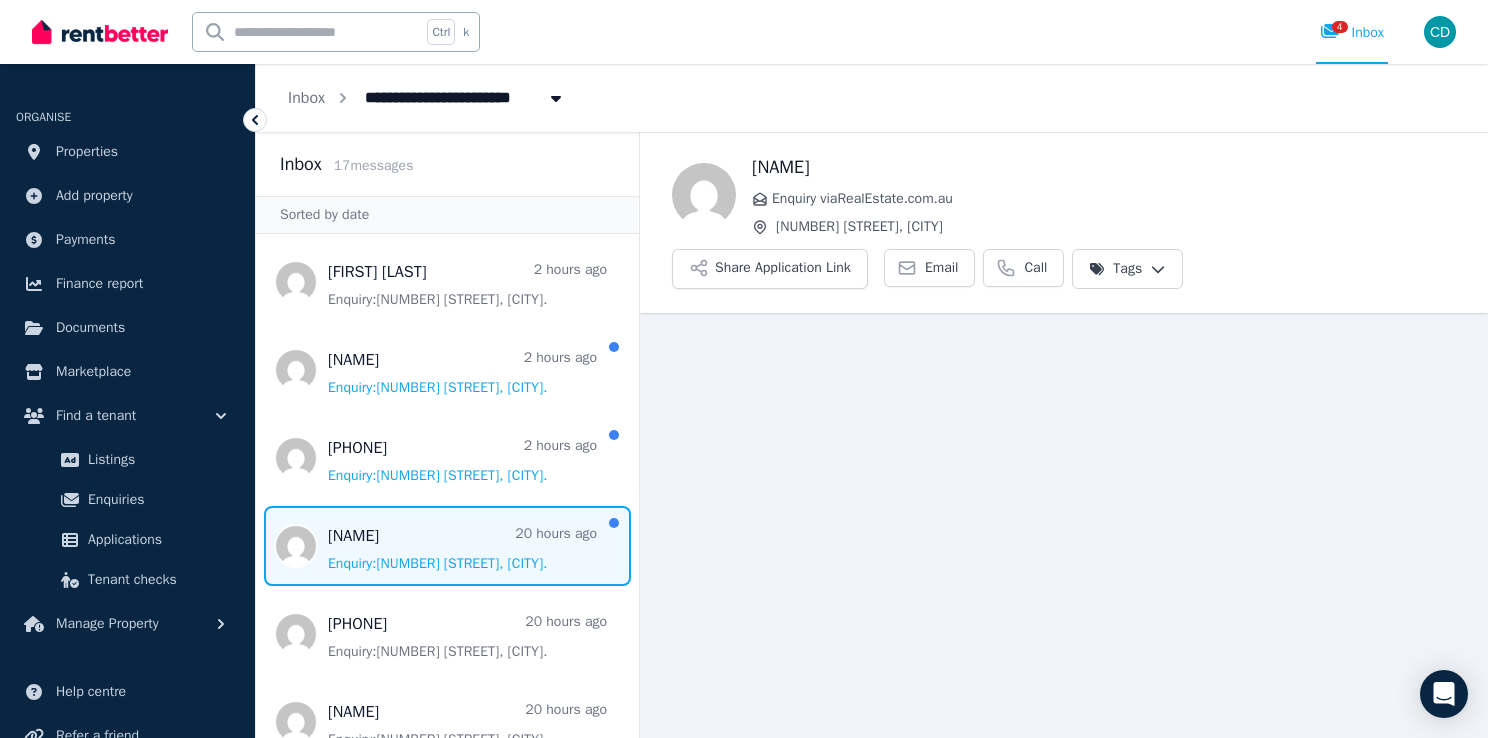 click at bounding box center [447, 546] 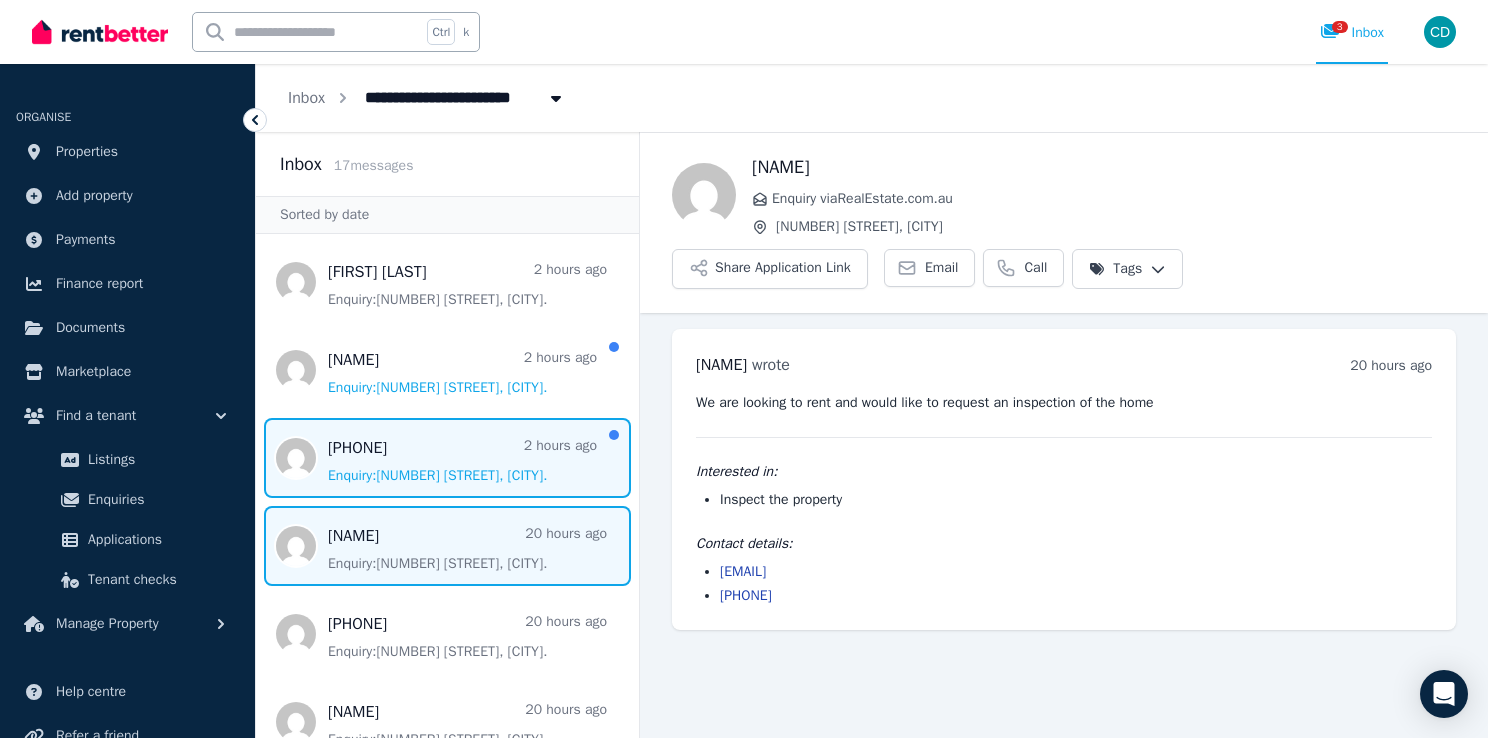 click at bounding box center [447, 458] 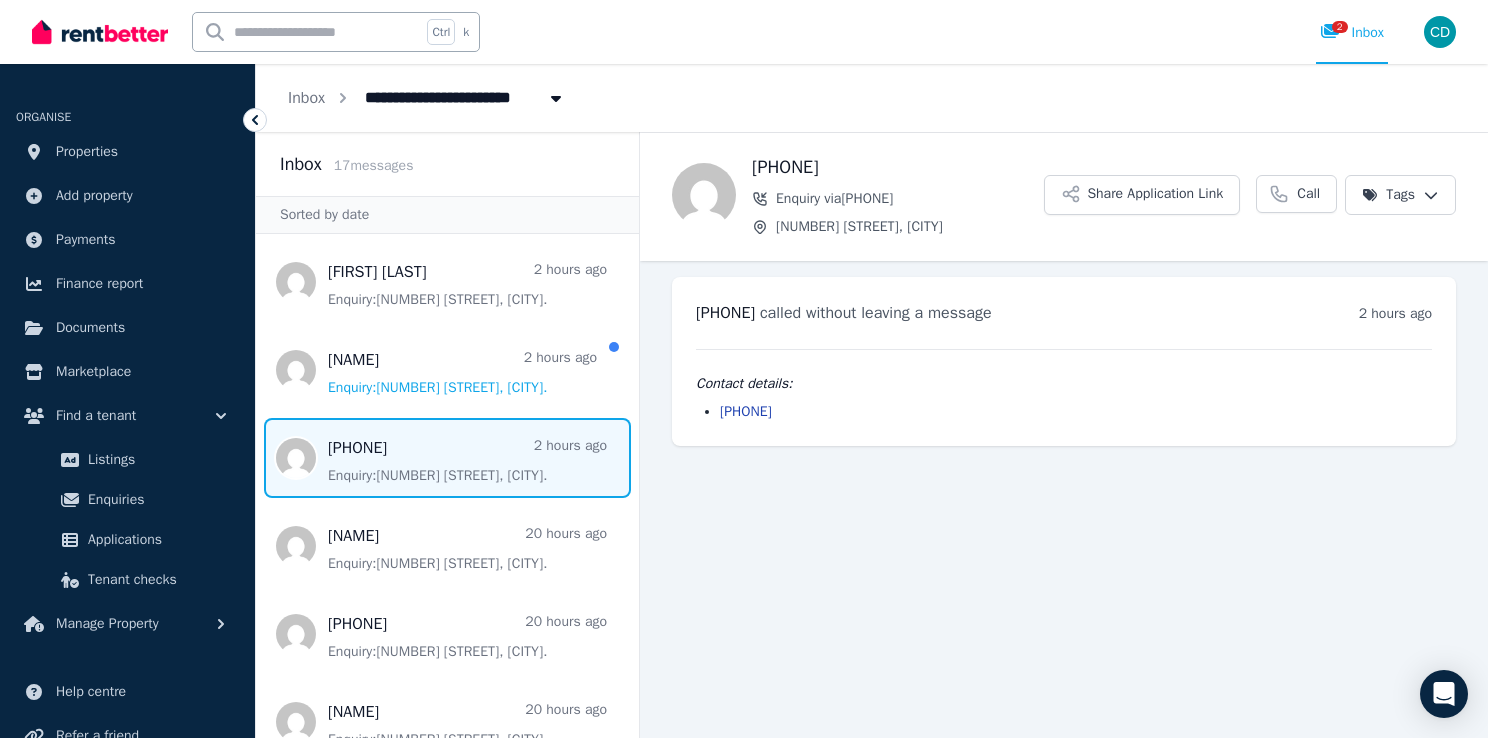 click at bounding box center (447, 458) 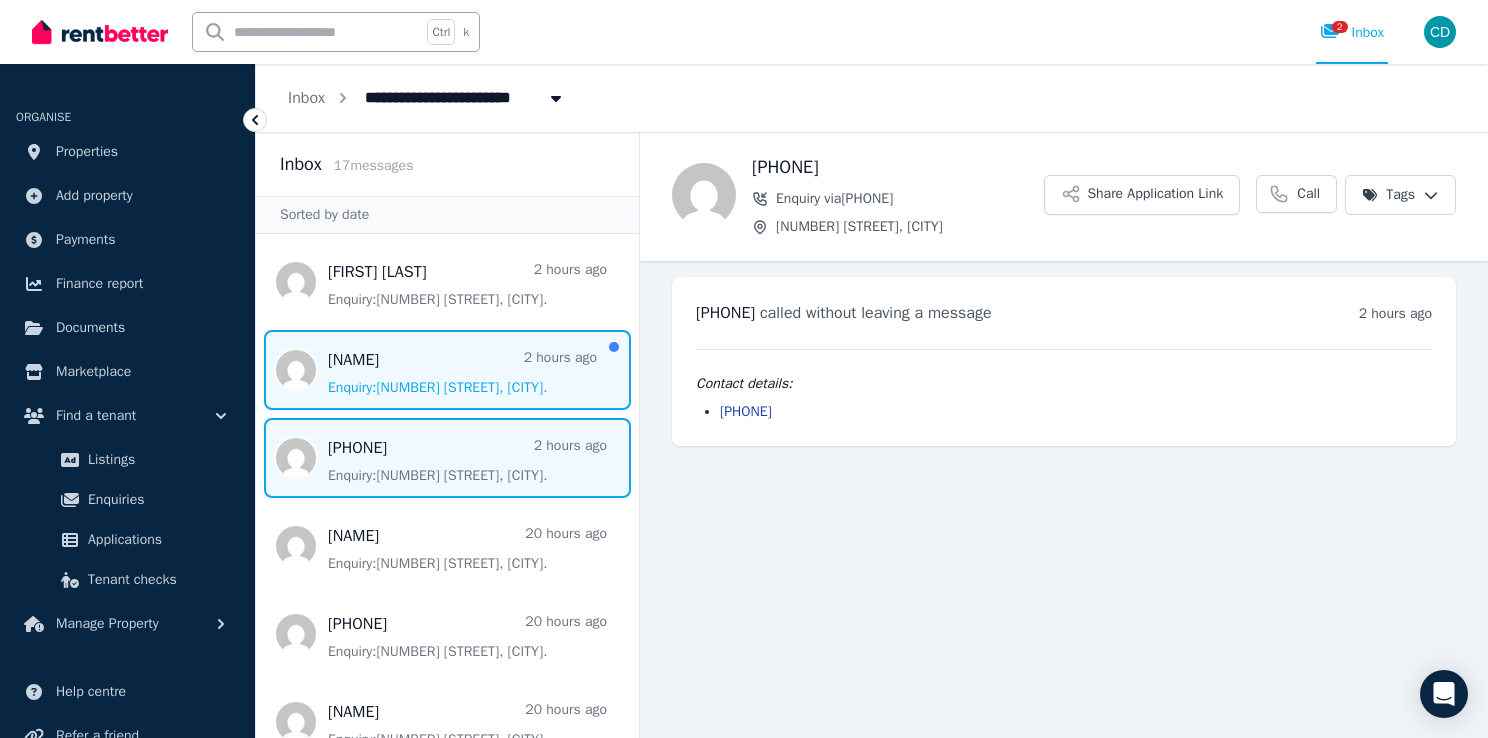 click at bounding box center [447, 370] 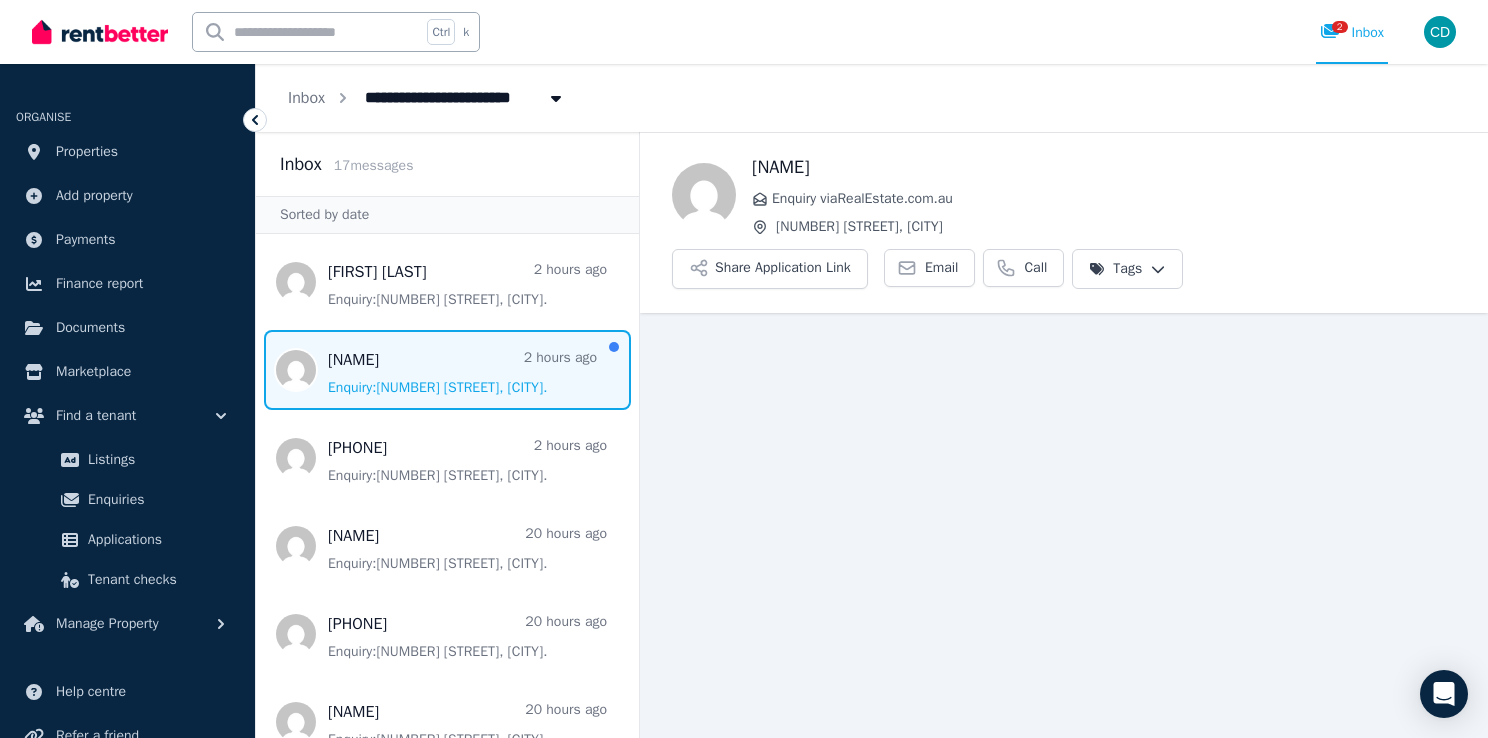 click at bounding box center [447, 370] 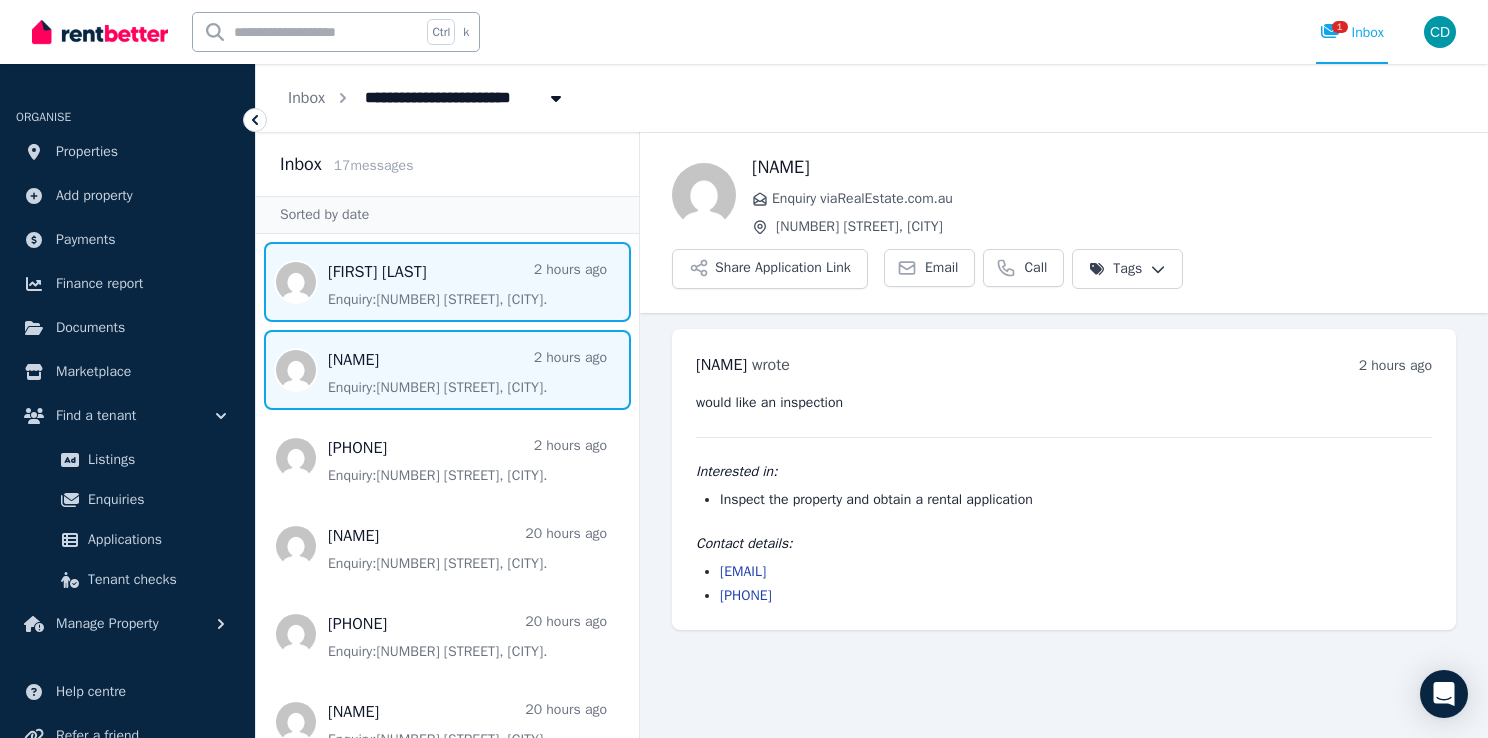 click at bounding box center [447, 282] 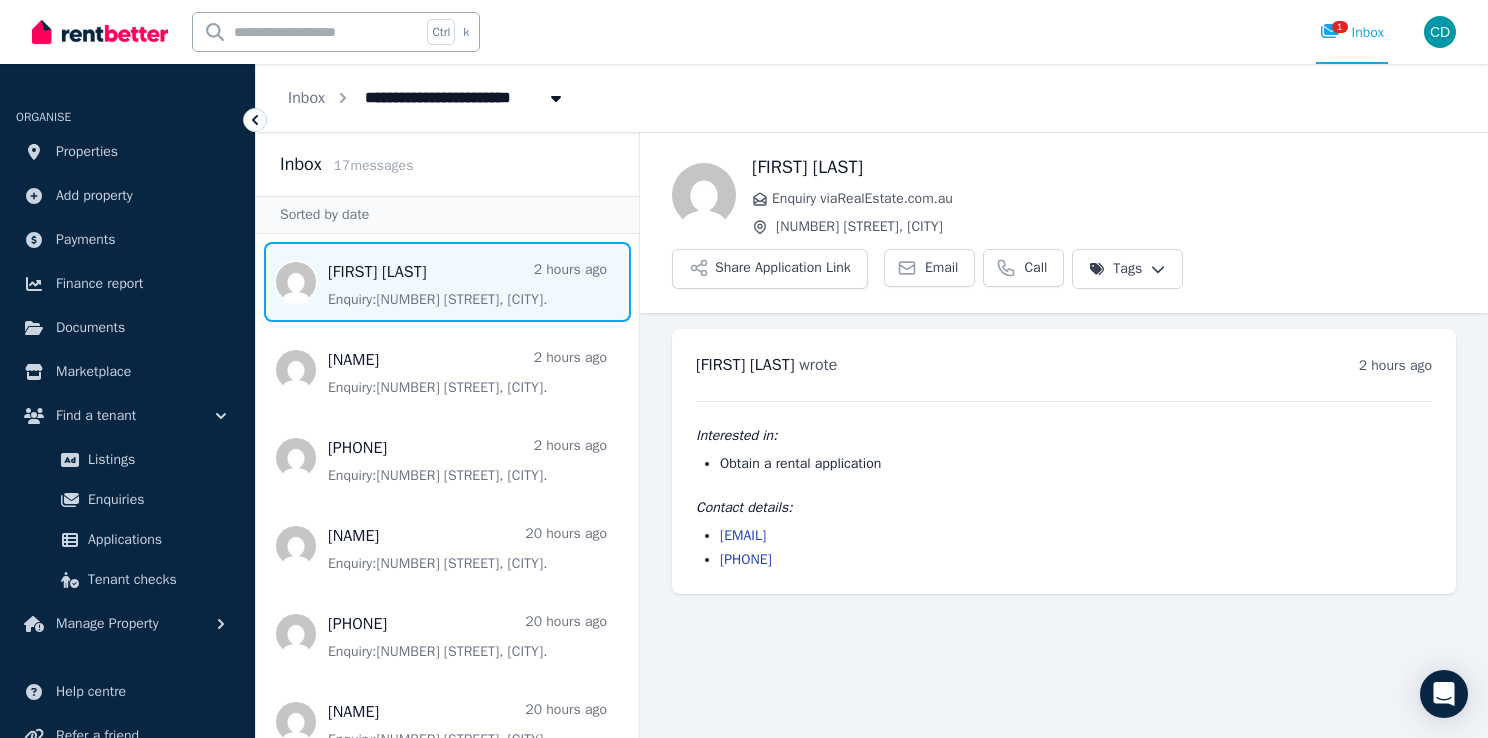 click at bounding box center [447, 282] 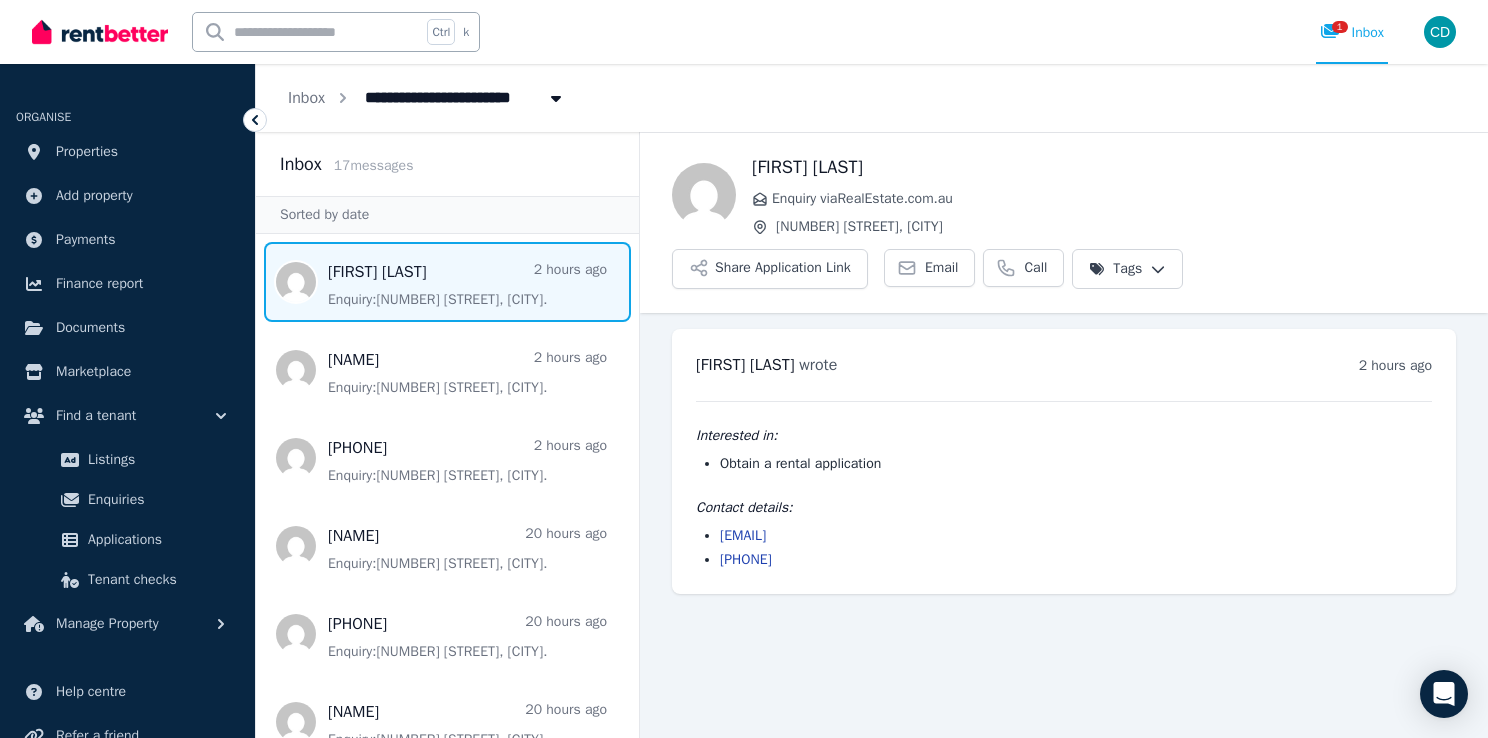 click on "**********" at bounding box center (744, 369) 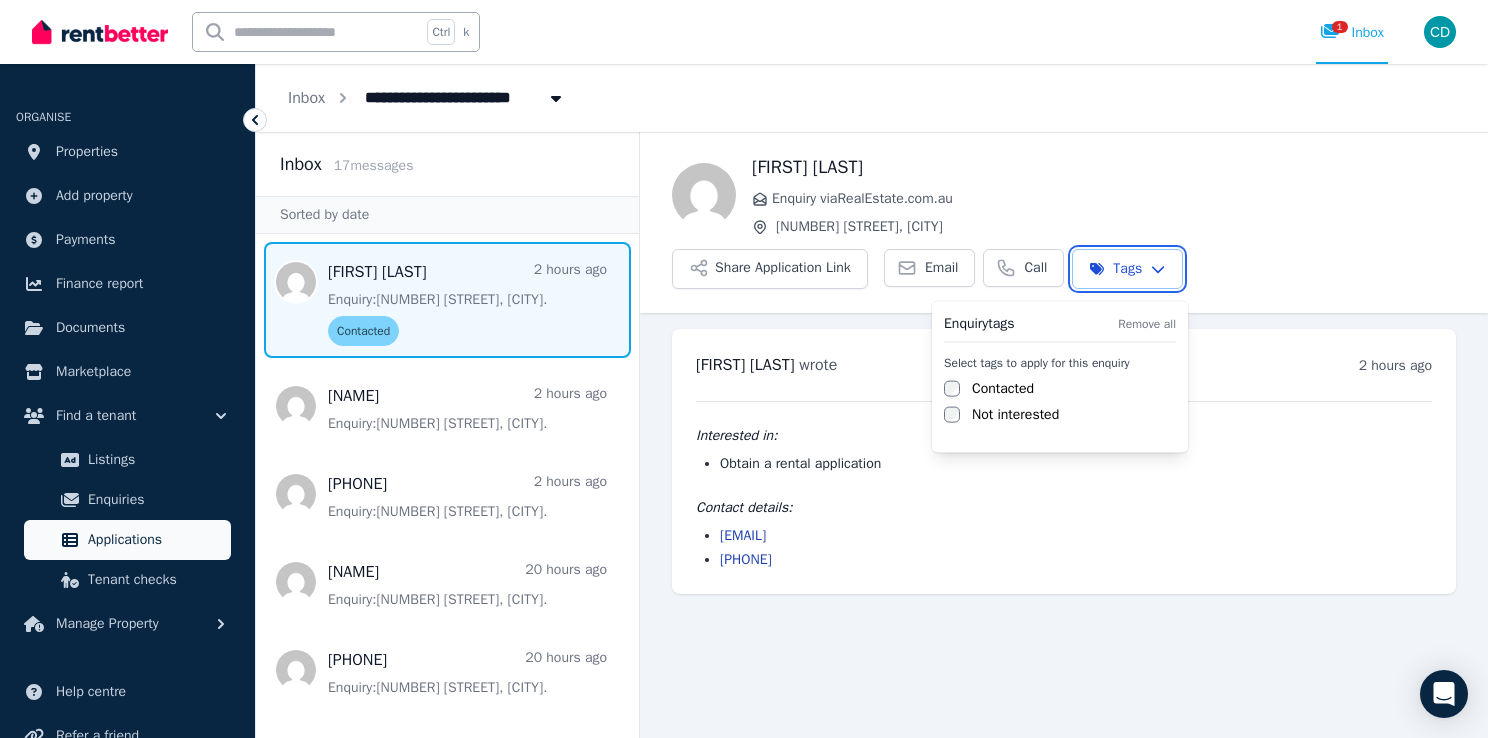 click on "**********" at bounding box center [744, 369] 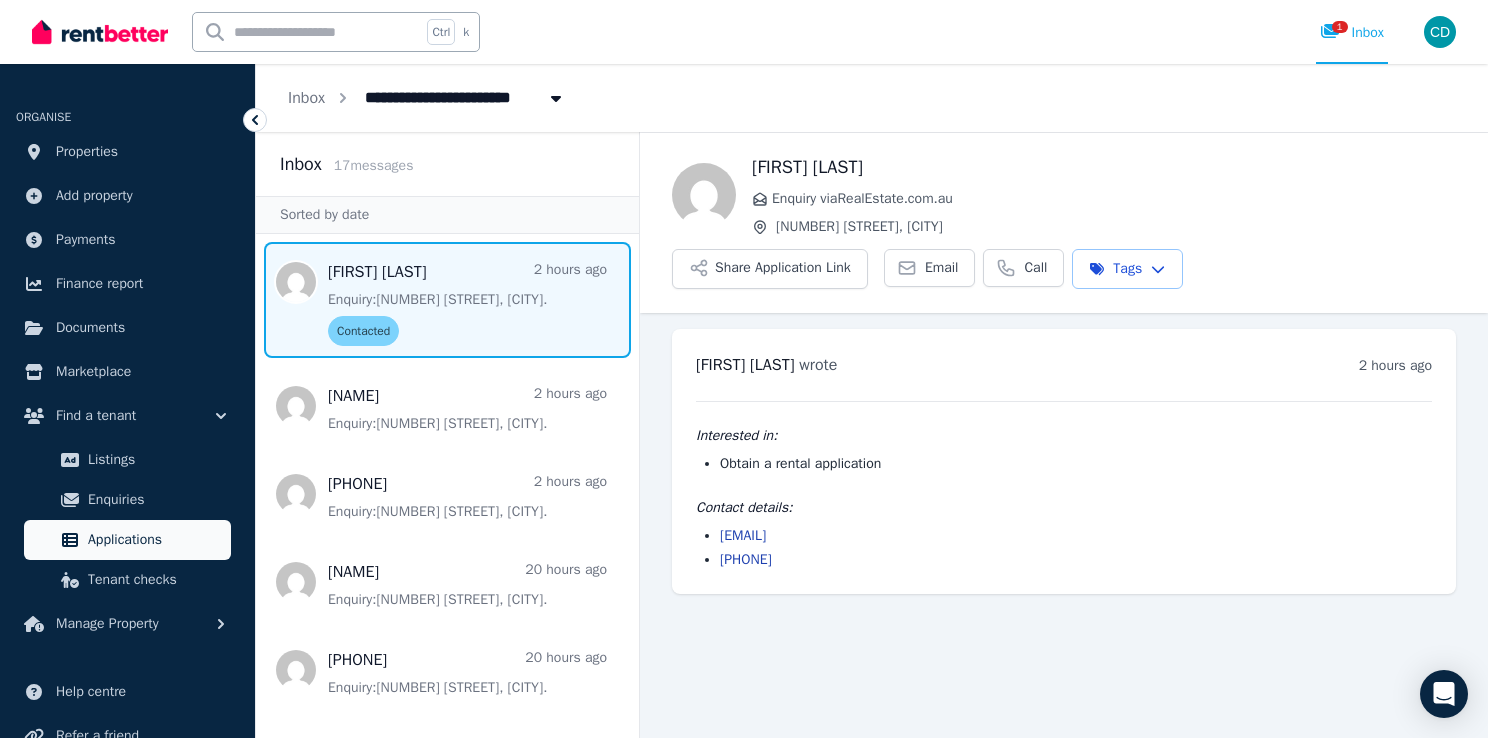 click on "Applications" at bounding box center [155, 540] 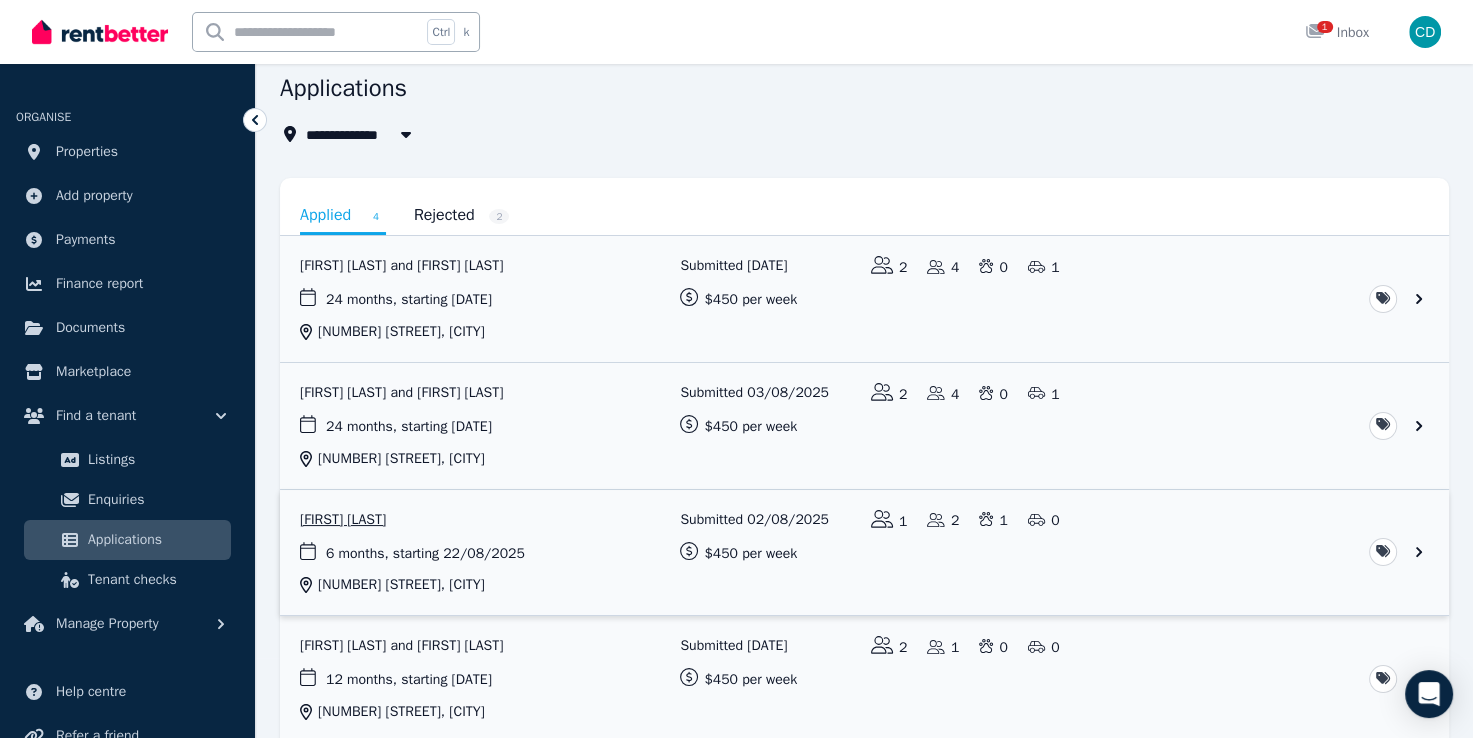 scroll, scrollTop: 0, scrollLeft: 0, axis: both 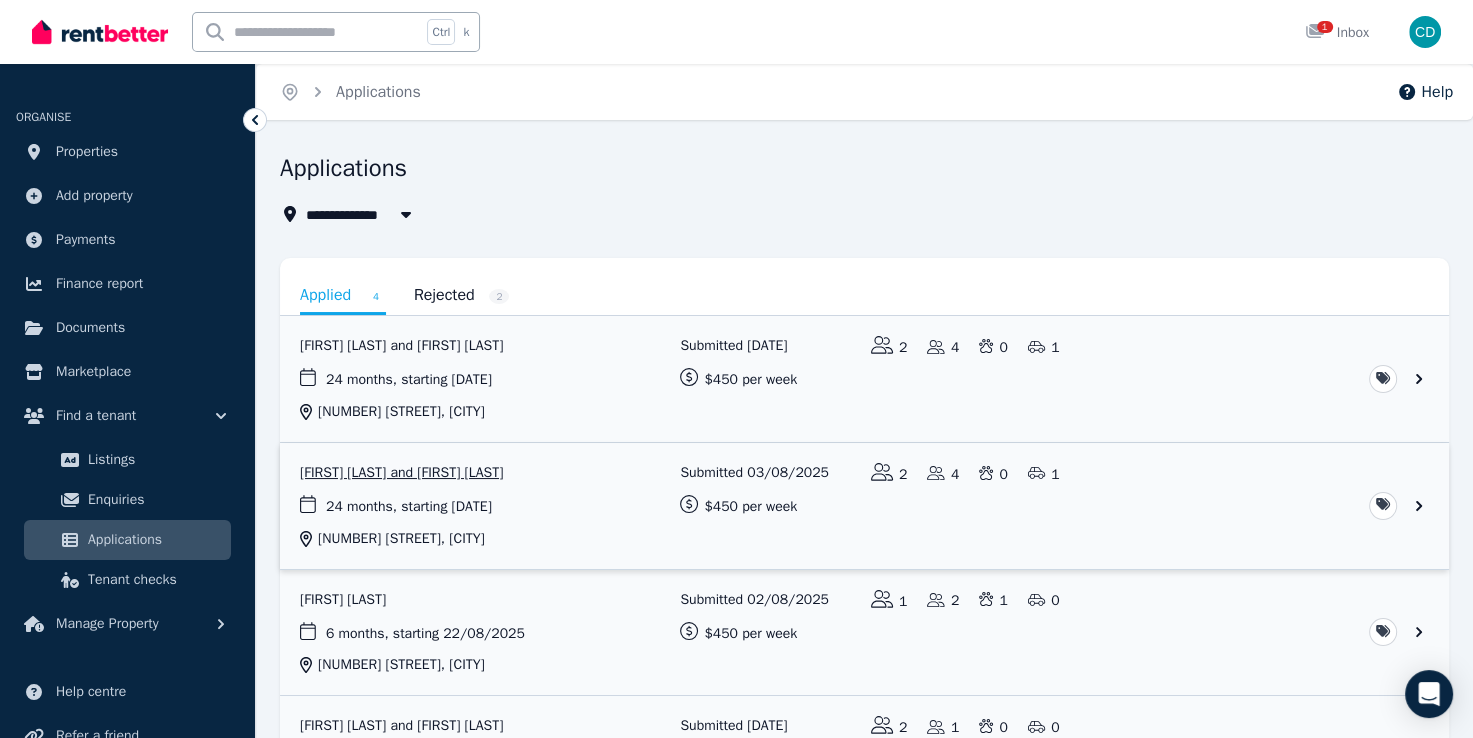 click at bounding box center (864, 506) 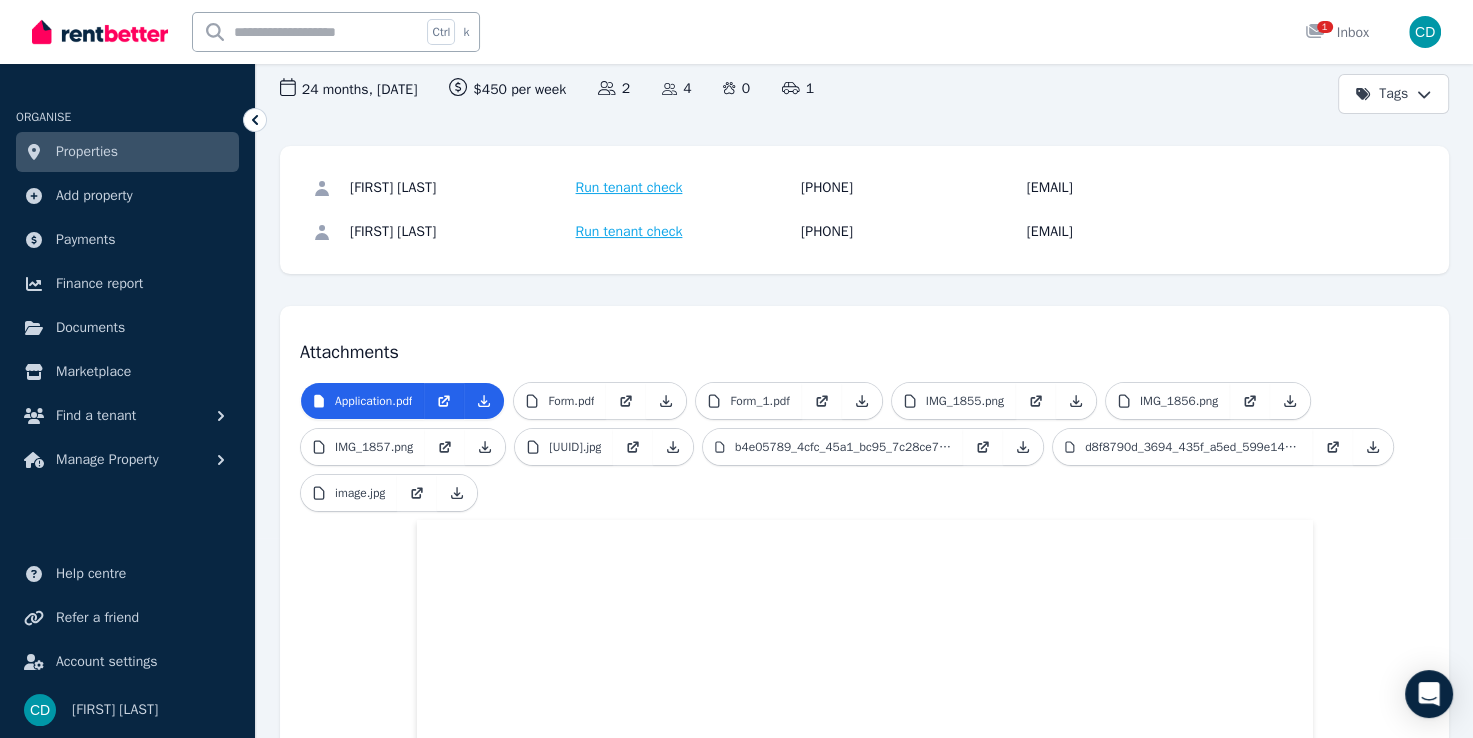 scroll, scrollTop: 0, scrollLeft: 0, axis: both 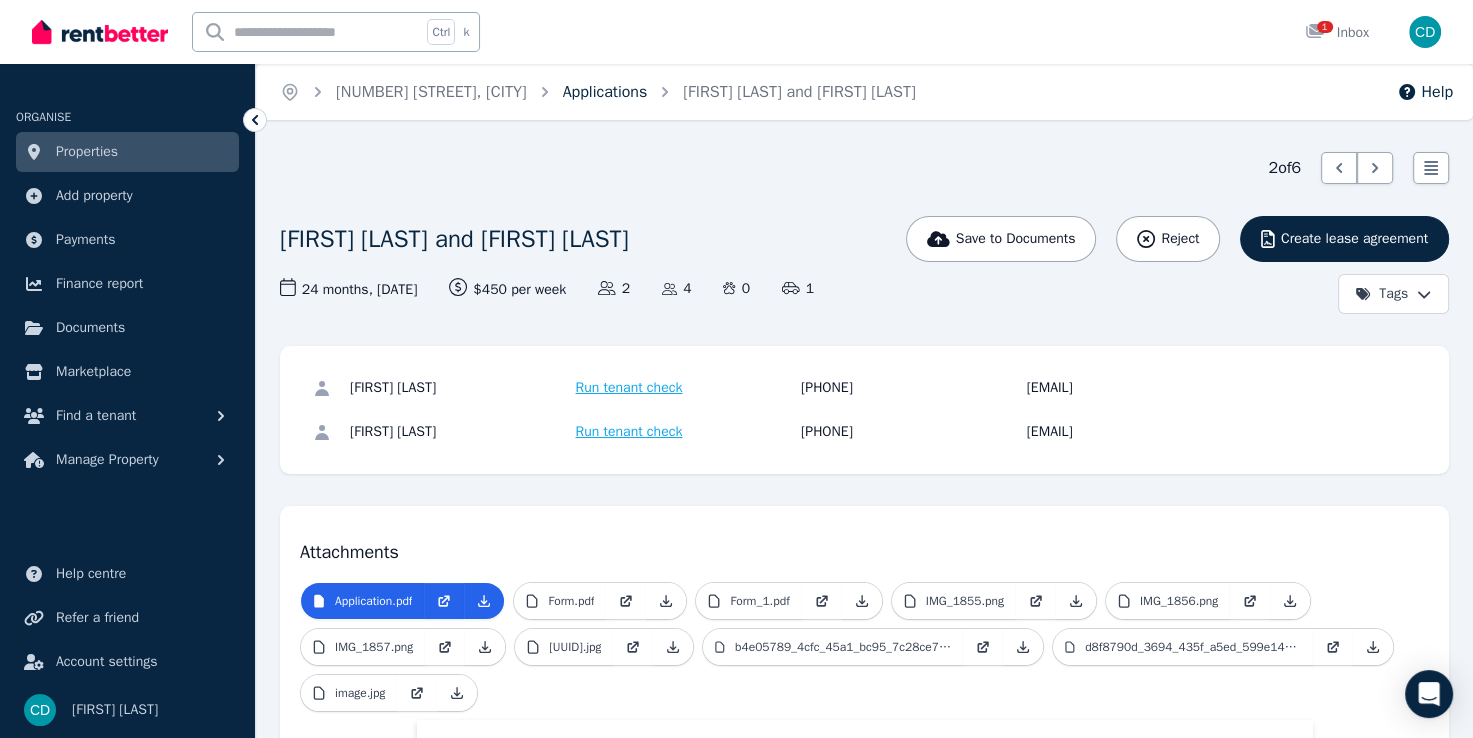 click on "Applications" at bounding box center (605, 92) 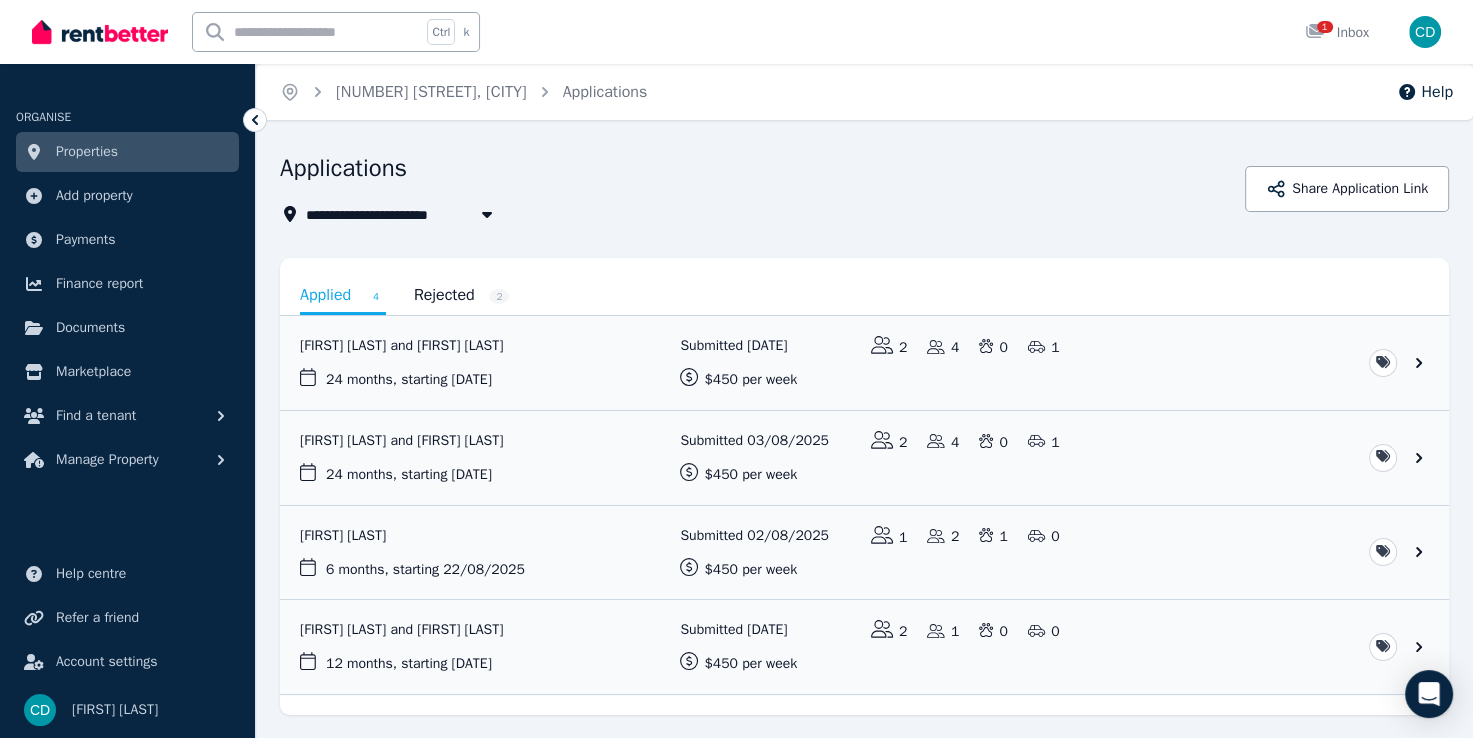 click on "Rejected   2" at bounding box center (462, 295) 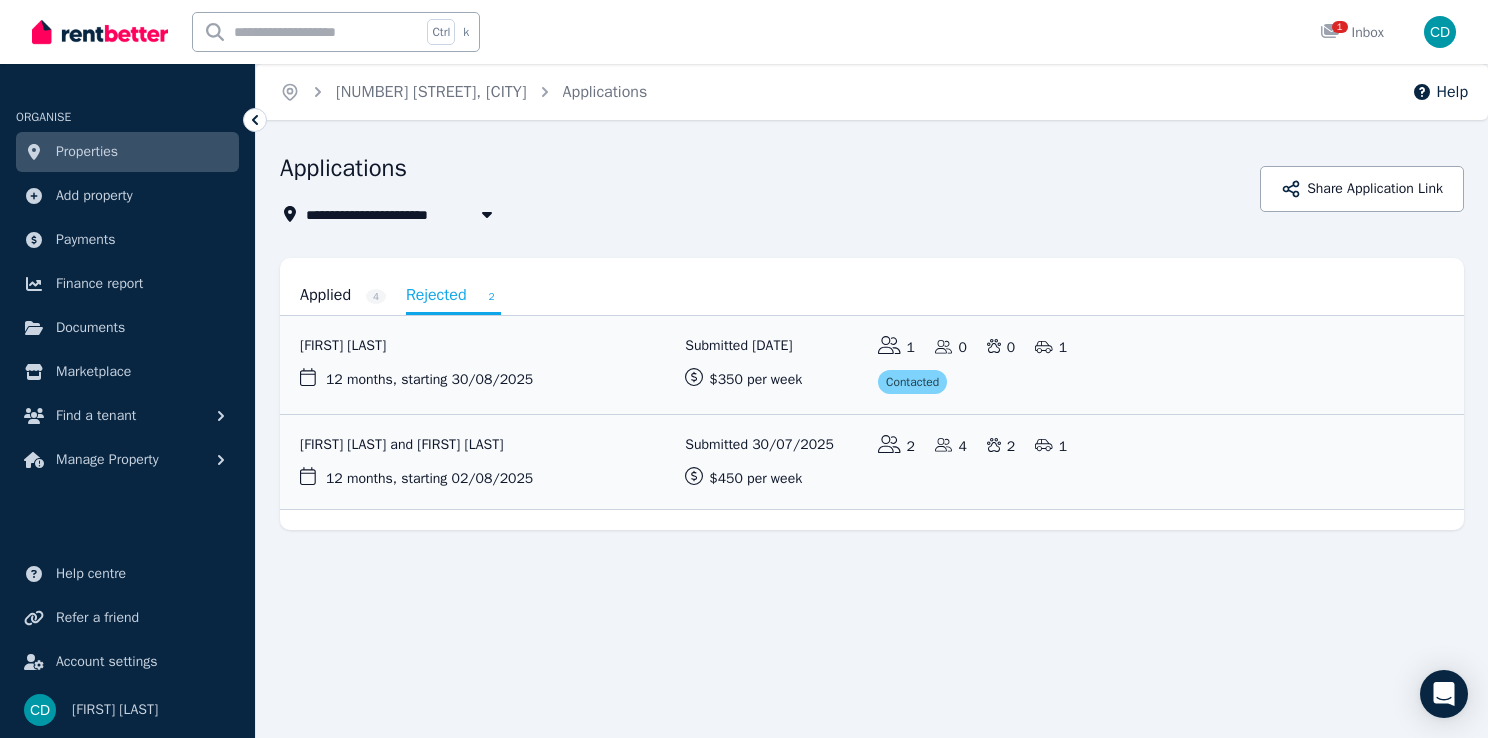 click on "Applied   4" at bounding box center [343, 295] 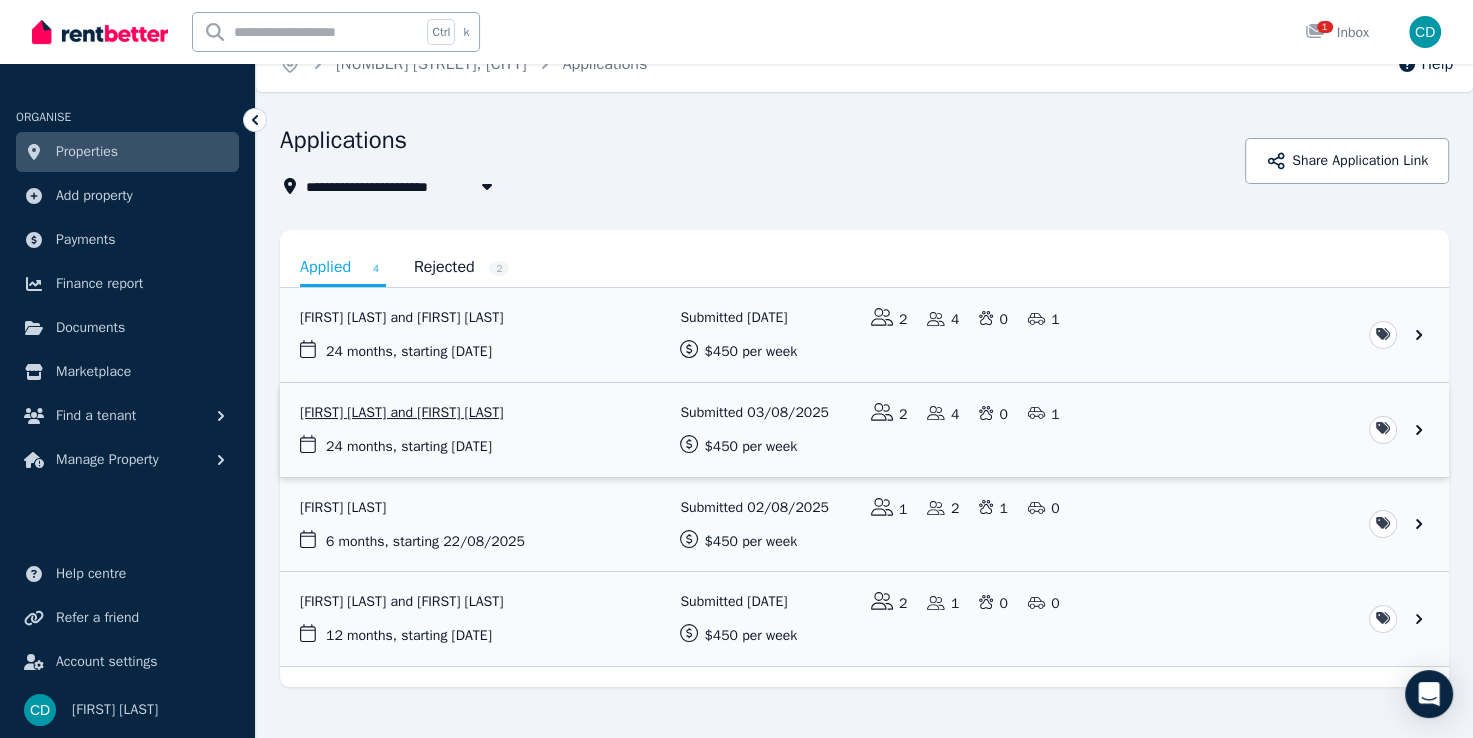 scroll, scrollTop: 52, scrollLeft: 0, axis: vertical 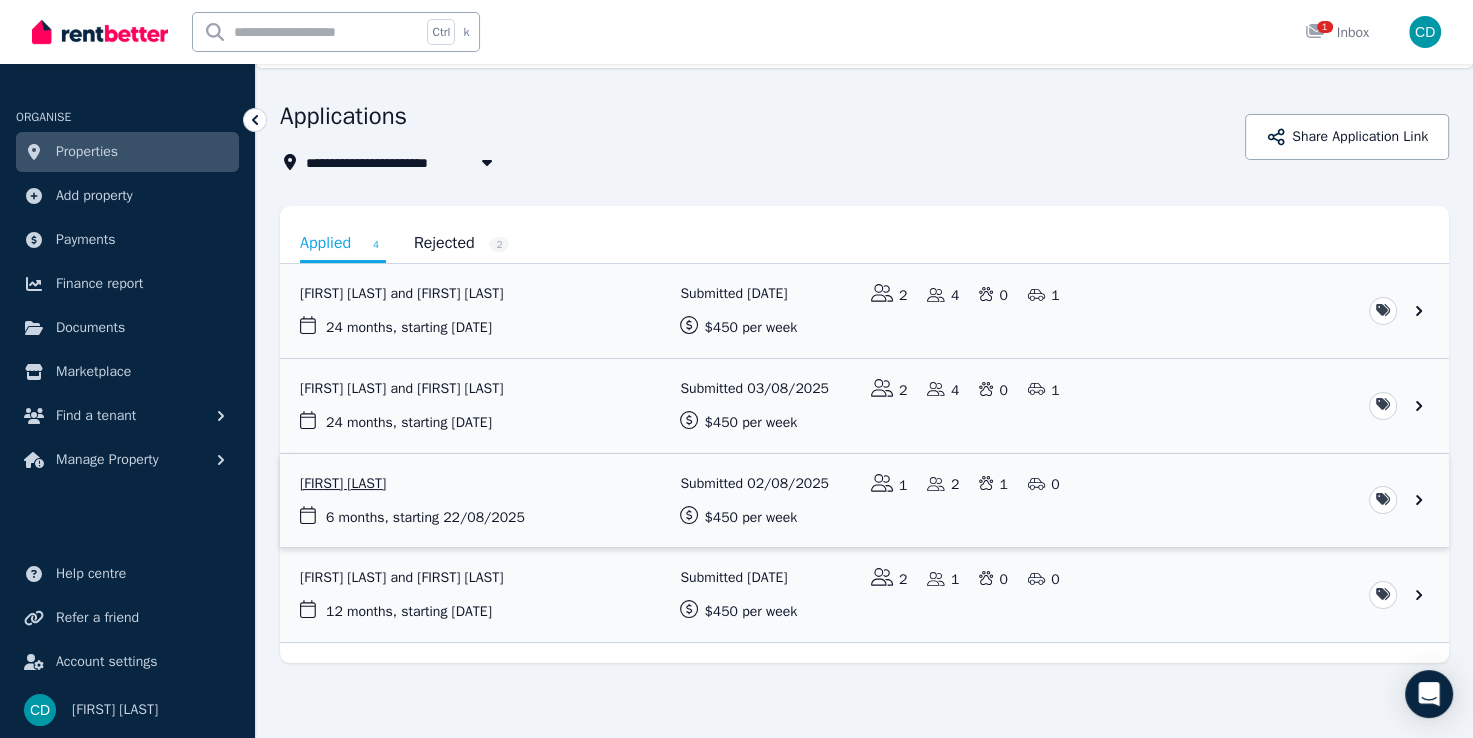 click at bounding box center [864, 501] 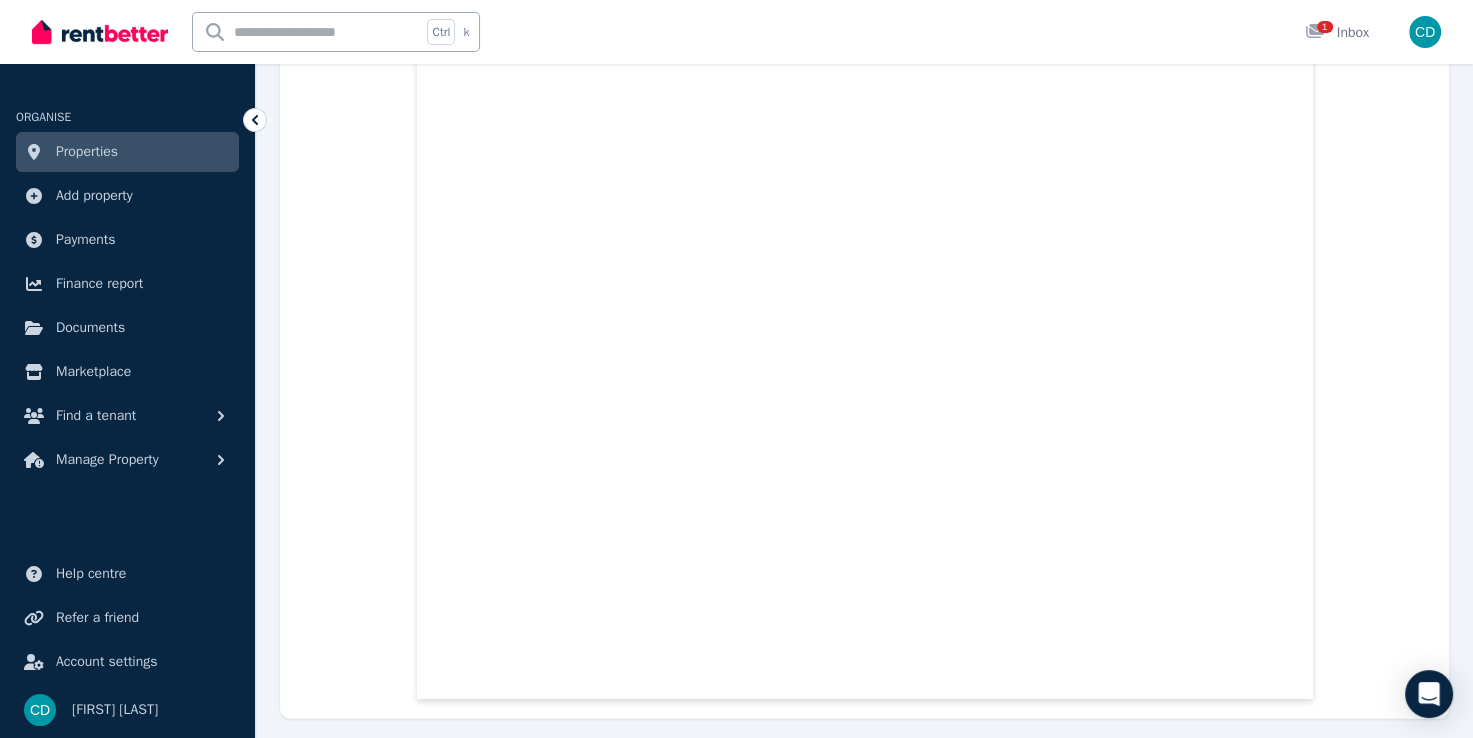 scroll, scrollTop: 33438, scrollLeft: 0, axis: vertical 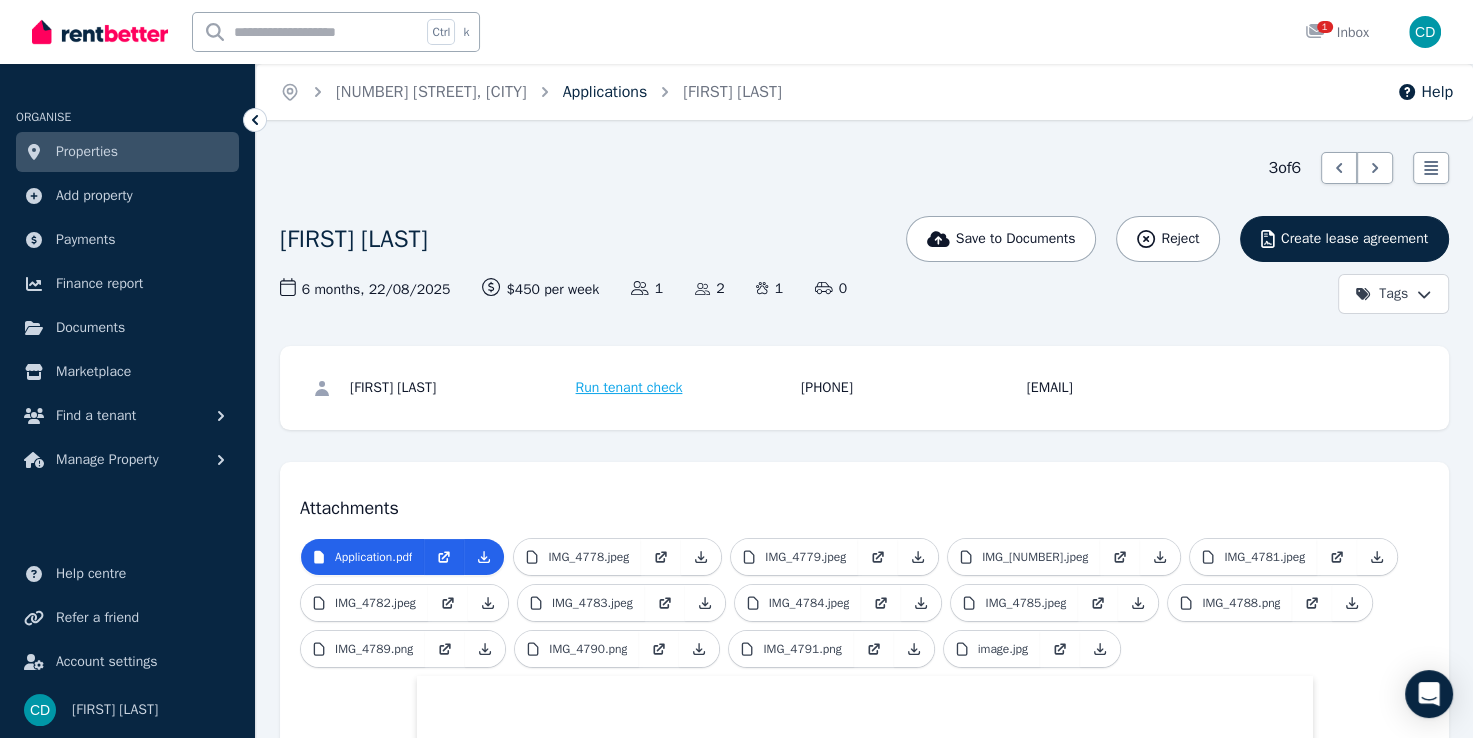 click on "Applications" at bounding box center (605, 92) 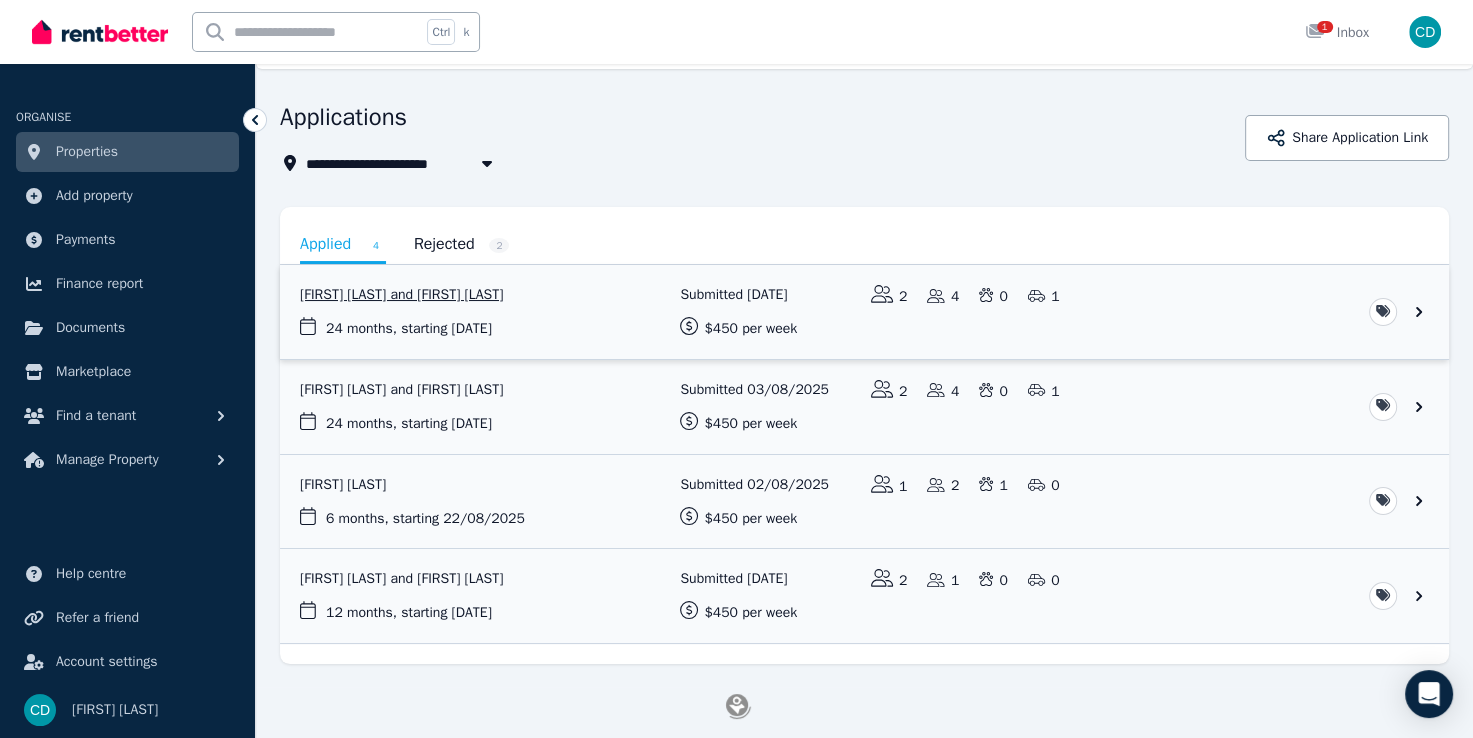 scroll, scrollTop: 52, scrollLeft: 0, axis: vertical 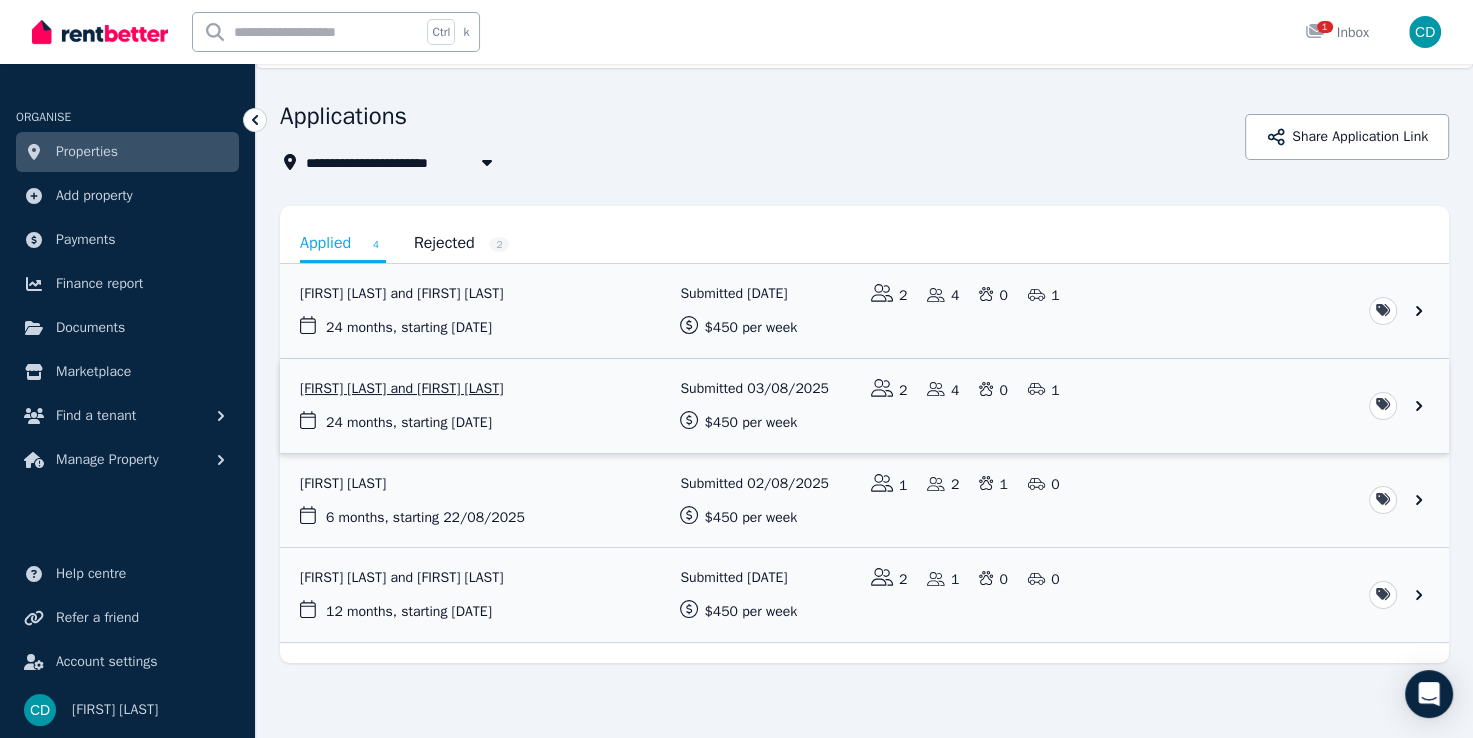 click at bounding box center [864, 406] 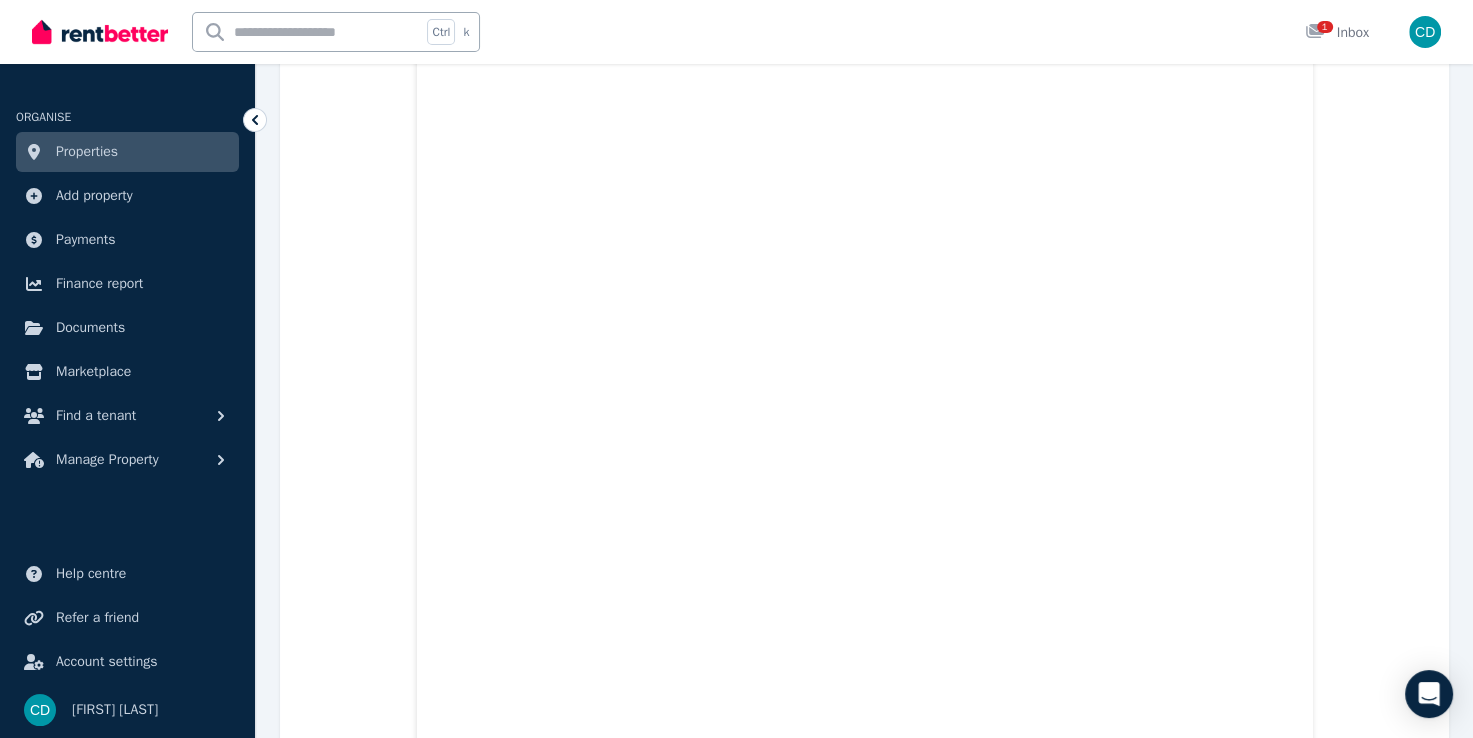 scroll, scrollTop: 24800, scrollLeft: 0, axis: vertical 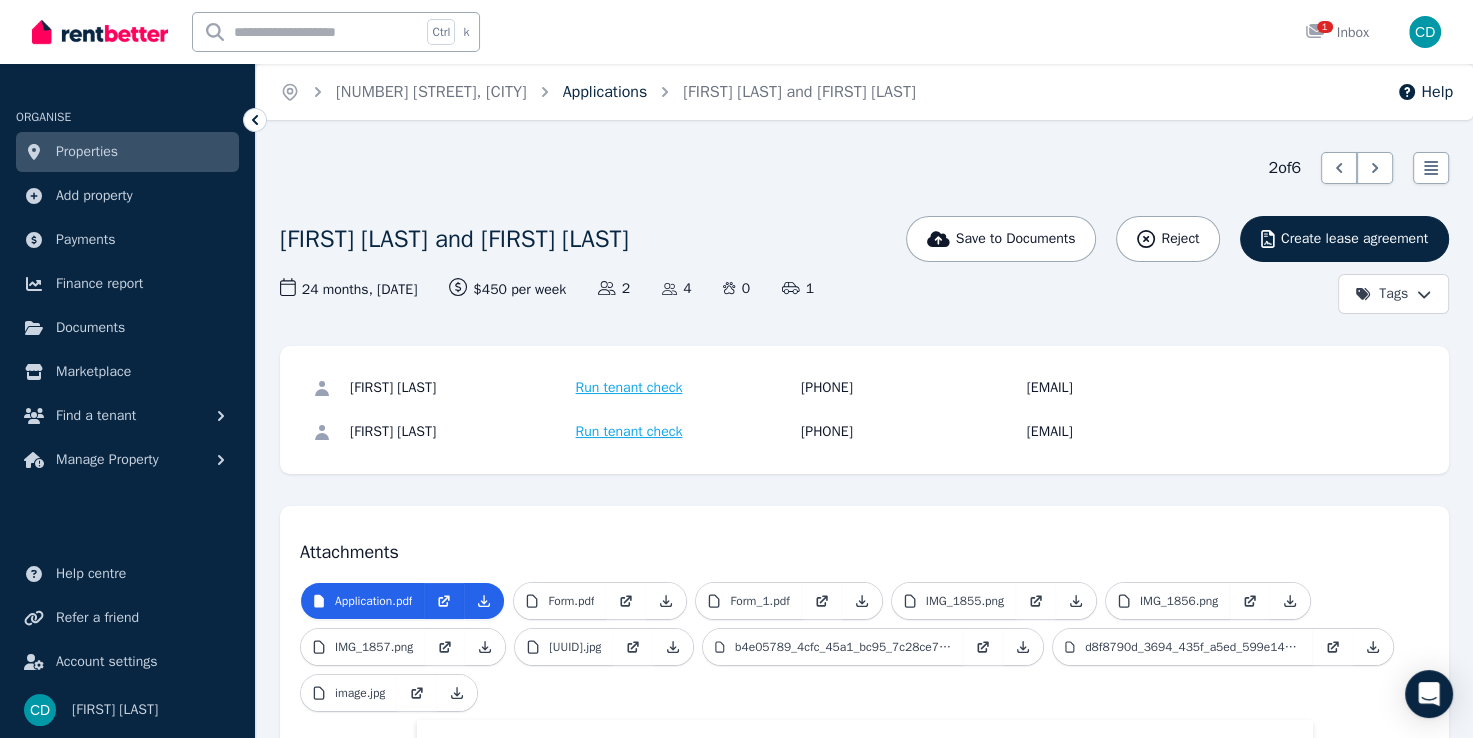 click on "Applications" at bounding box center [605, 92] 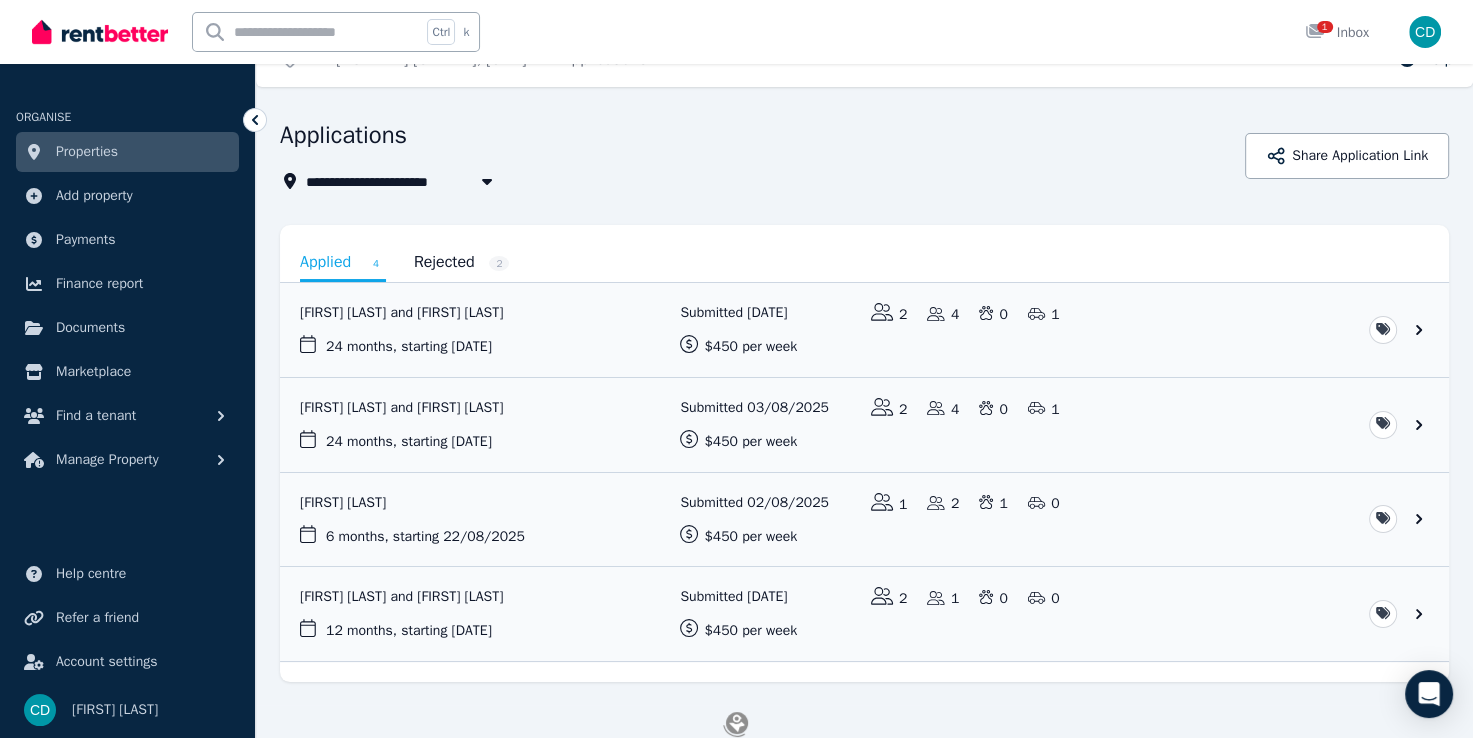 scroll, scrollTop: 52, scrollLeft: 0, axis: vertical 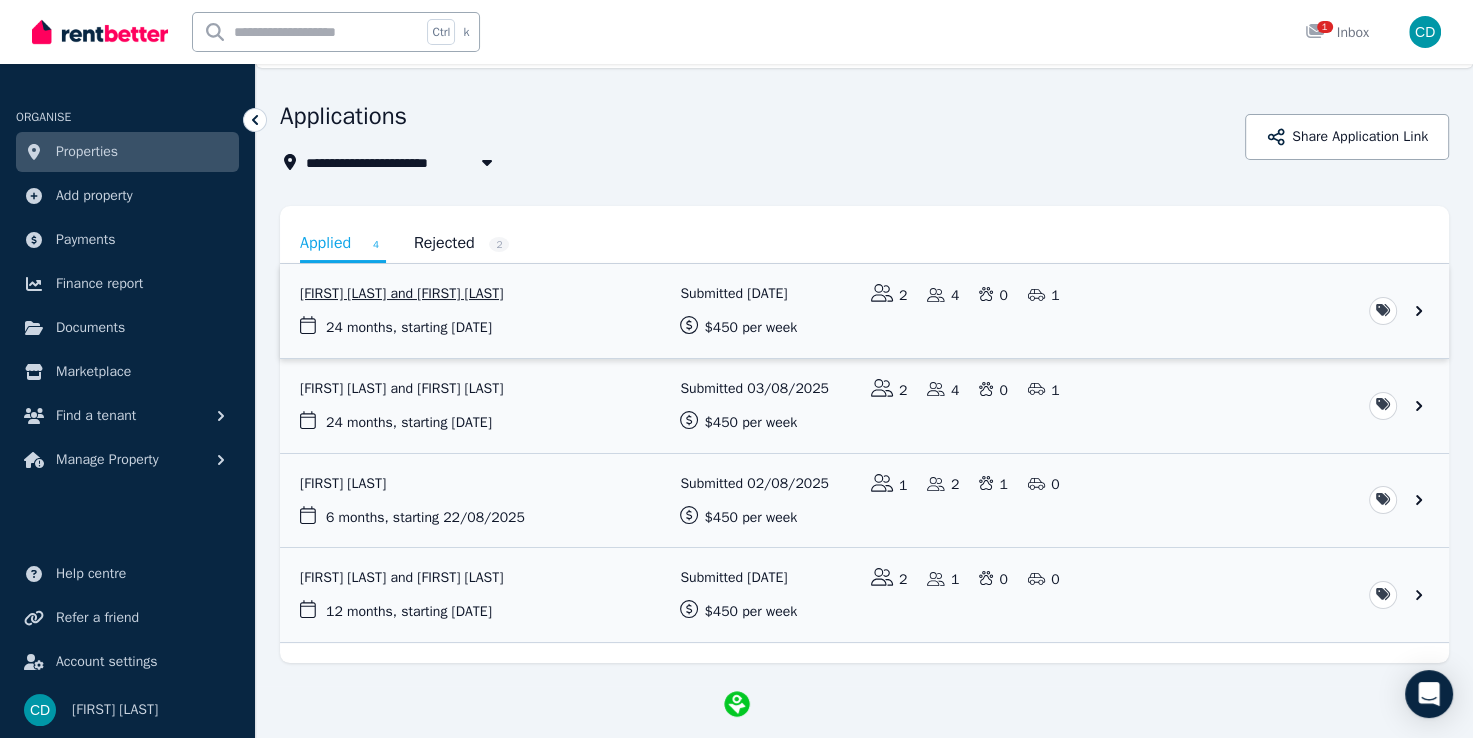 click at bounding box center [864, 311] 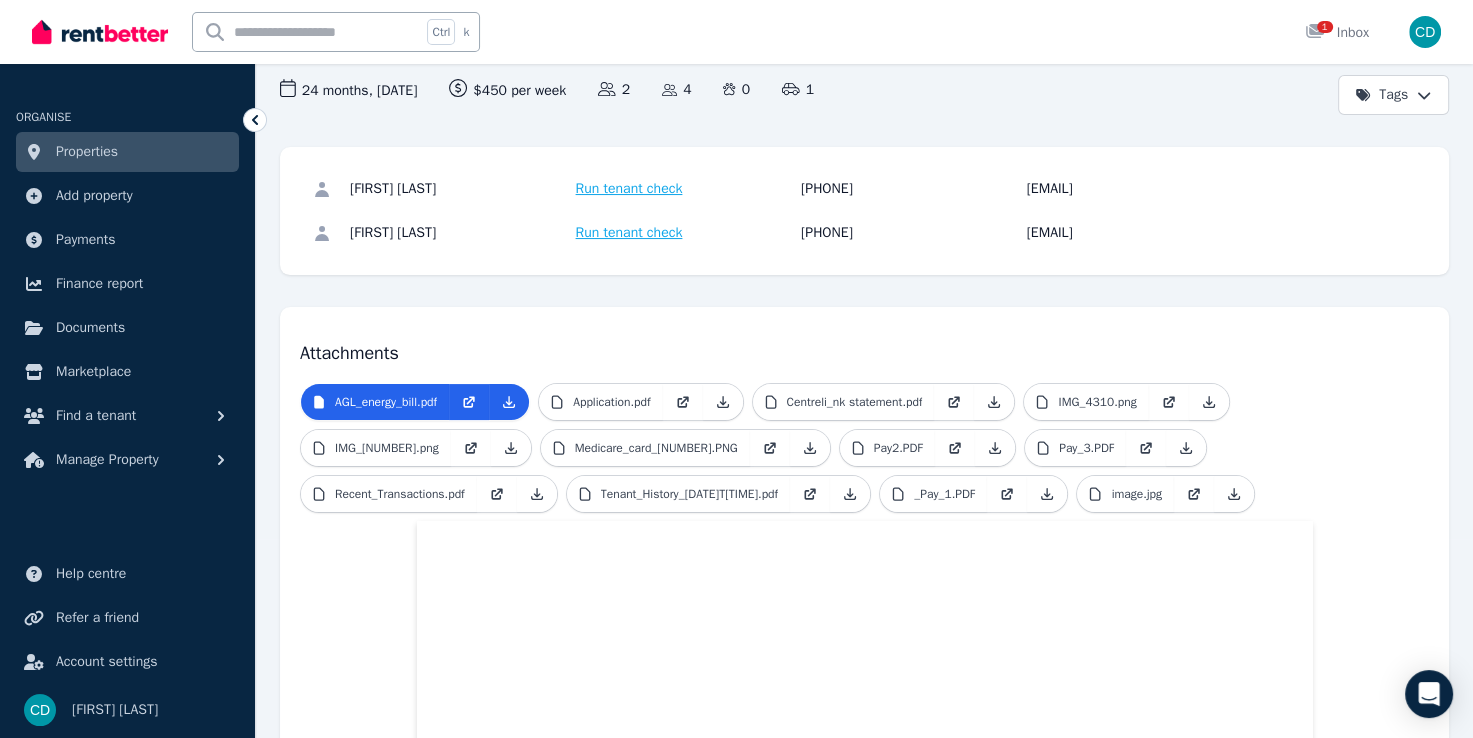 scroll, scrollTop: 200, scrollLeft: 0, axis: vertical 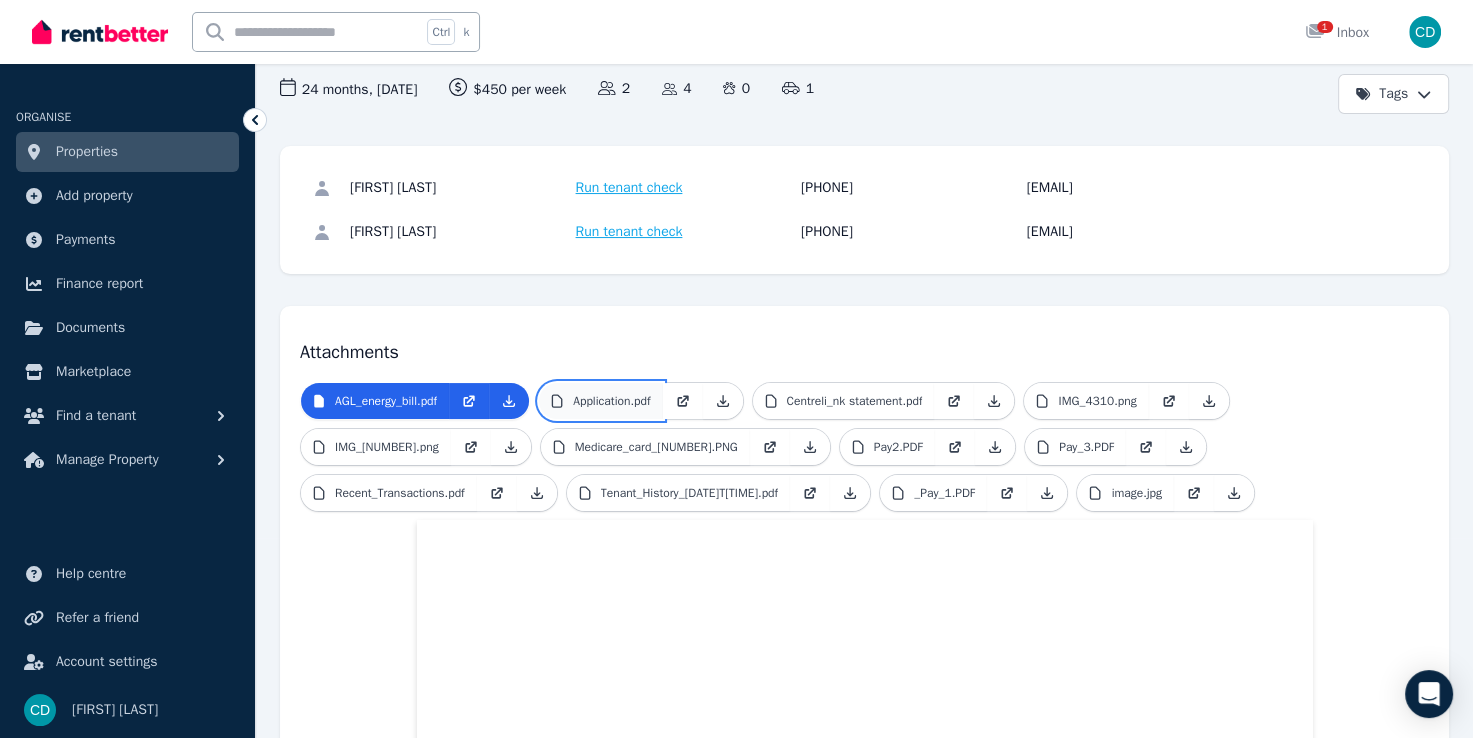 click on "Application.pdf" at bounding box center (611, 401) 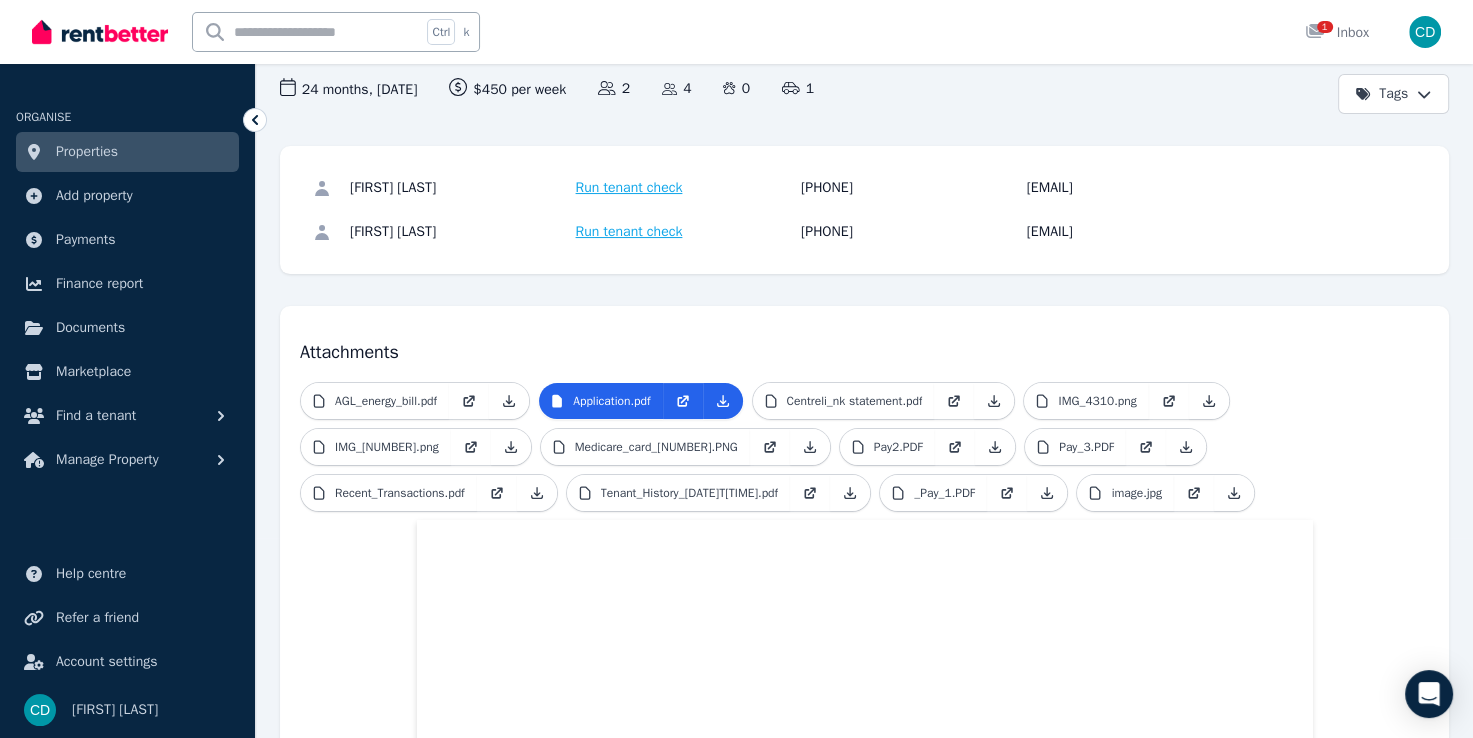 scroll, scrollTop: 0, scrollLeft: 0, axis: both 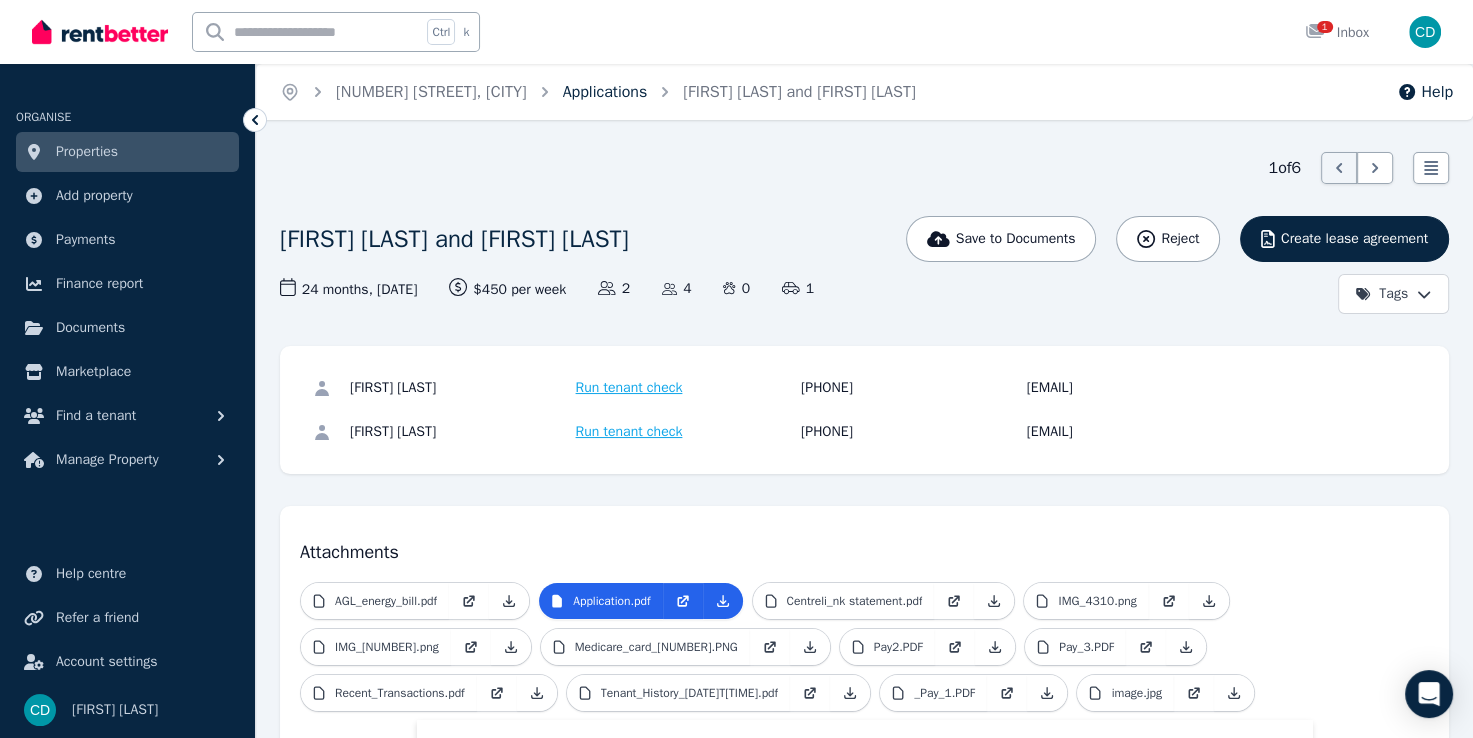click on "Applications" at bounding box center (605, 92) 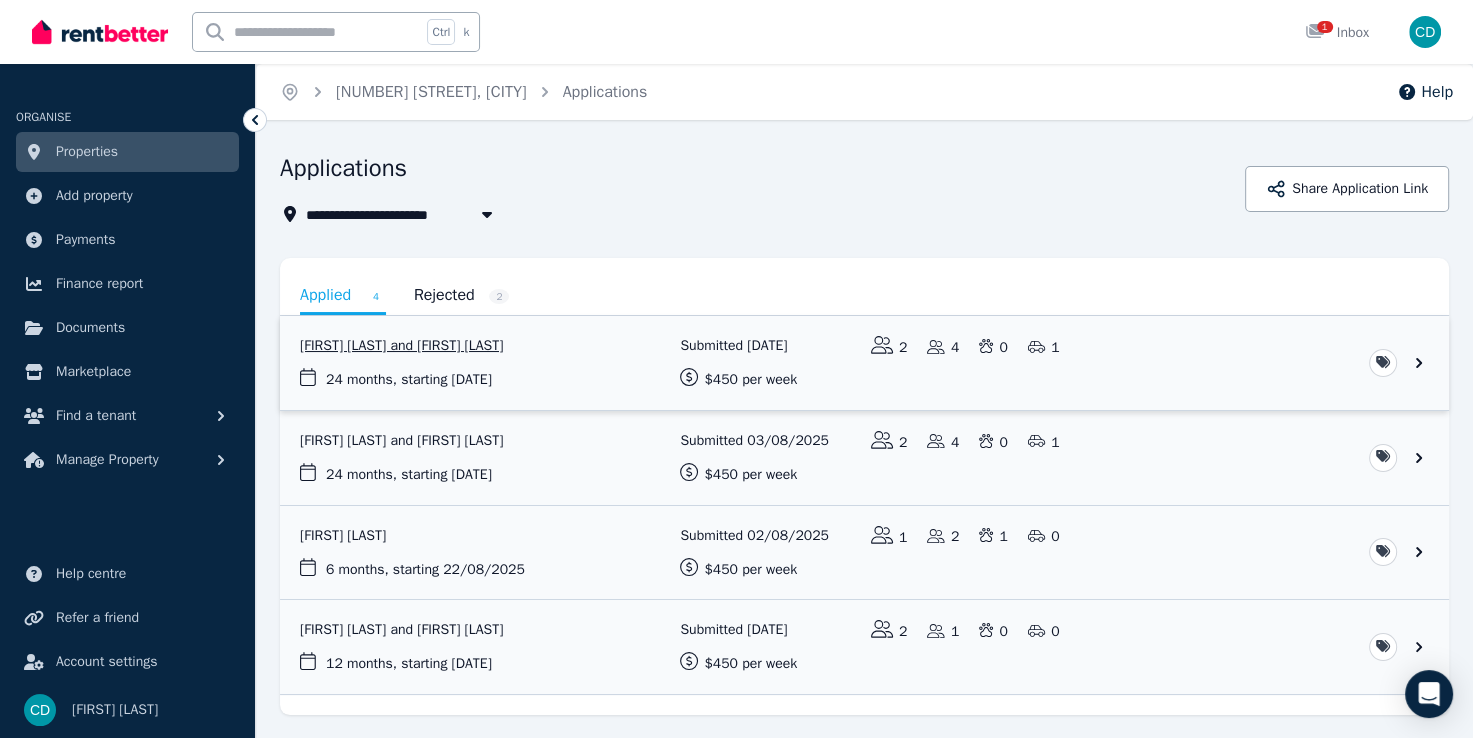 scroll, scrollTop: 52, scrollLeft: 0, axis: vertical 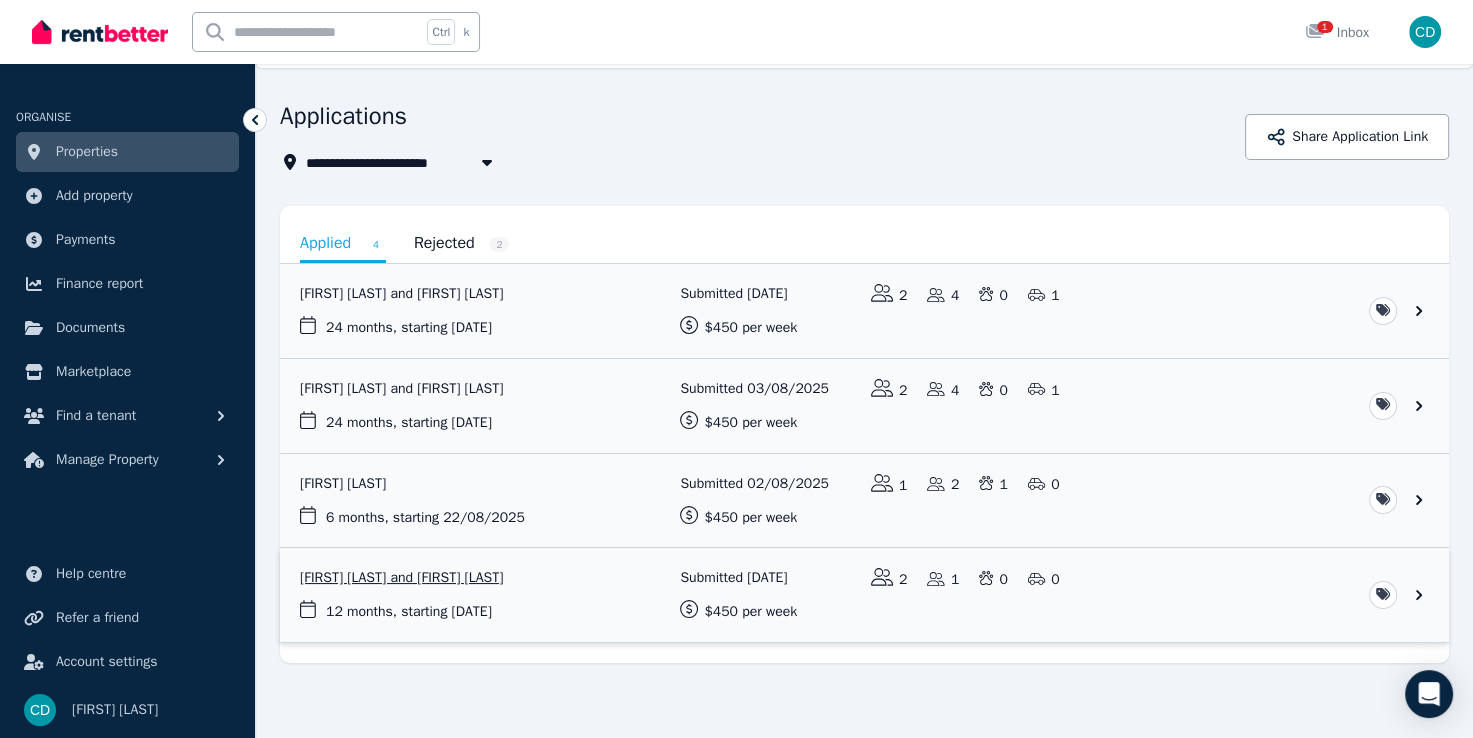 click at bounding box center [864, 595] 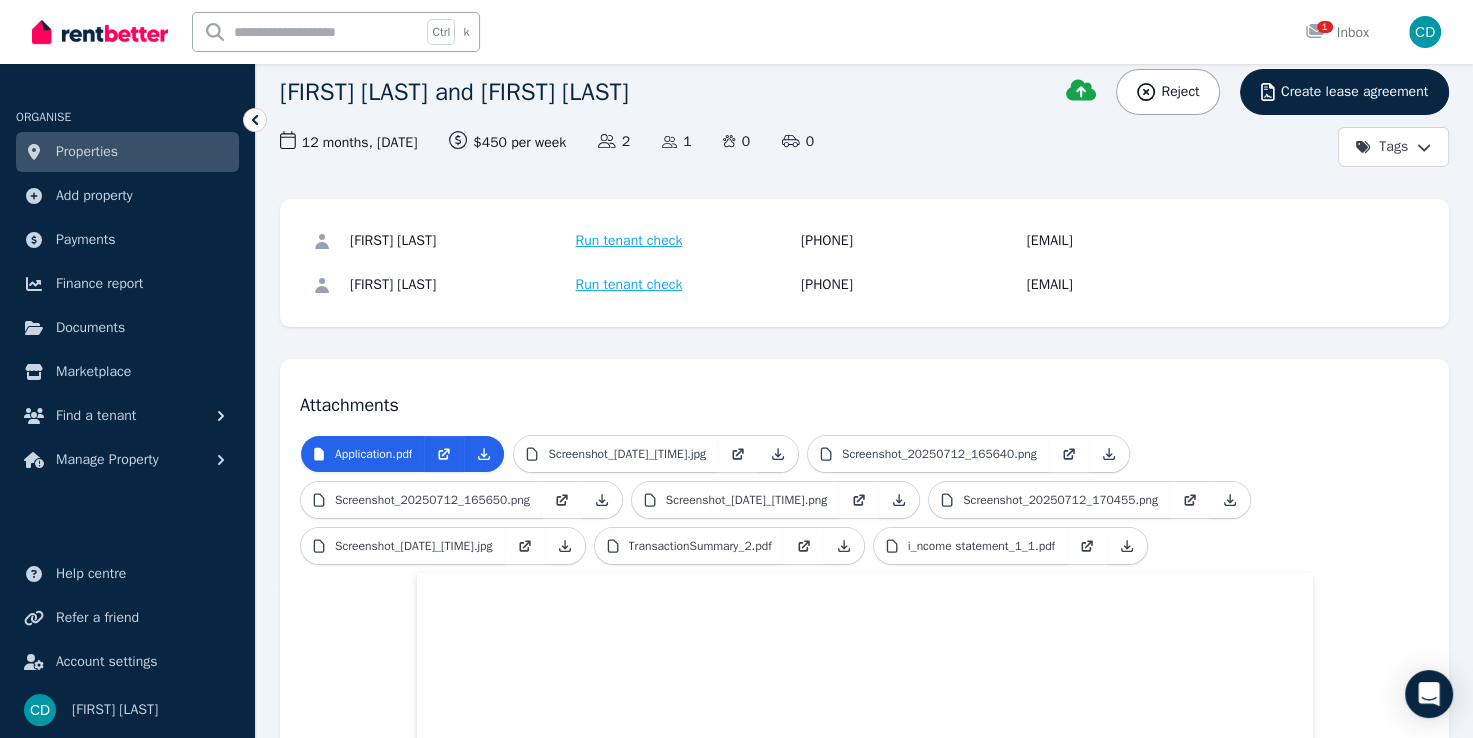 scroll, scrollTop: 0, scrollLeft: 0, axis: both 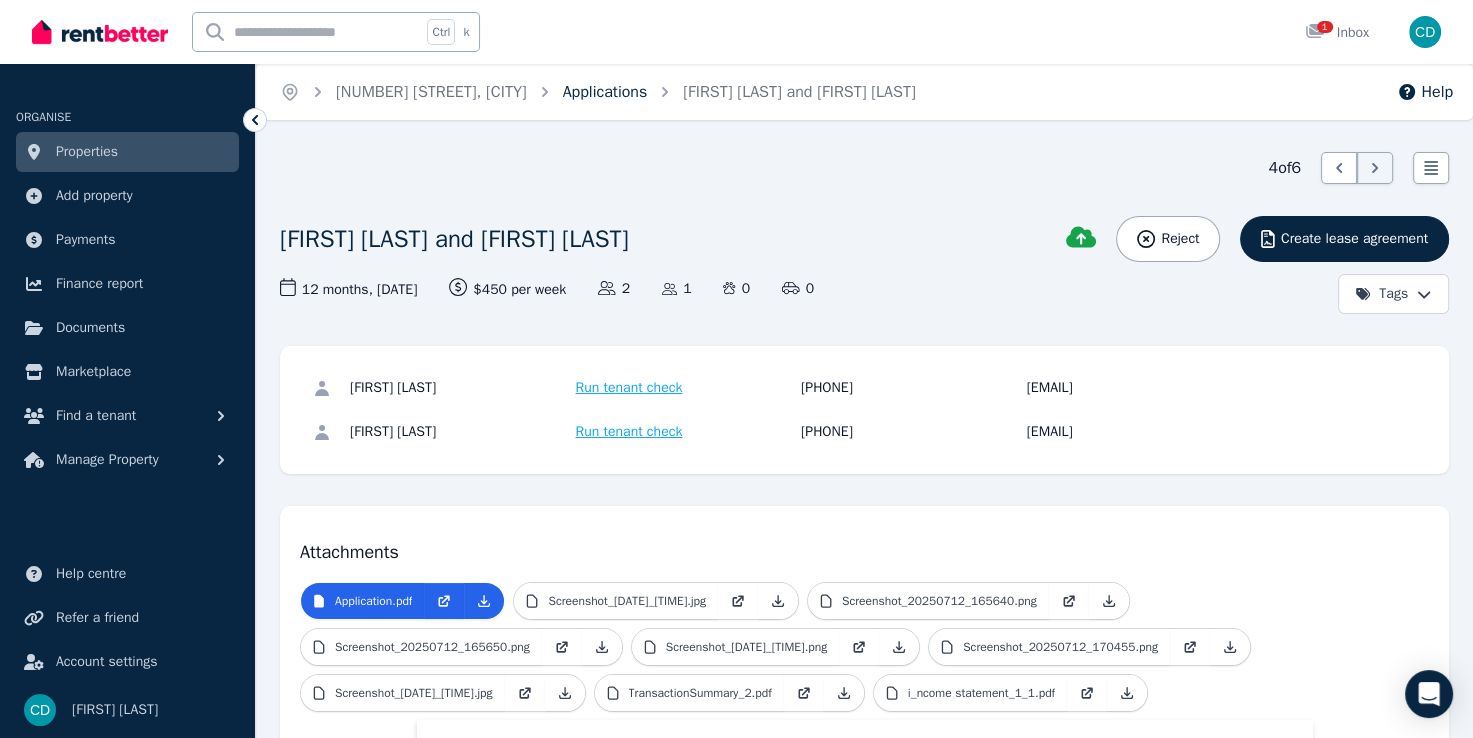 click on "Applications" at bounding box center (605, 92) 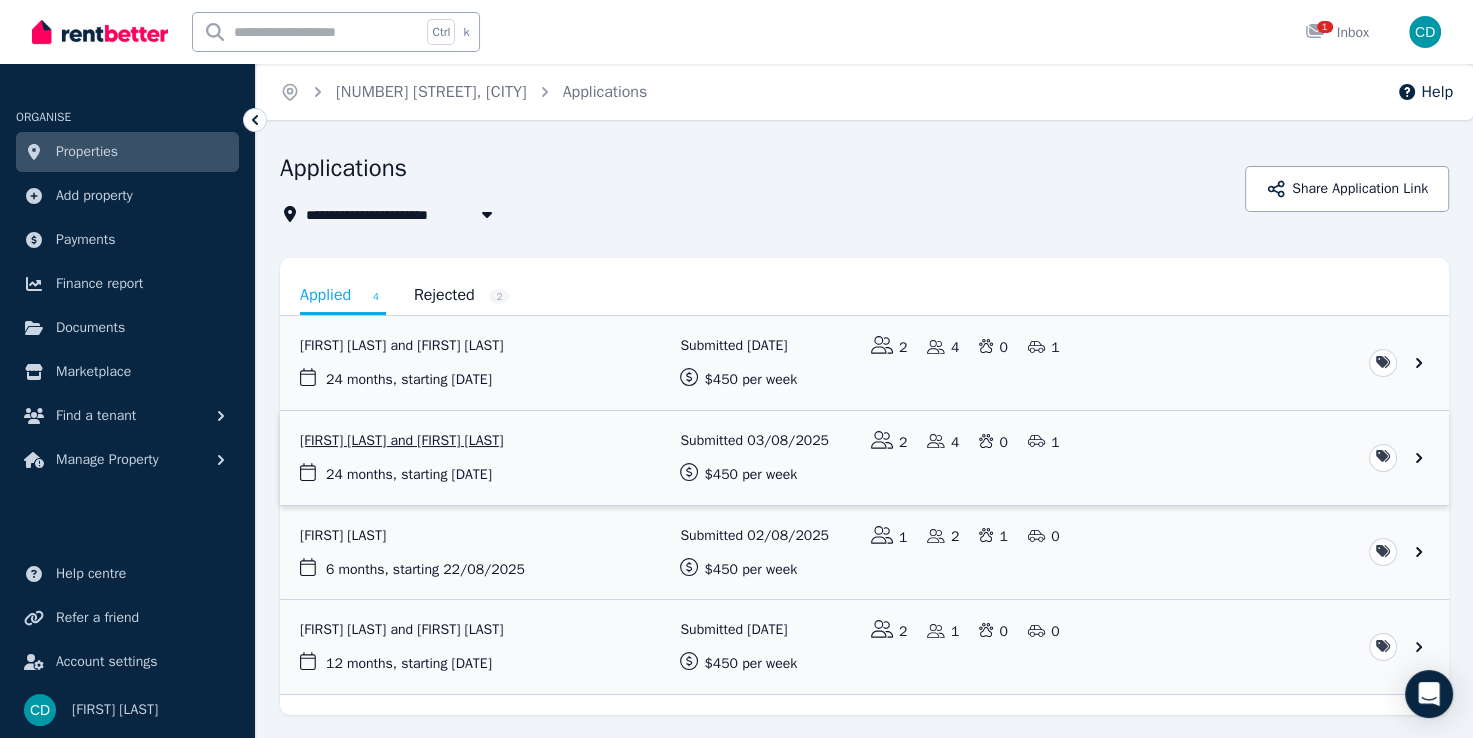click at bounding box center [864, 458] 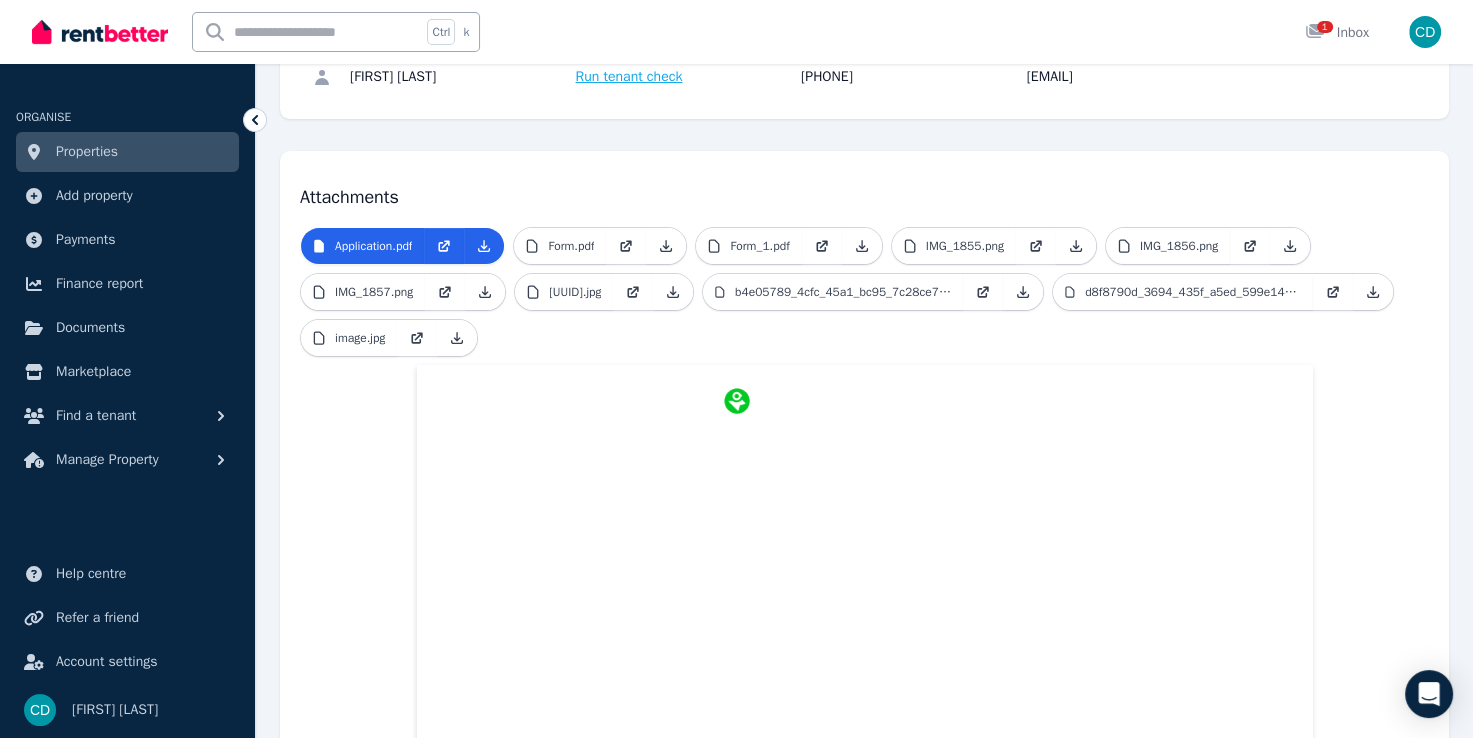 scroll, scrollTop: 472, scrollLeft: 0, axis: vertical 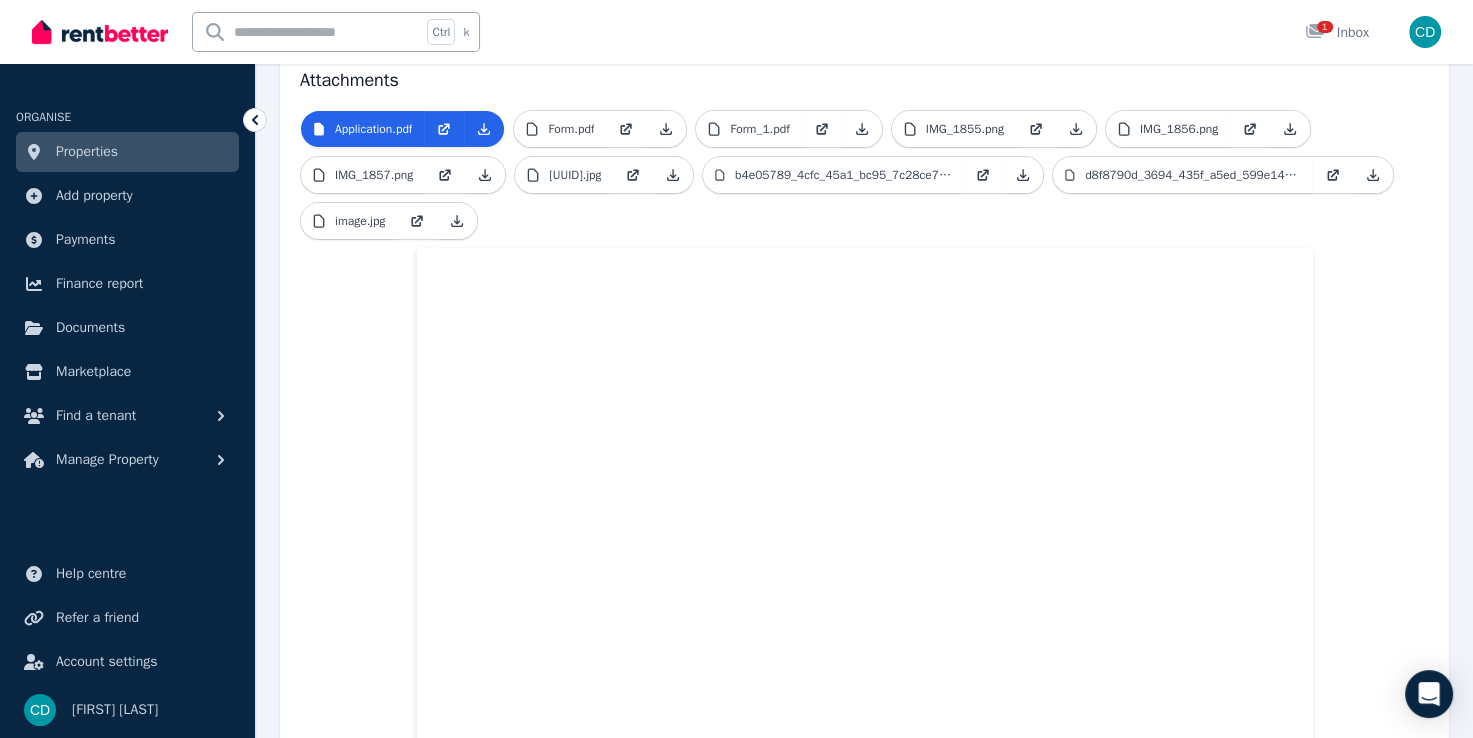 click on "Properties" at bounding box center (87, 152) 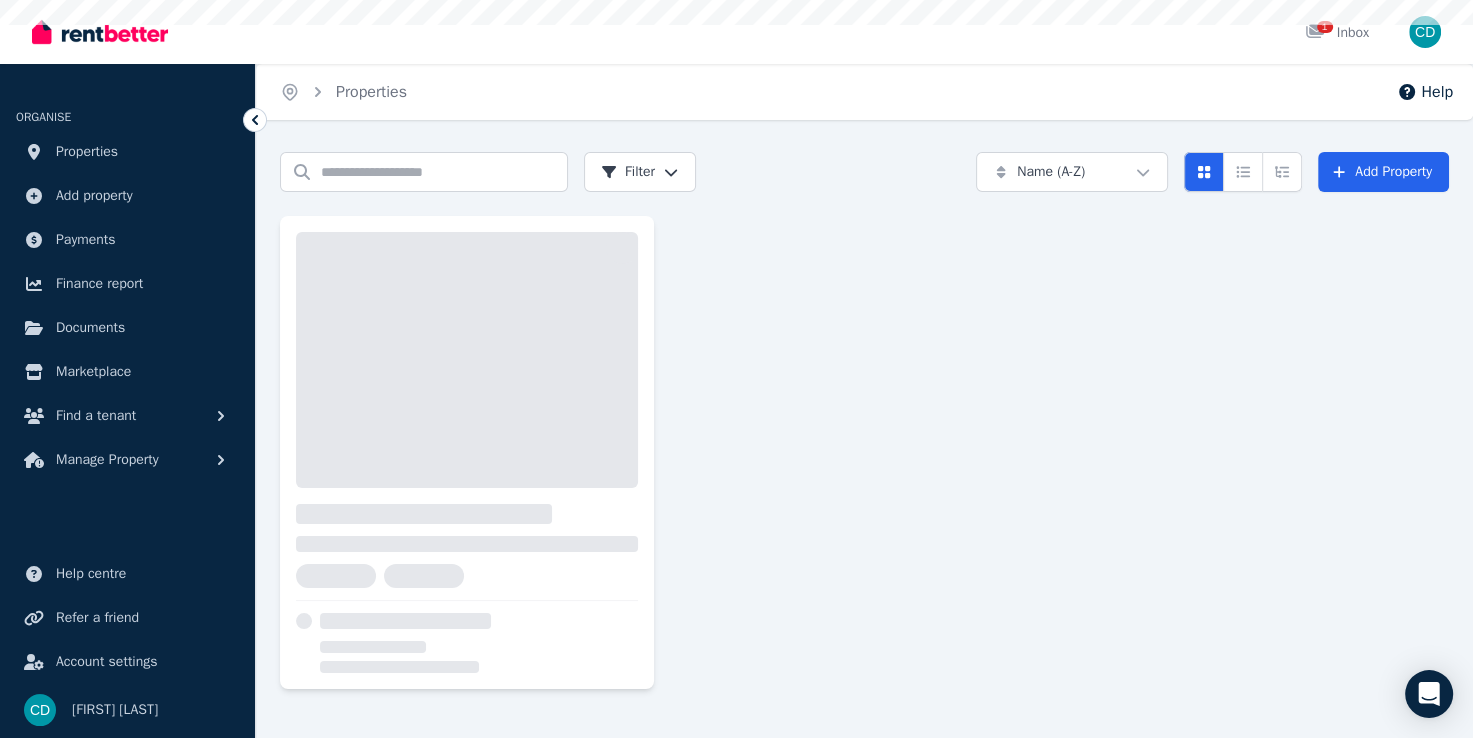 scroll, scrollTop: 0, scrollLeft: 0, axis: both 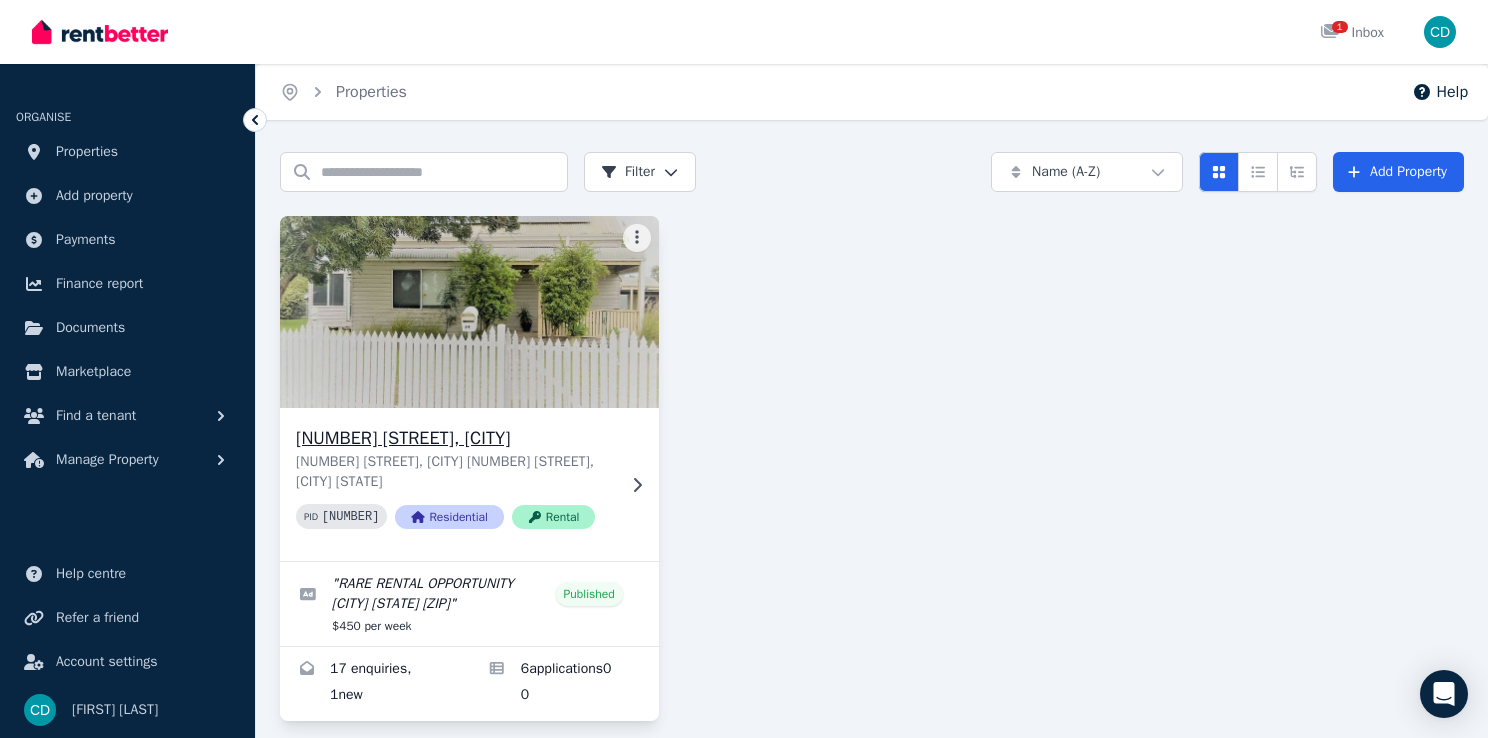 click on "[NUMBER] [STREET], [CITY]" at bounding box center [455, 438] 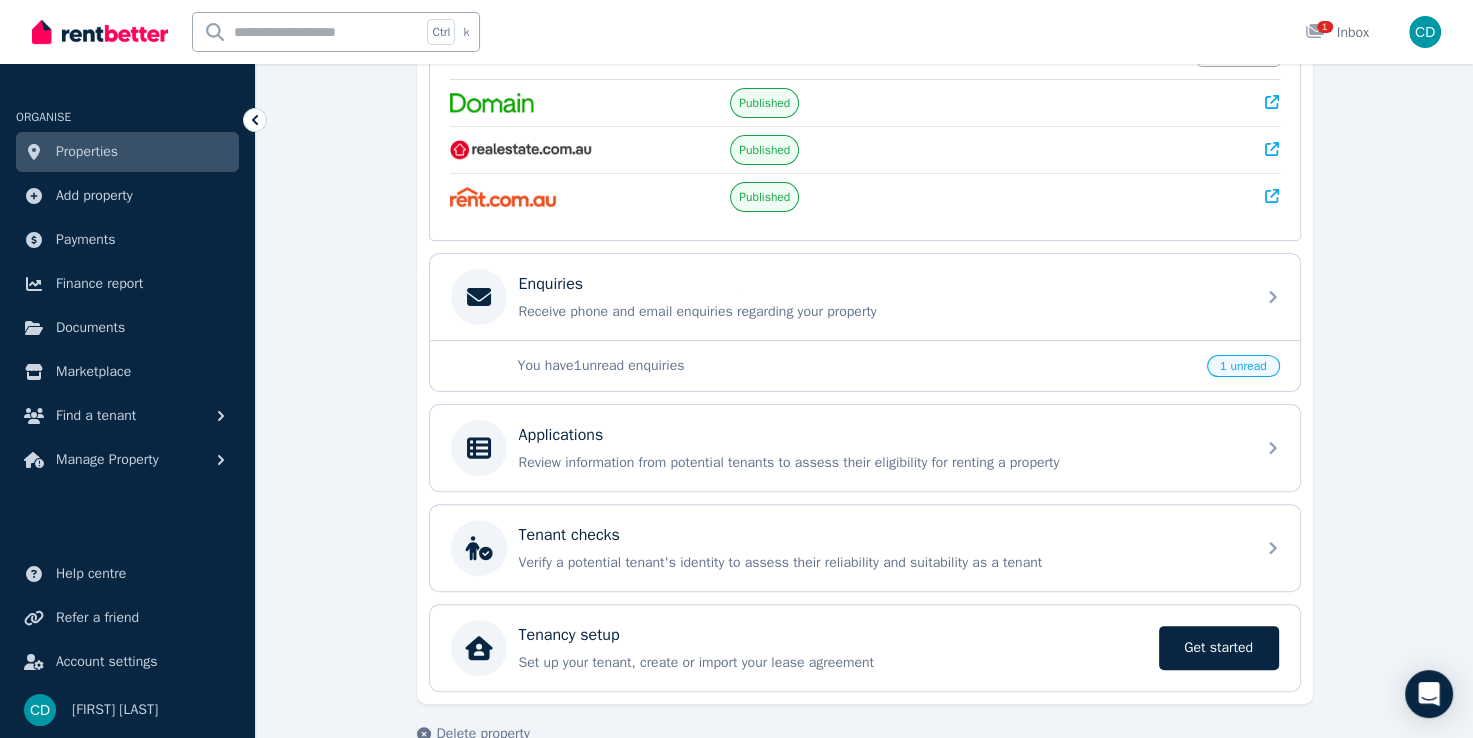 scroll, scrollTop: 497, scrollLeft: 0, axis: vertical 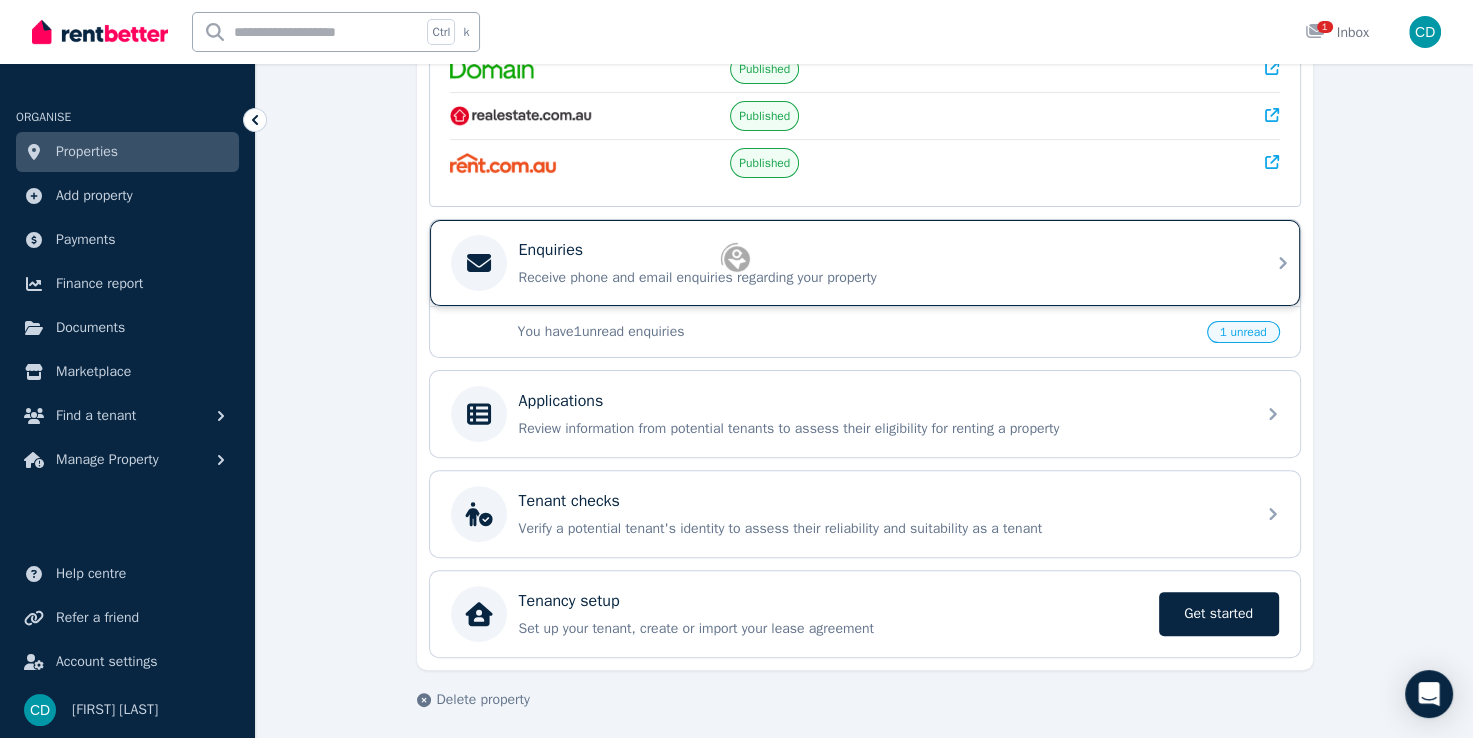 click on "Enquiries" at bounding box center [551, 250] 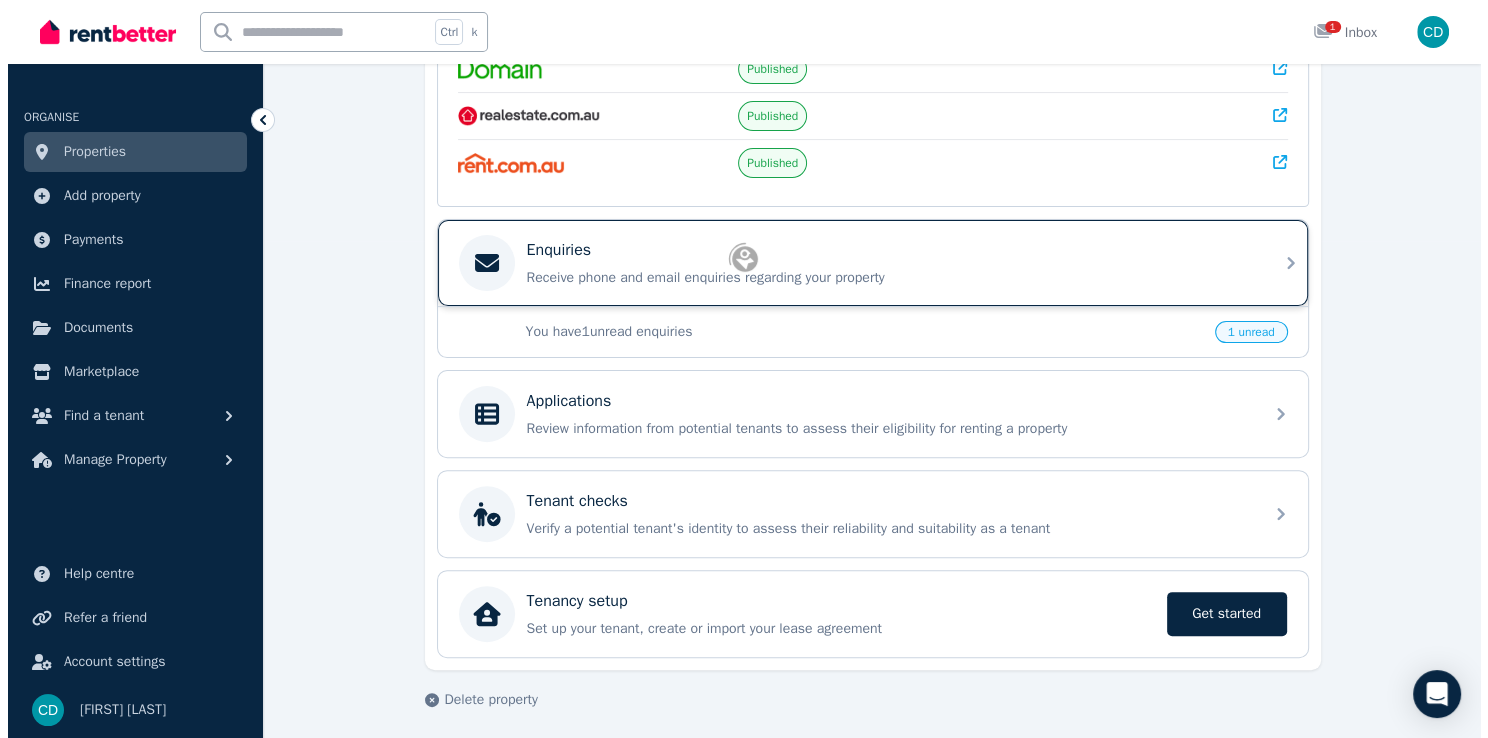 scroll, scrollTop: 0, scrollLeft: 0, axis: both 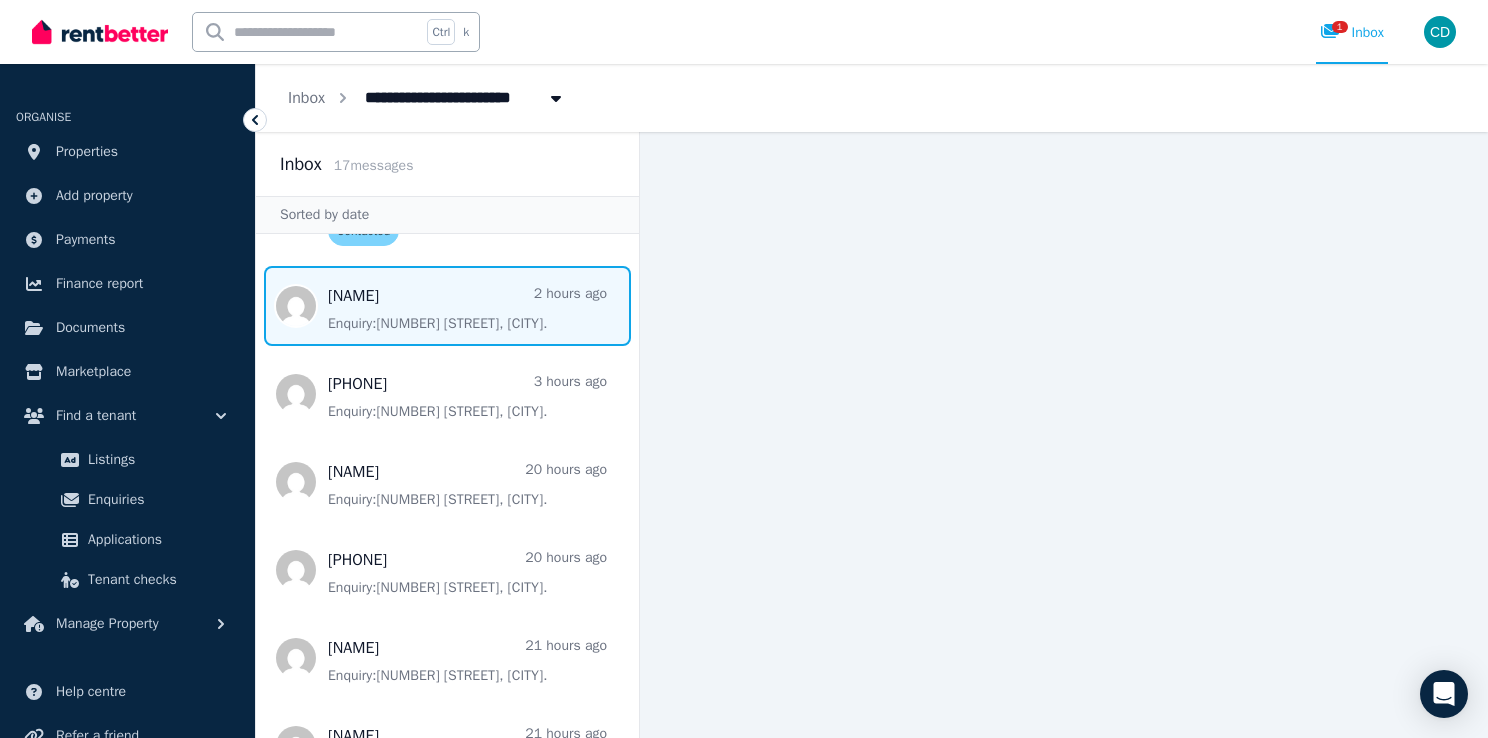 click at bounding box center (447, 306) 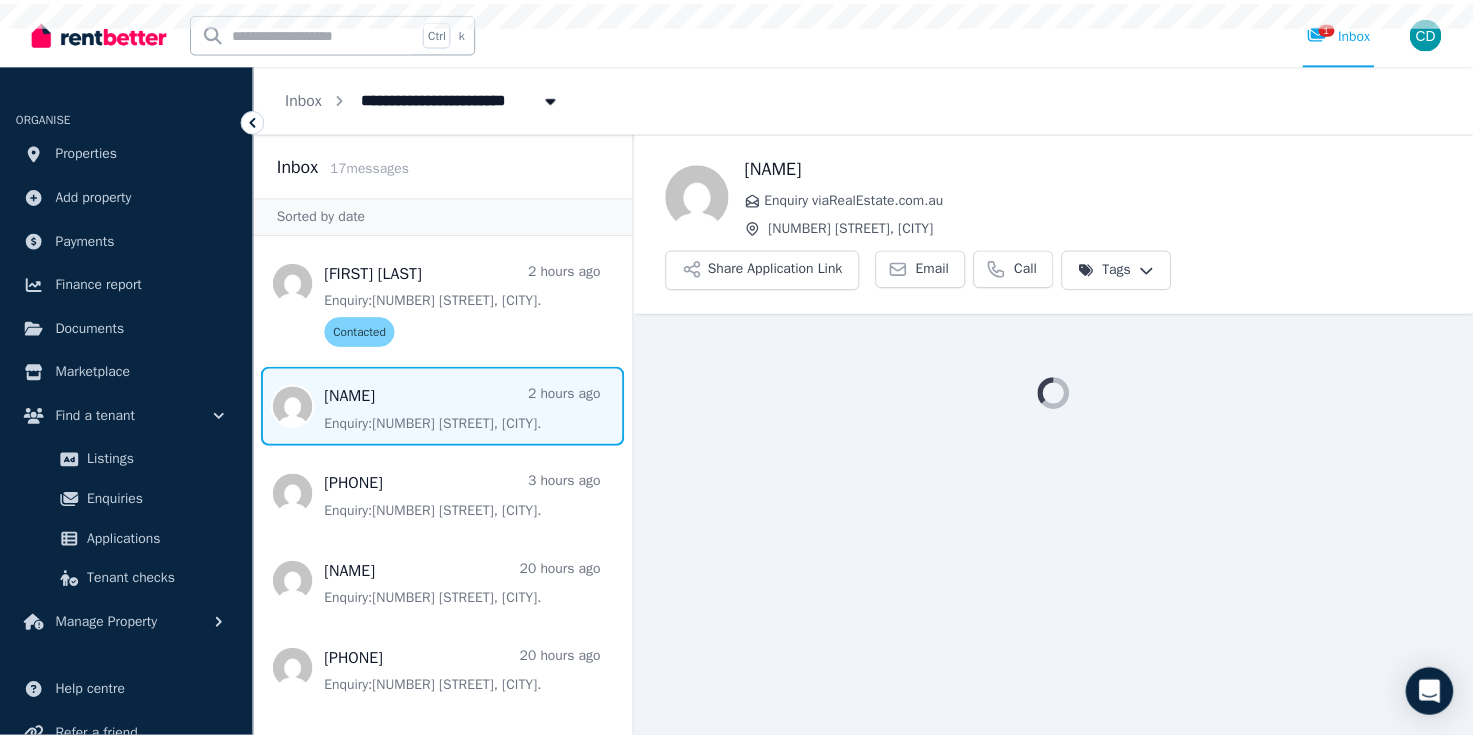 scroll, scrollTop: 0, scrollLeft: 0, axis: both 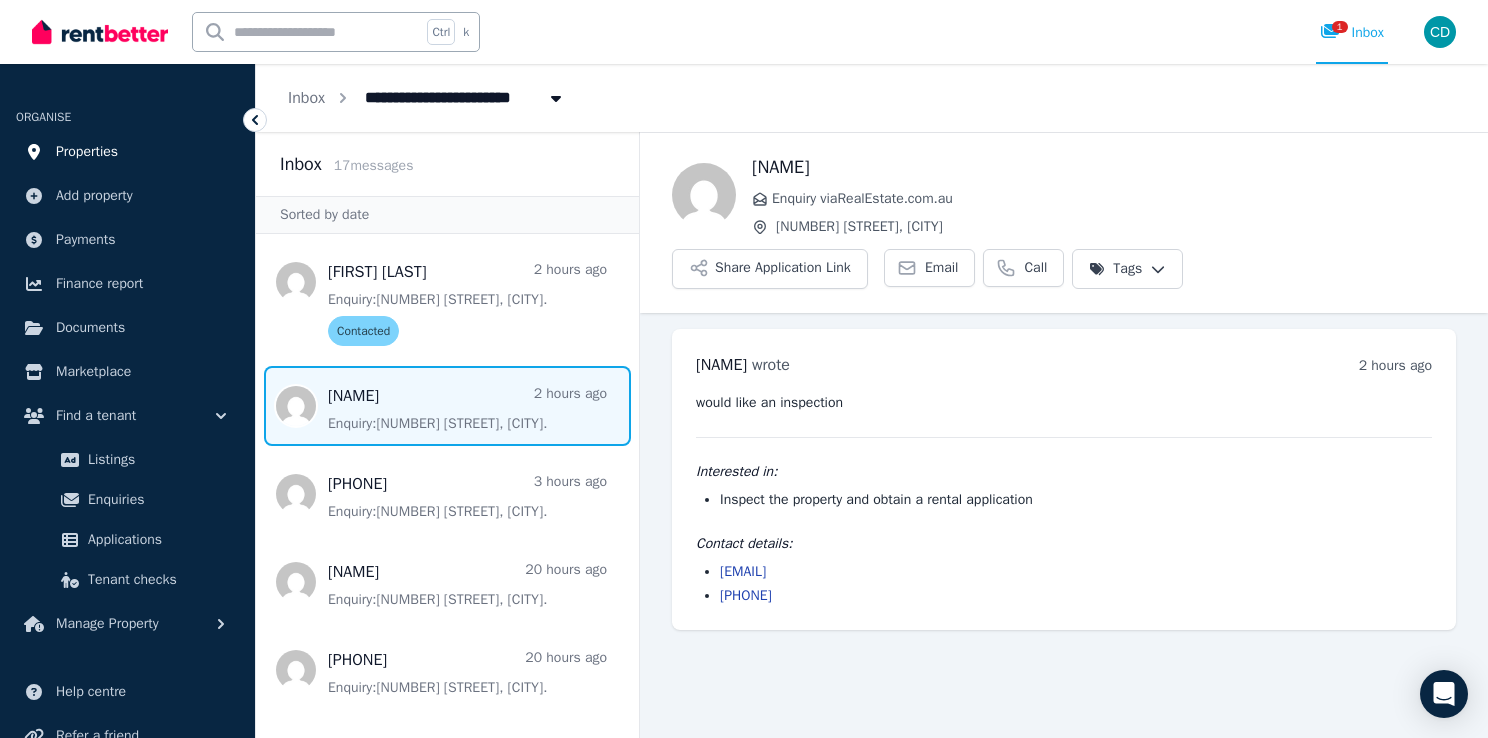 click on "Properties" at bounding box center [87, 152] 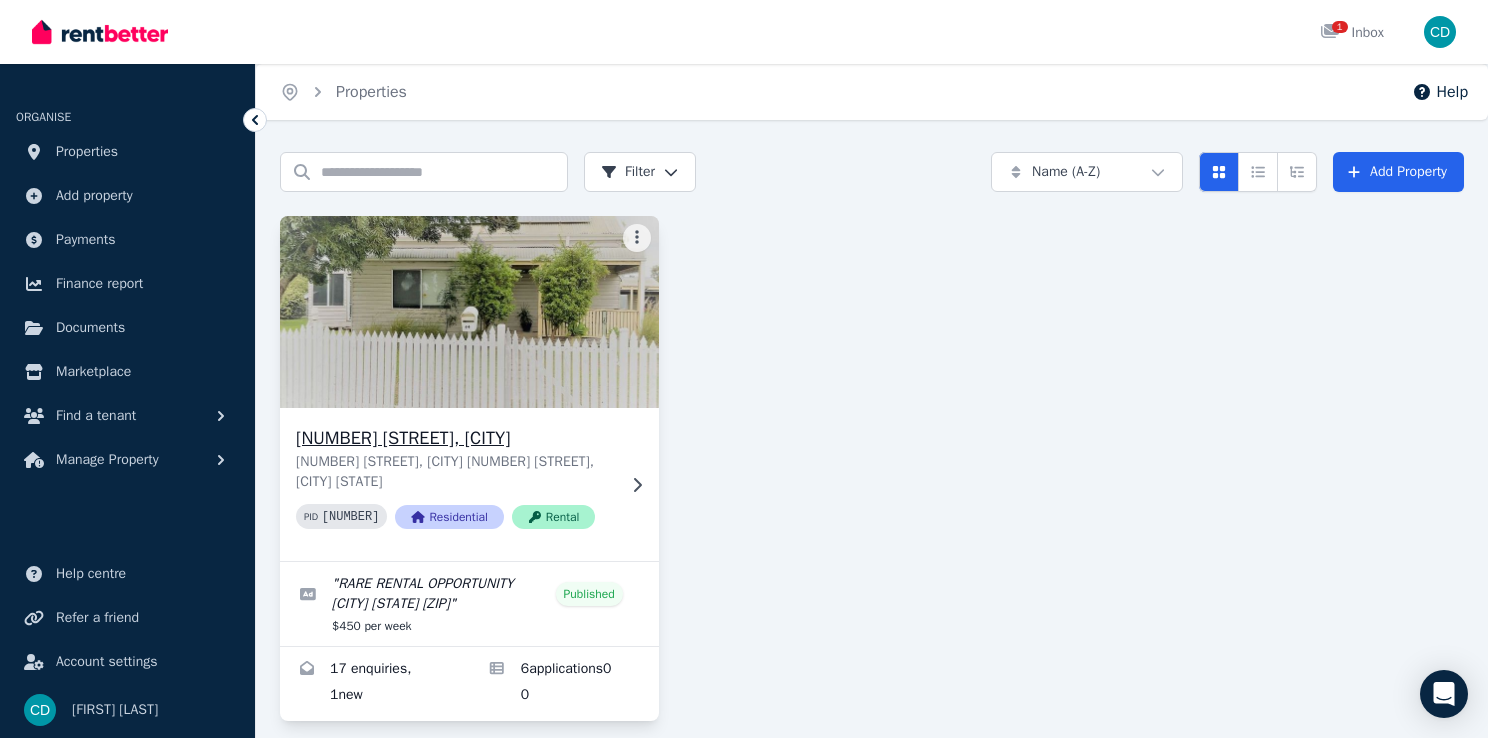 click on "[NUMBER] [STREET], [CITY]" at bounding box center [455, 438] 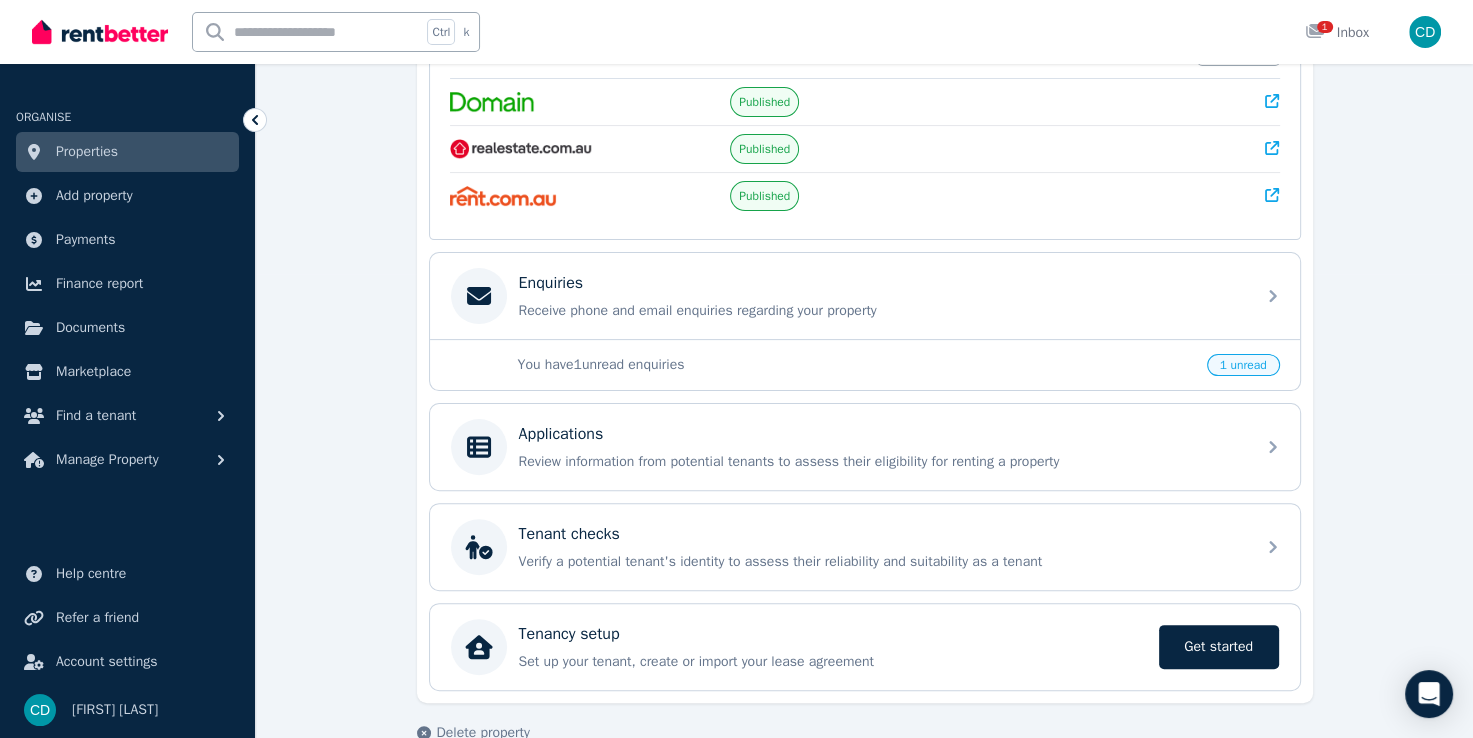 scroll, scrollTop: 497, scrollLeft: 0, axis: vertical 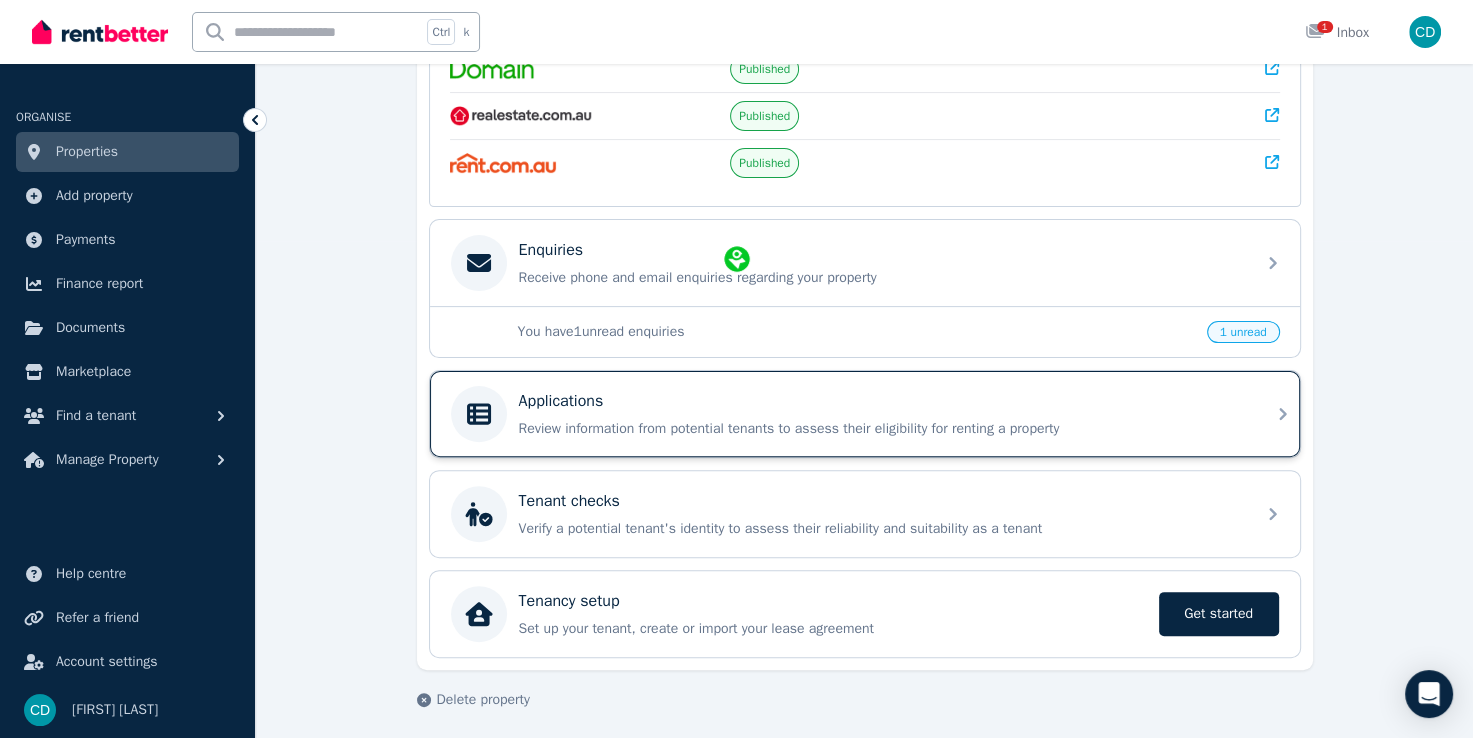 click on "Applications" at bounding box center [561, 401] 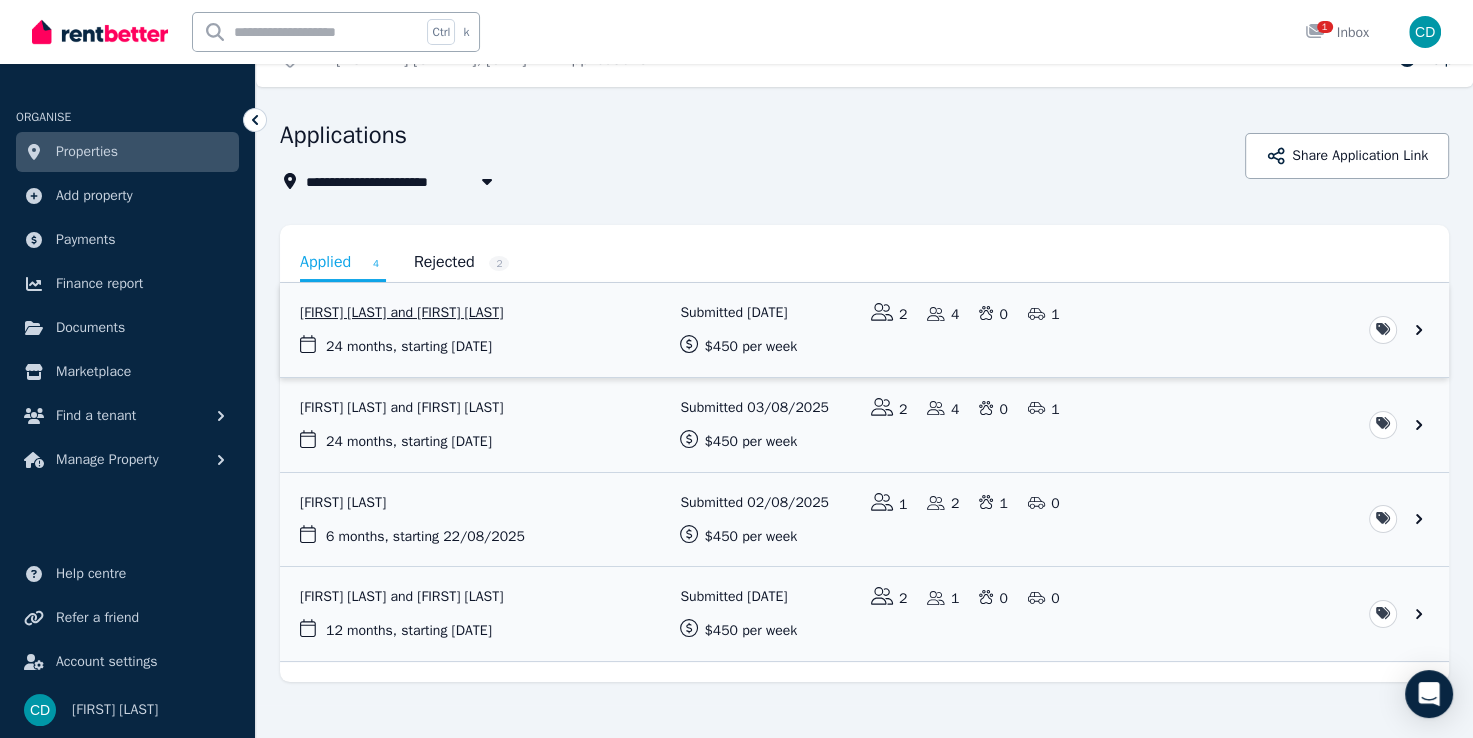 scroll, scrollTop: 52, scrollLeft: 0, axis: vertical 